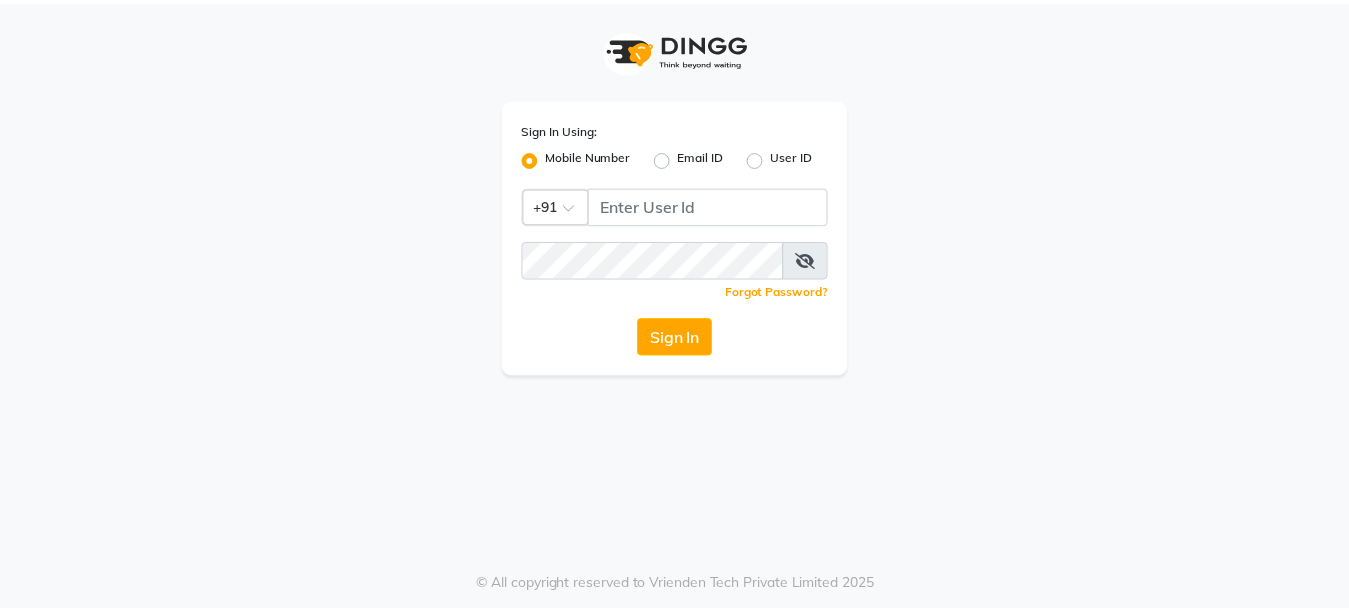 scroll, scrollTop: 0, scrollLeft: 0, axis: both 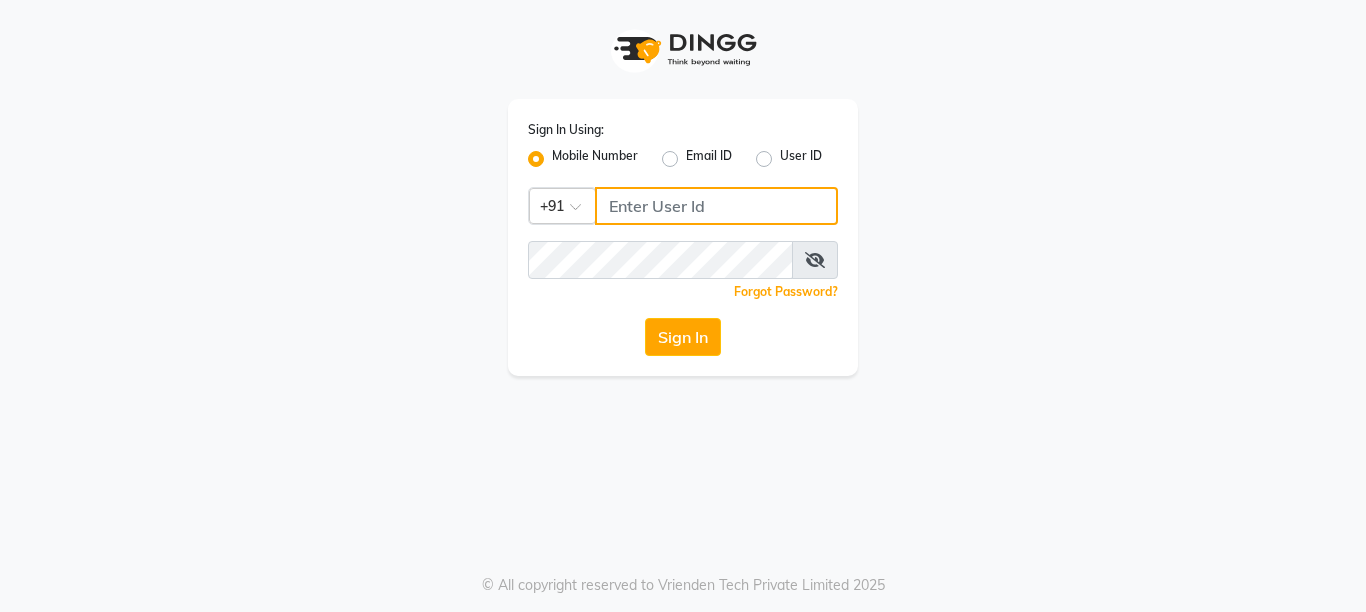 click 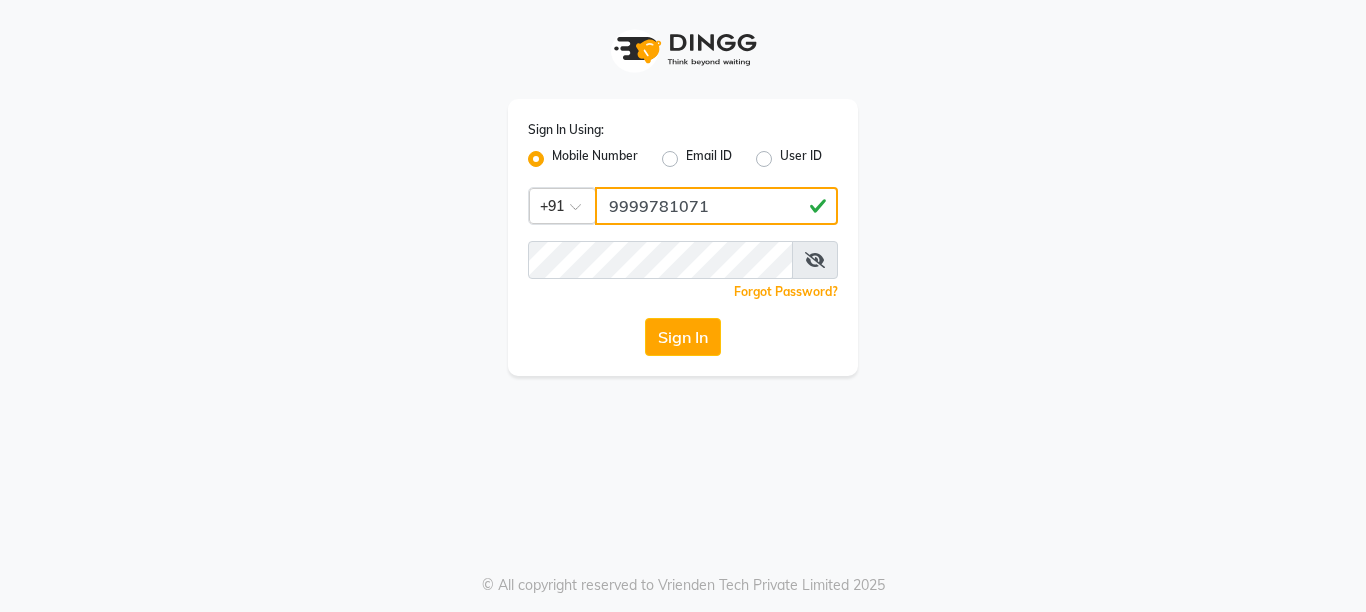 drag, startPoint x: 719, startPoint y: 210, endPoint x: 469, endPoint y: 293, distance: 263.4179 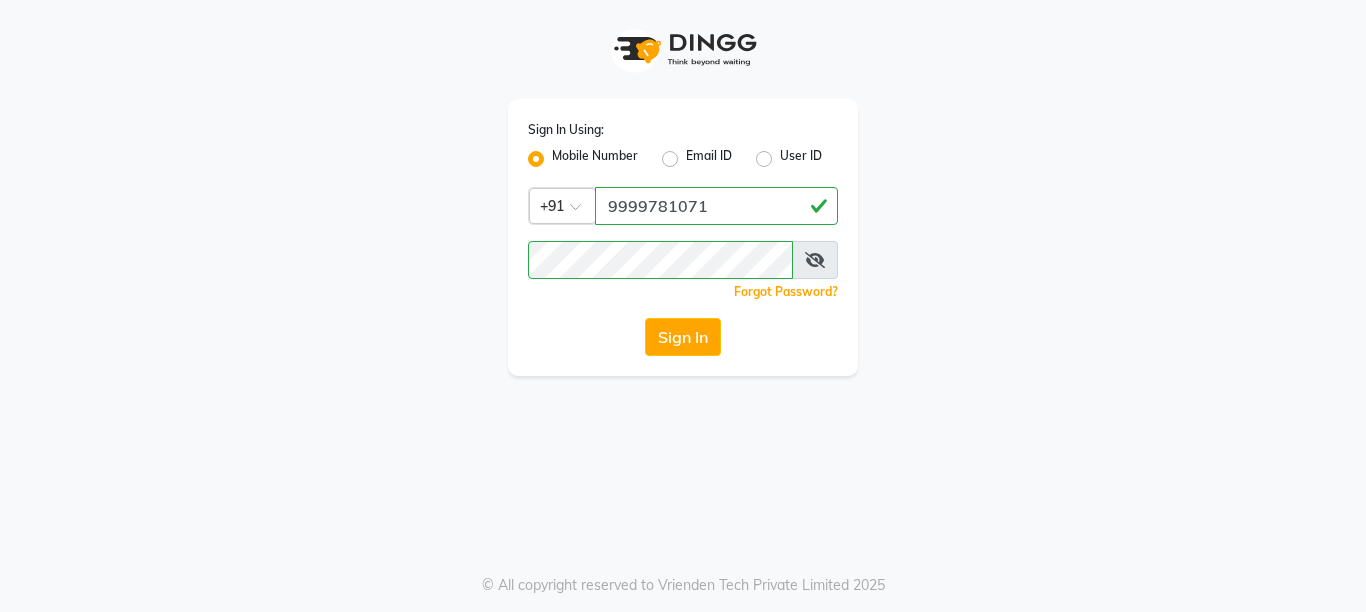 click on "Sign In" 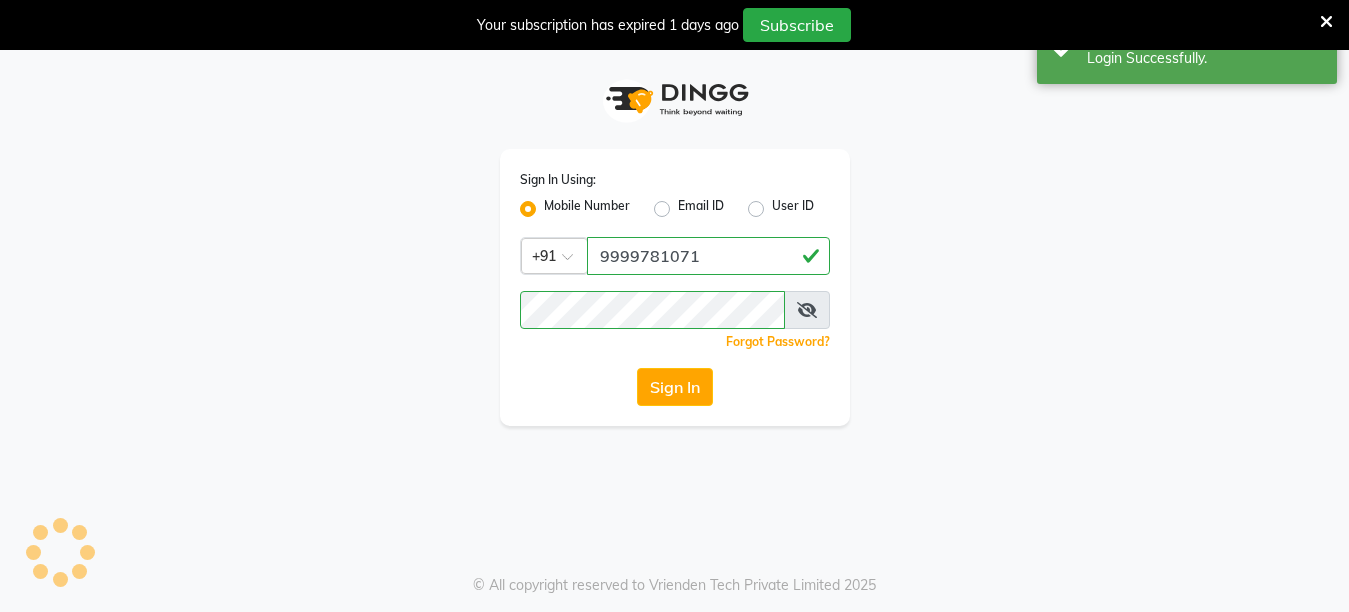 select on "service" 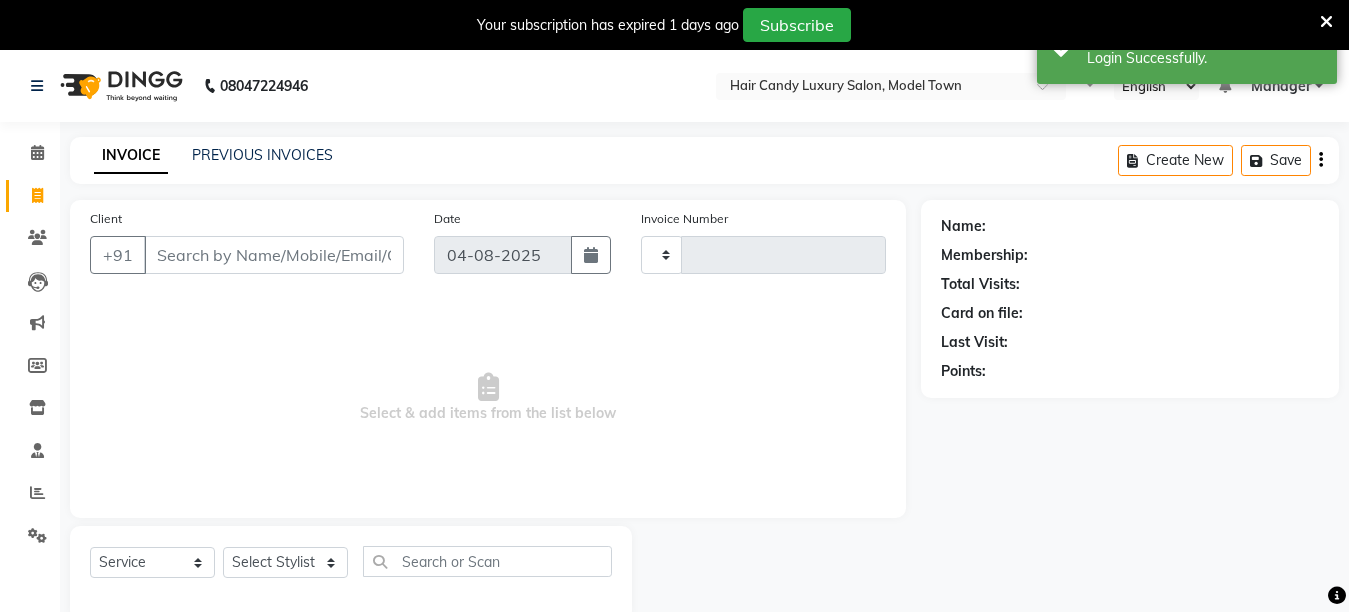 select on "en" 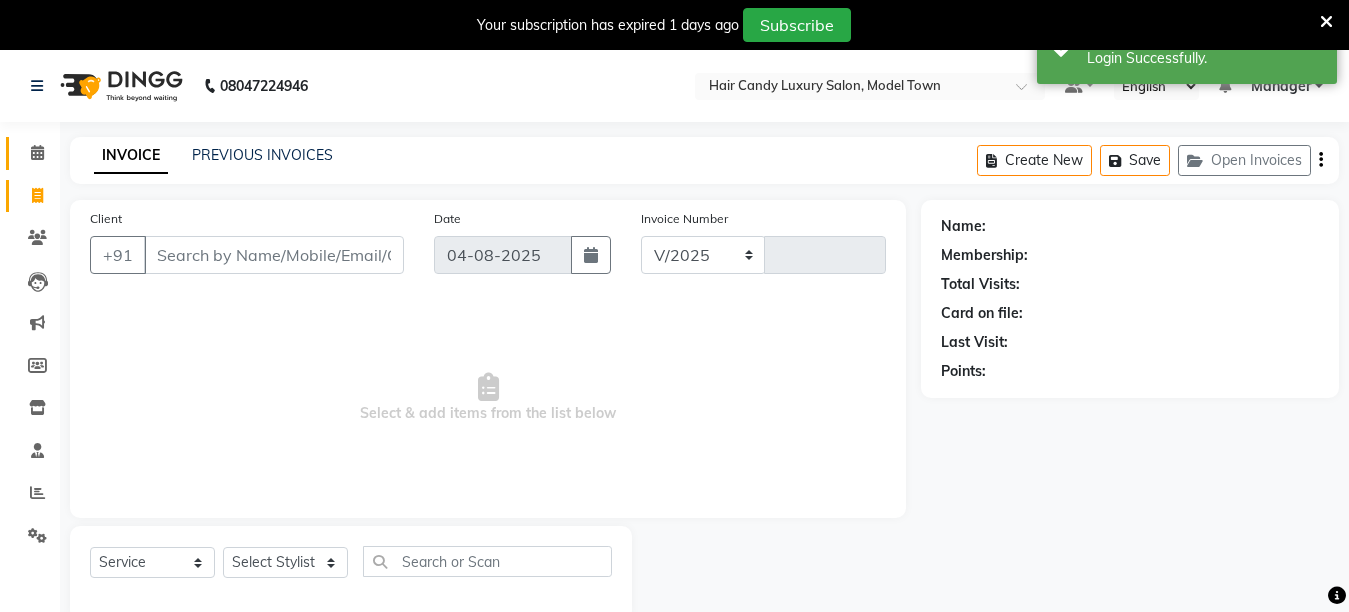 select on "4716" 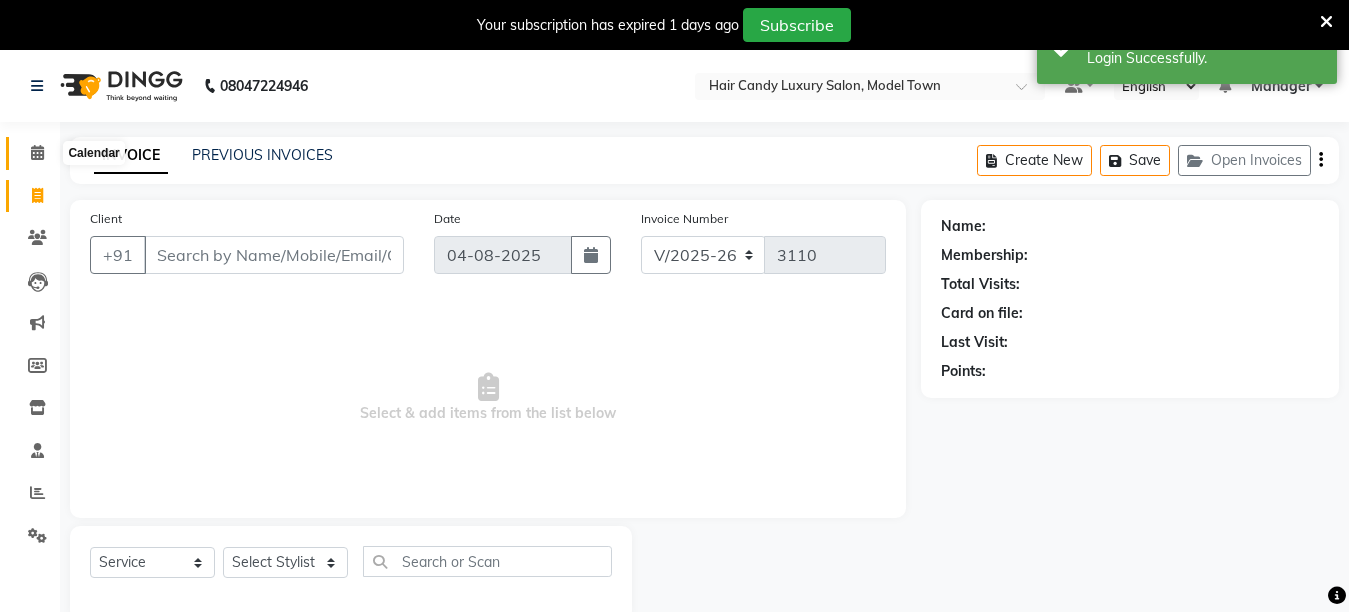 click 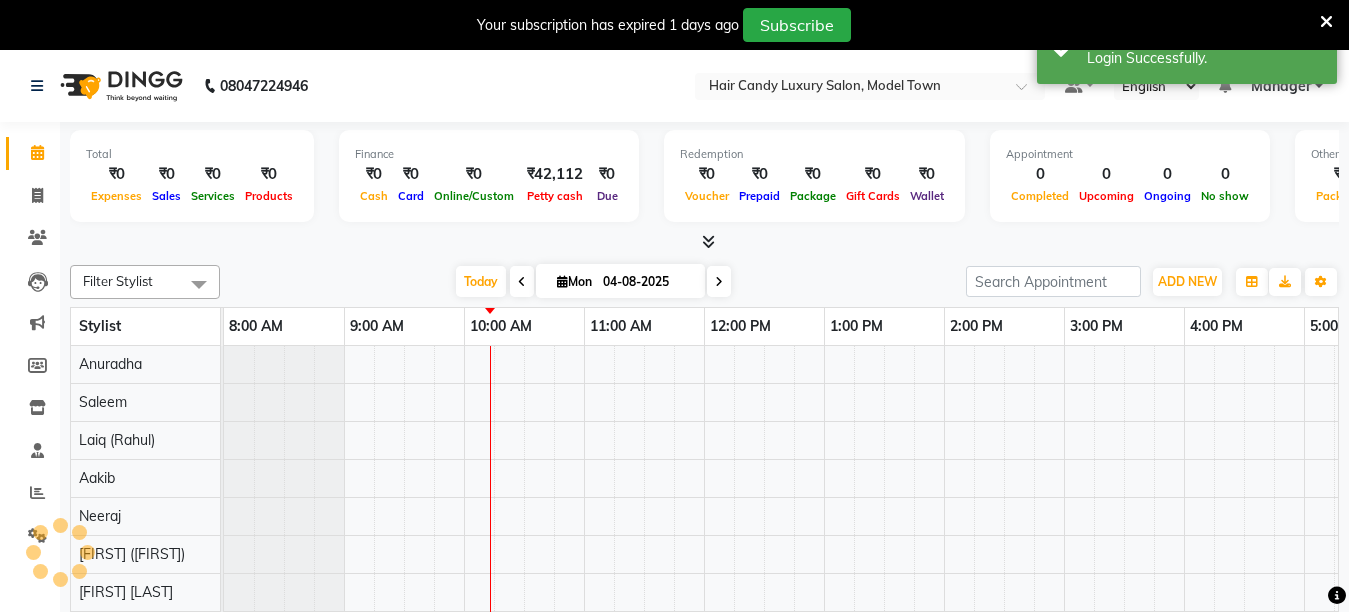 scroll, scrollTop: 0, scrollLeft: 0, axis: both 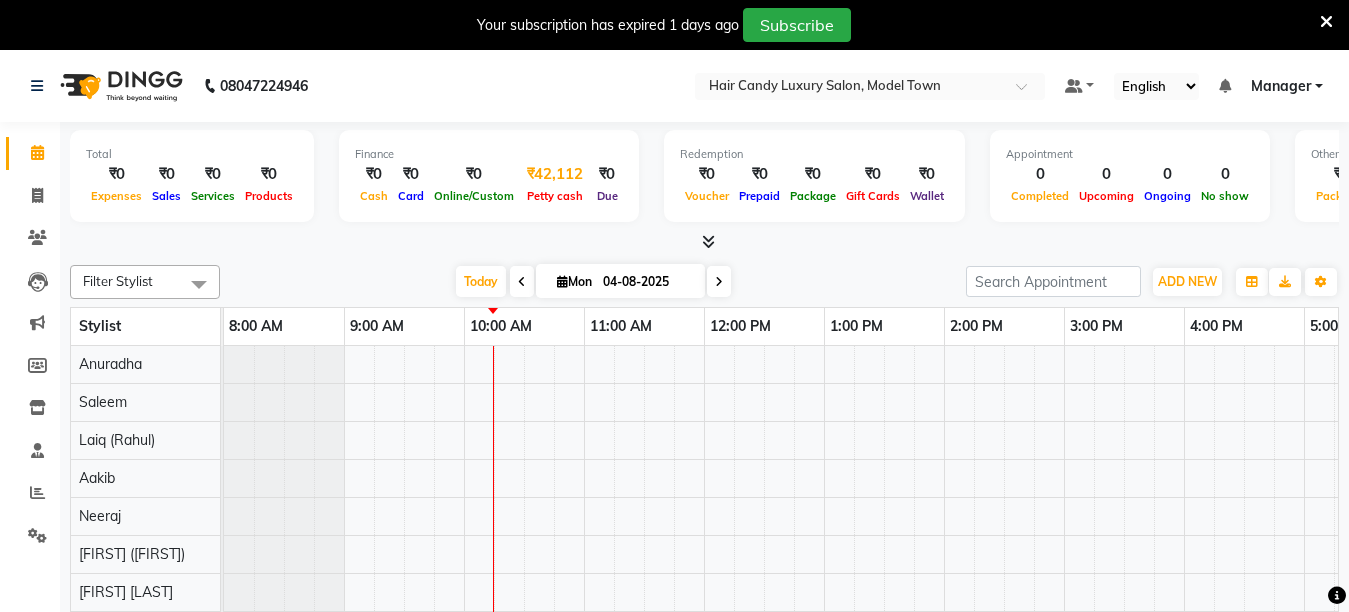 click on "₹42,112" at bounding box center [555, 174] 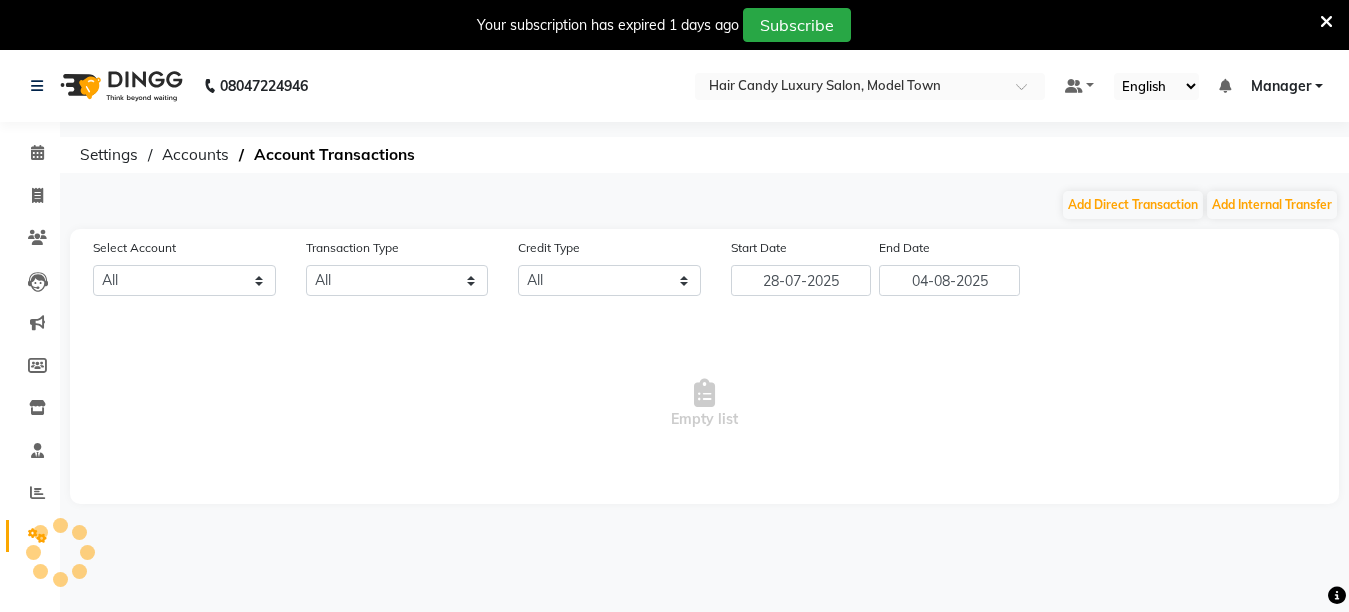 select on "3553" 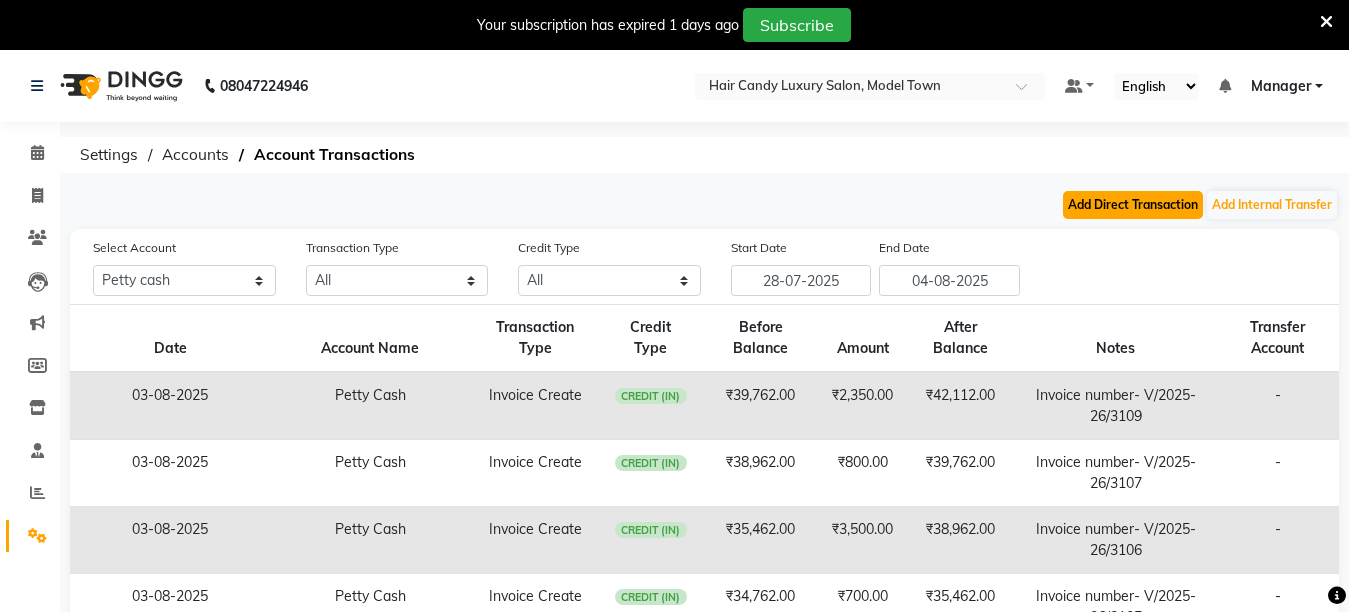 click on "Add Direct Transaction" 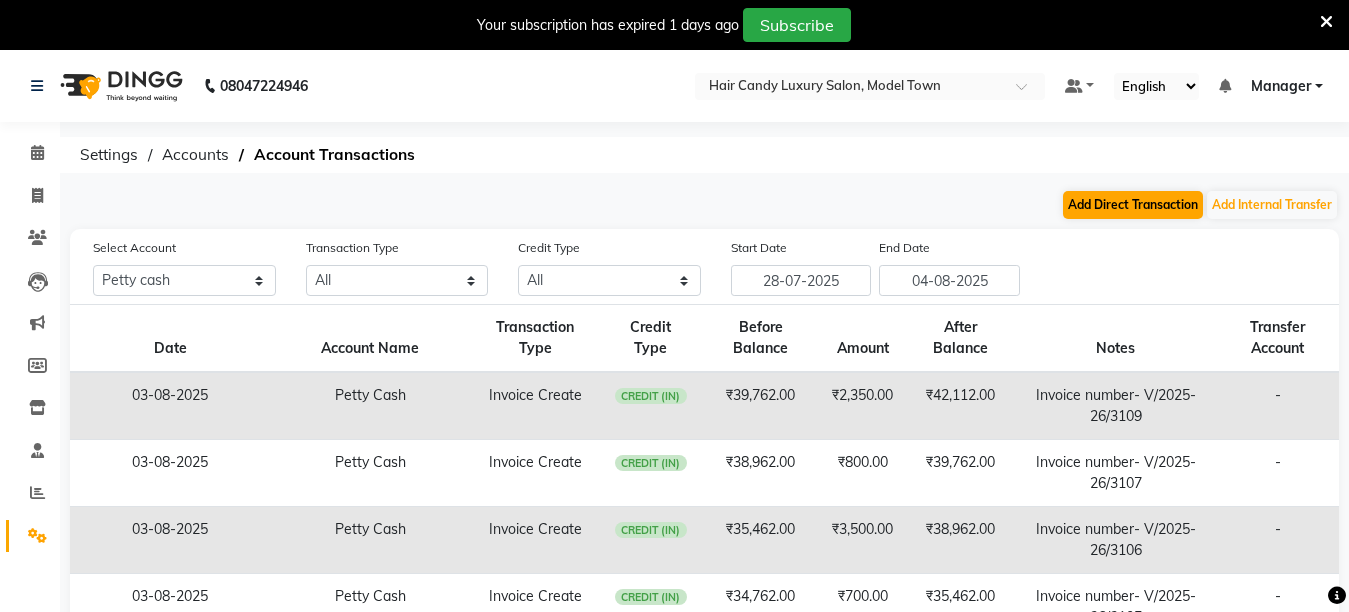 select on "direct" 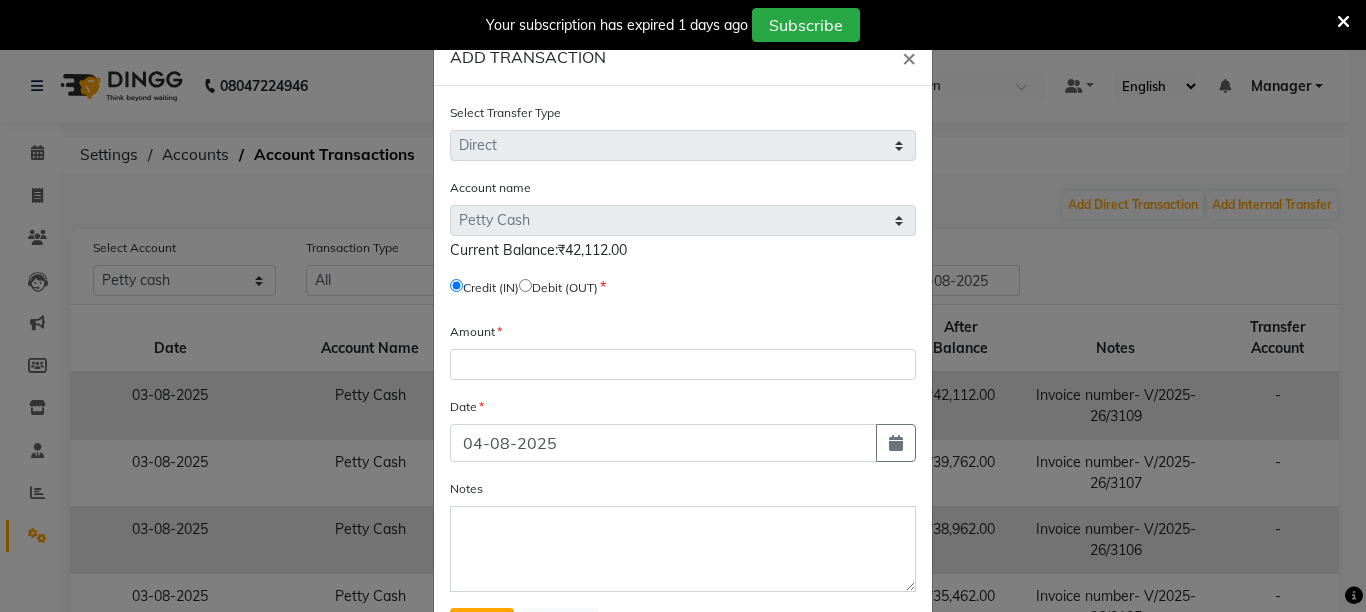 click 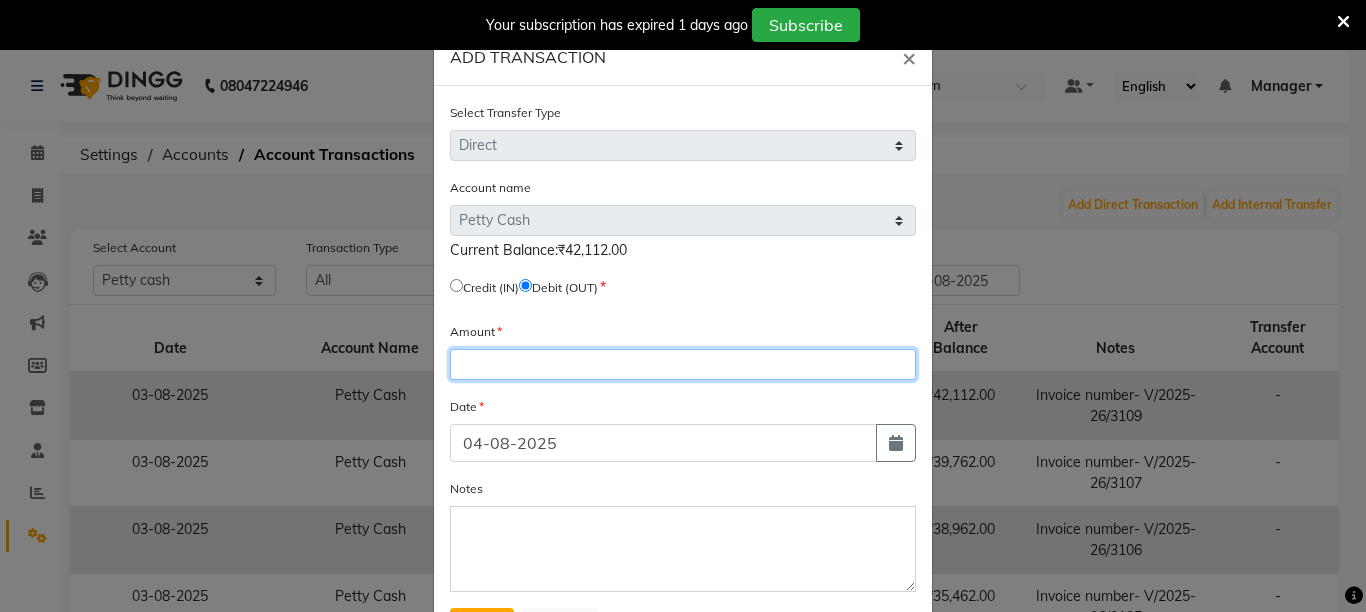 click 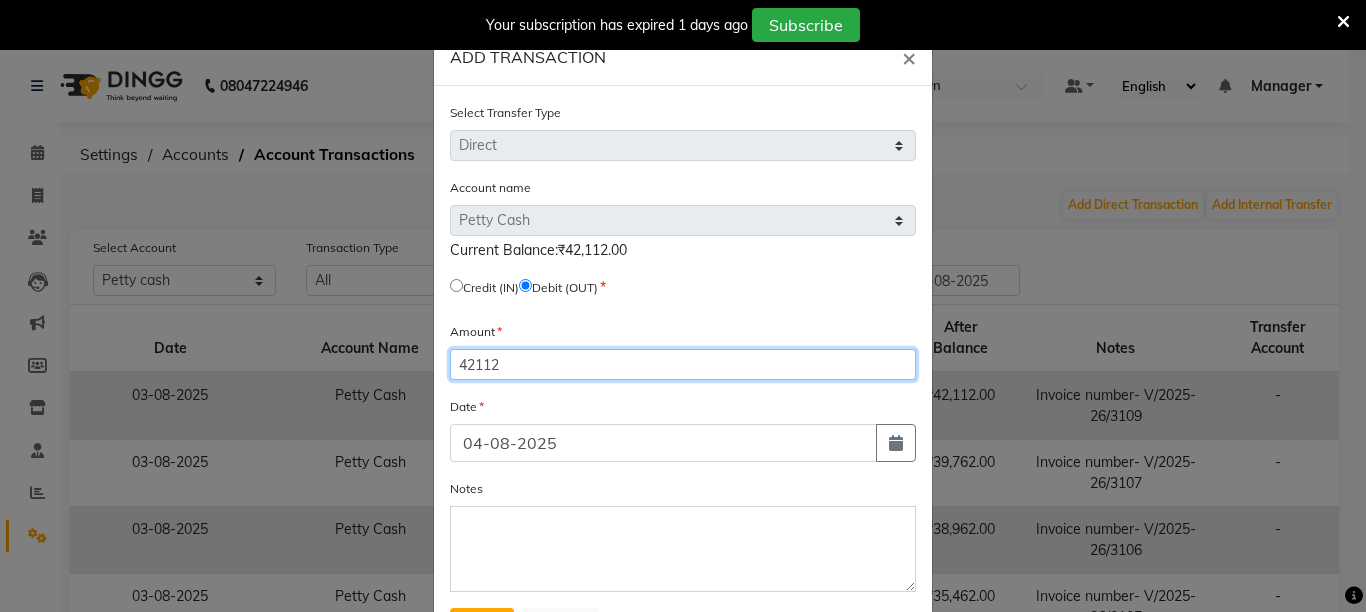 type on "42112" 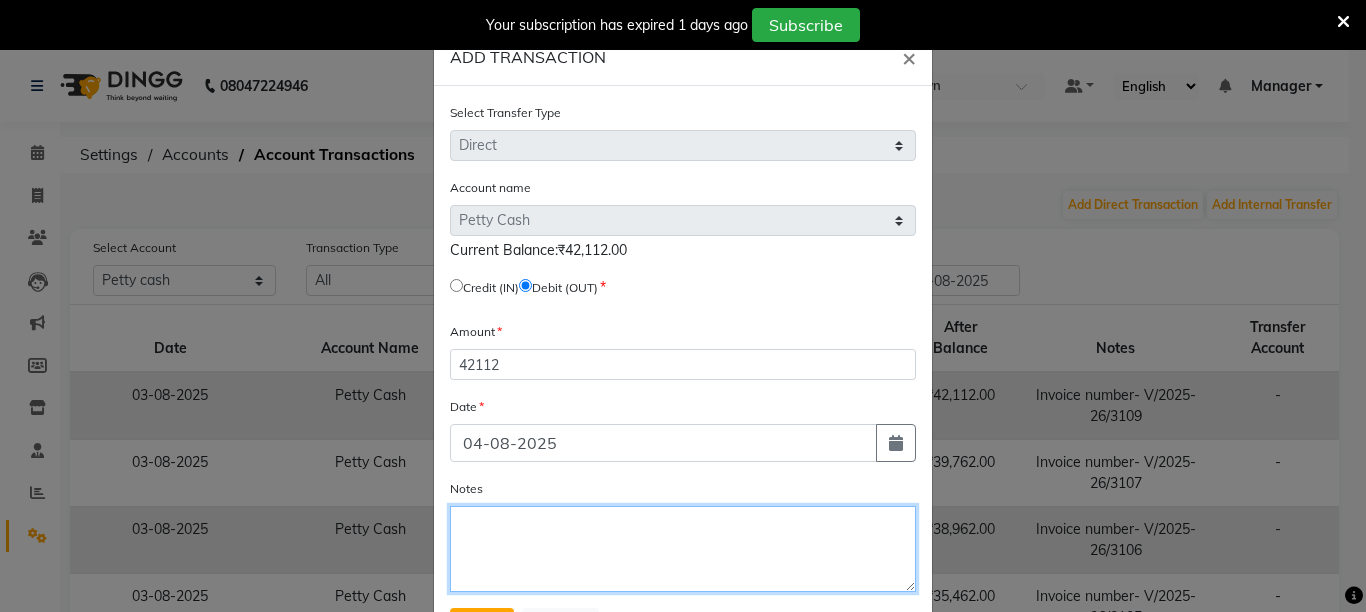 click on "Notes" at bounding box center (683, 549) 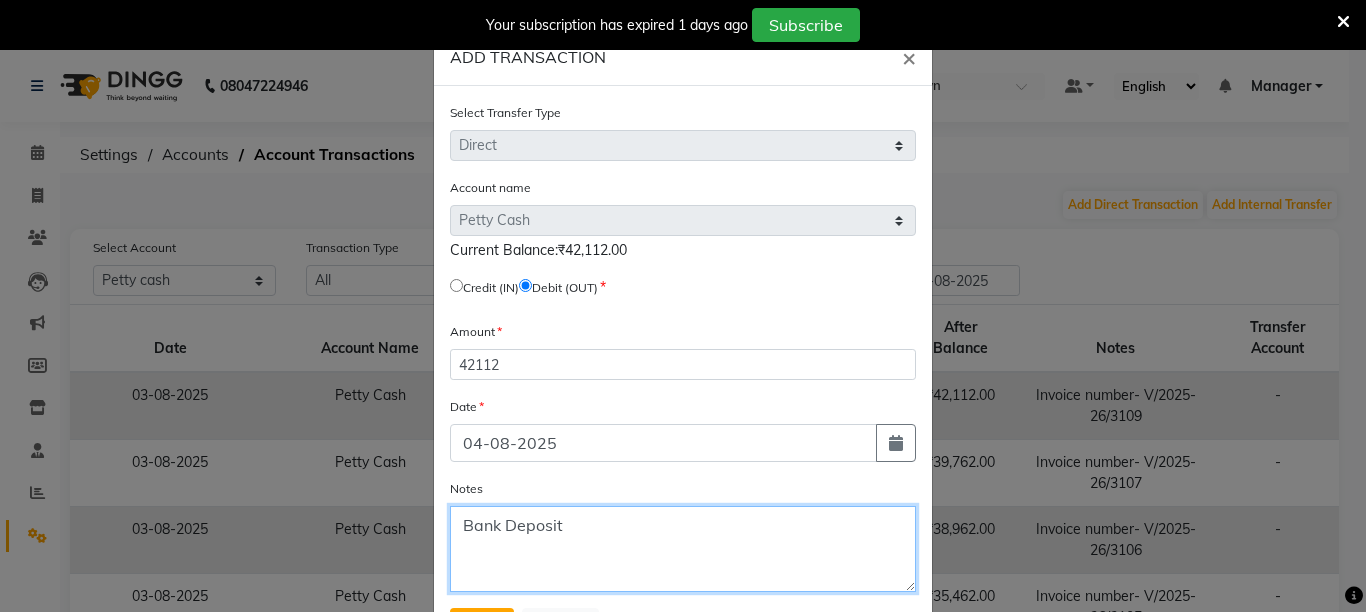 type on "Bank Deposit" 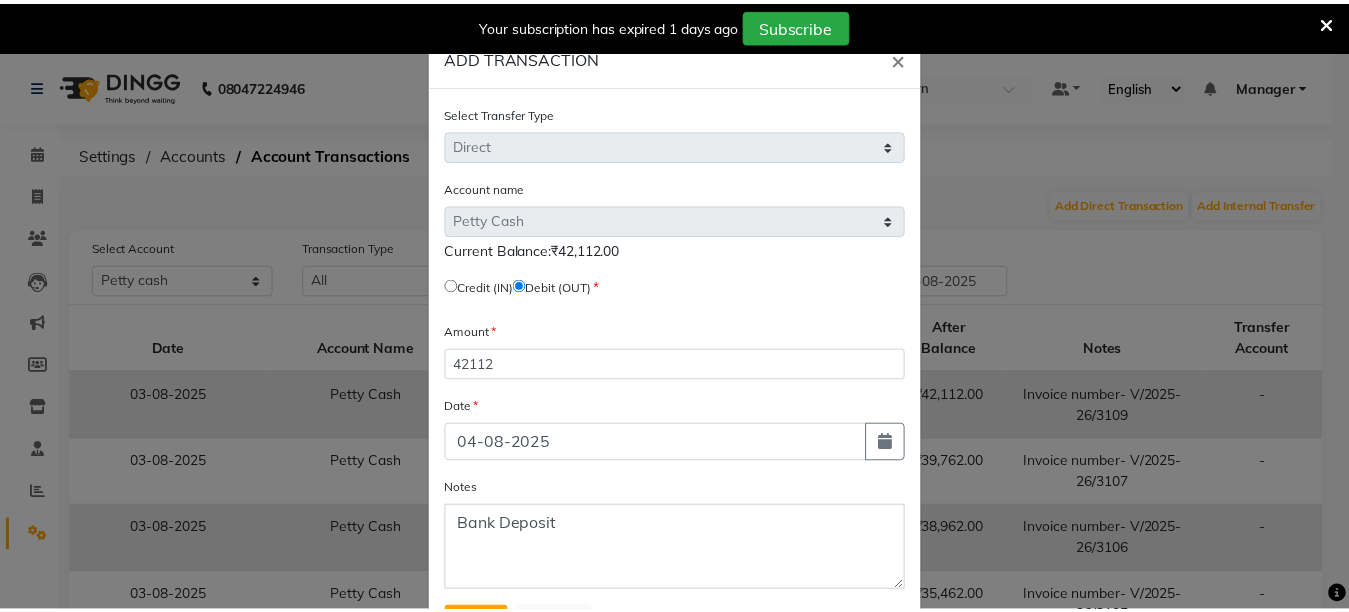 scroll, scrollTop: 95, scrollLeft: 0, axis: vertical 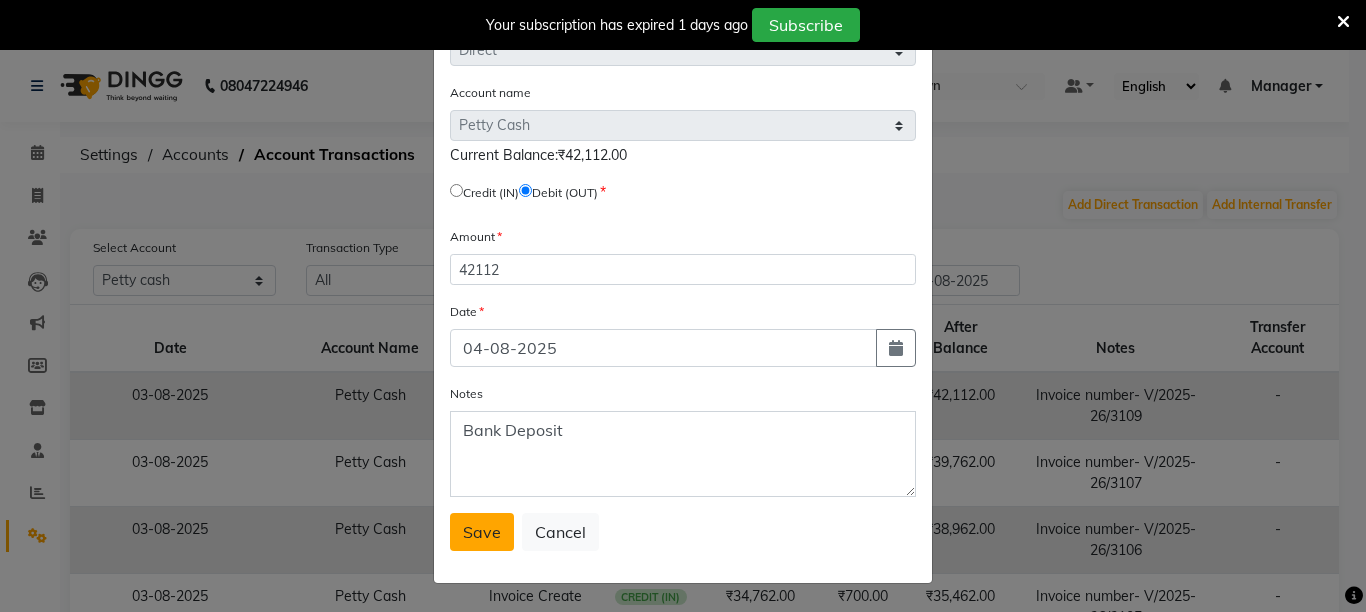 click on "Save" at bounding box center [482, 532] 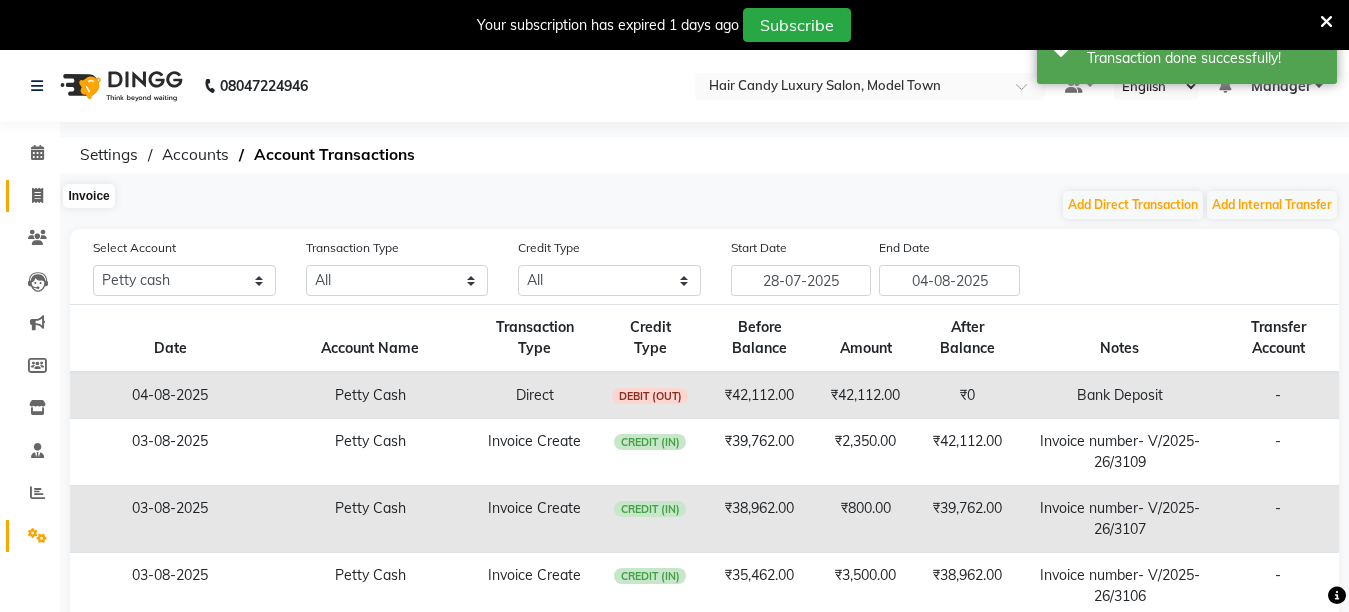 click 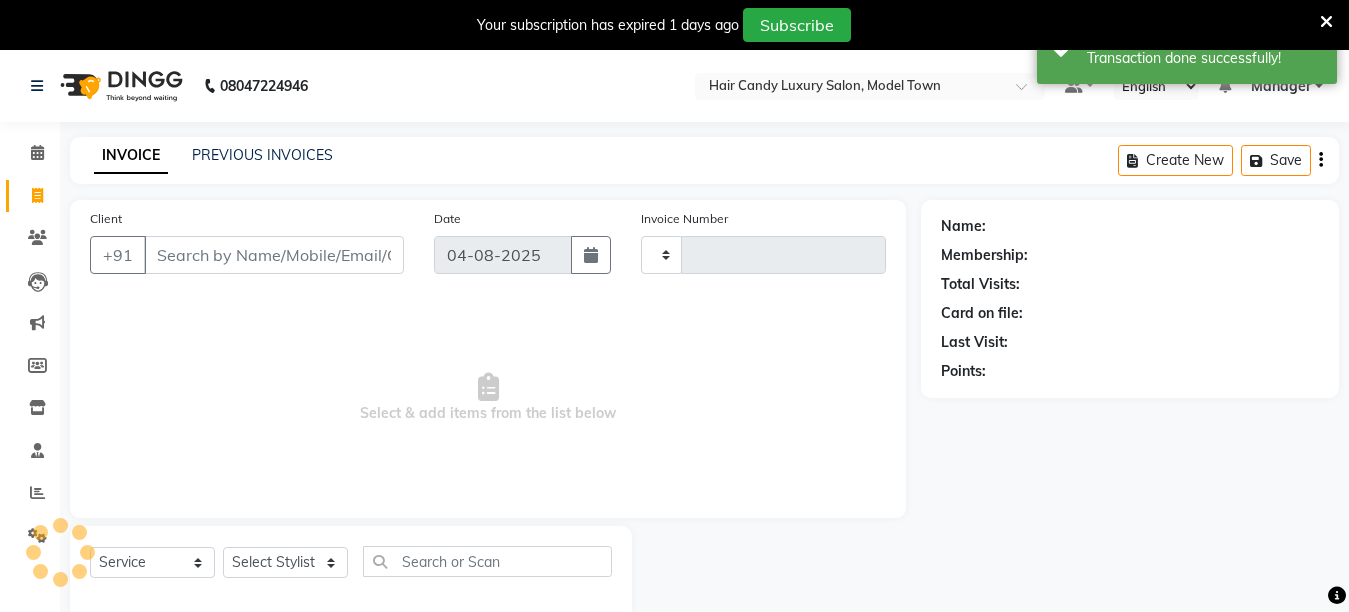 type on "3110" 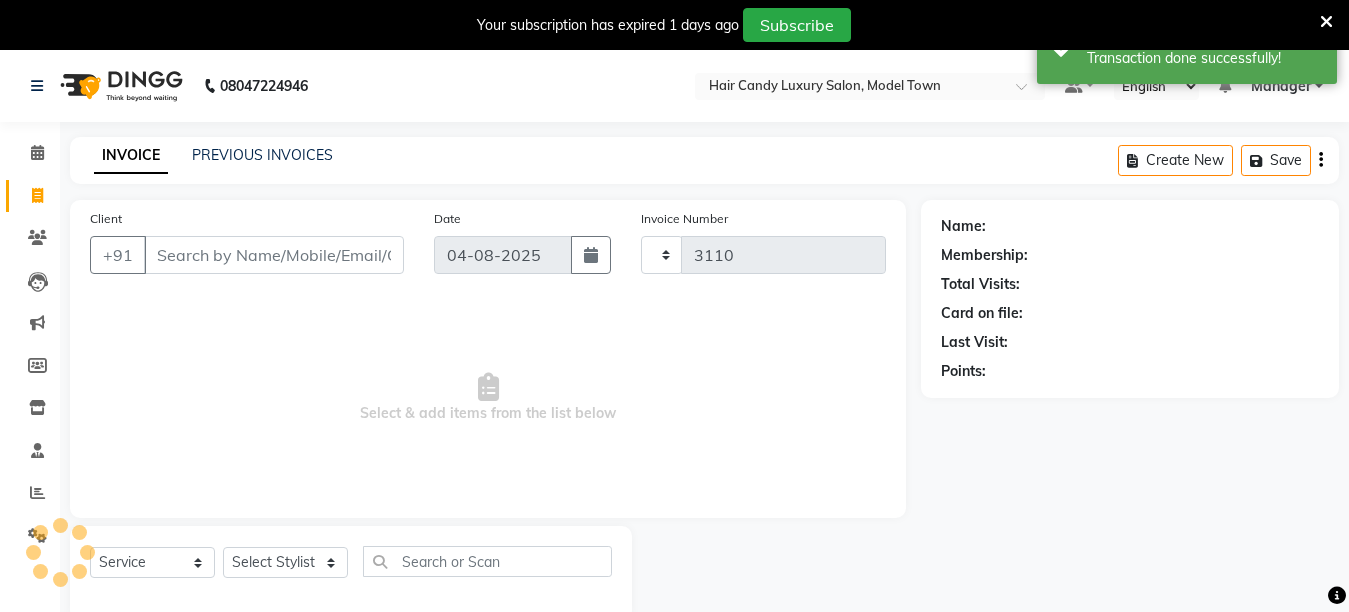 select on "4716" 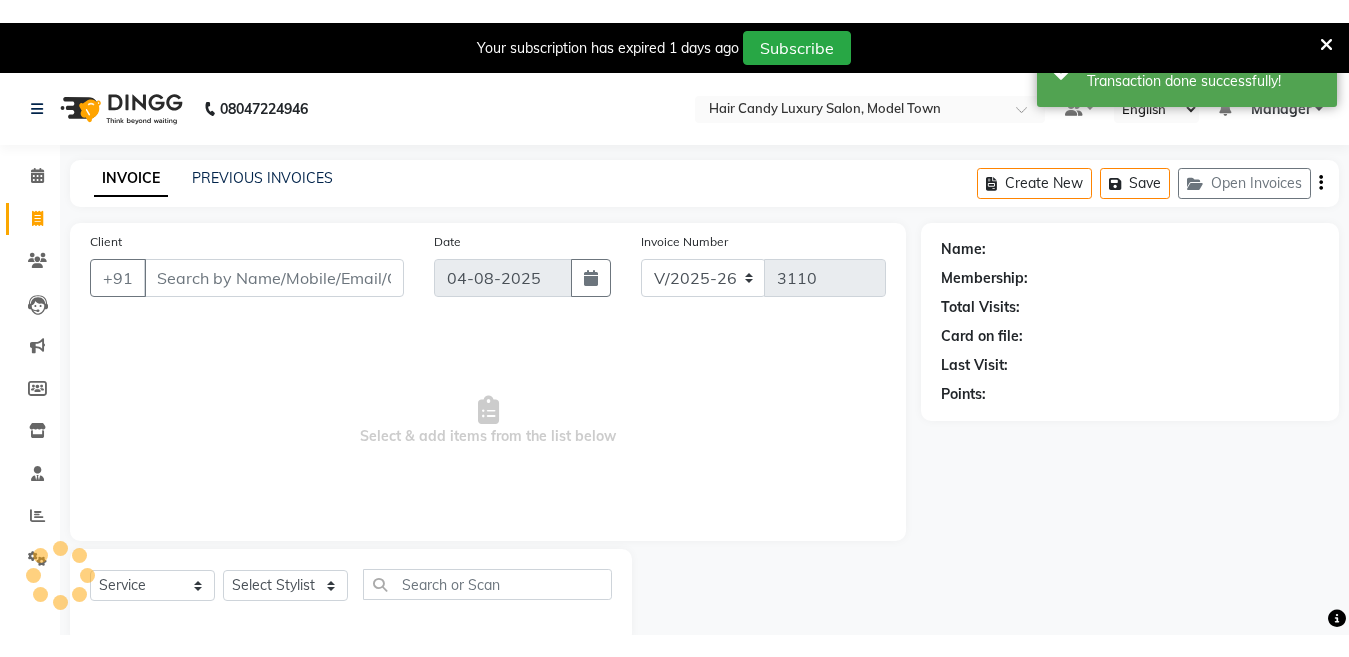 scroll, scrollTop: 50, scrollLeft: 0, axis: vertical 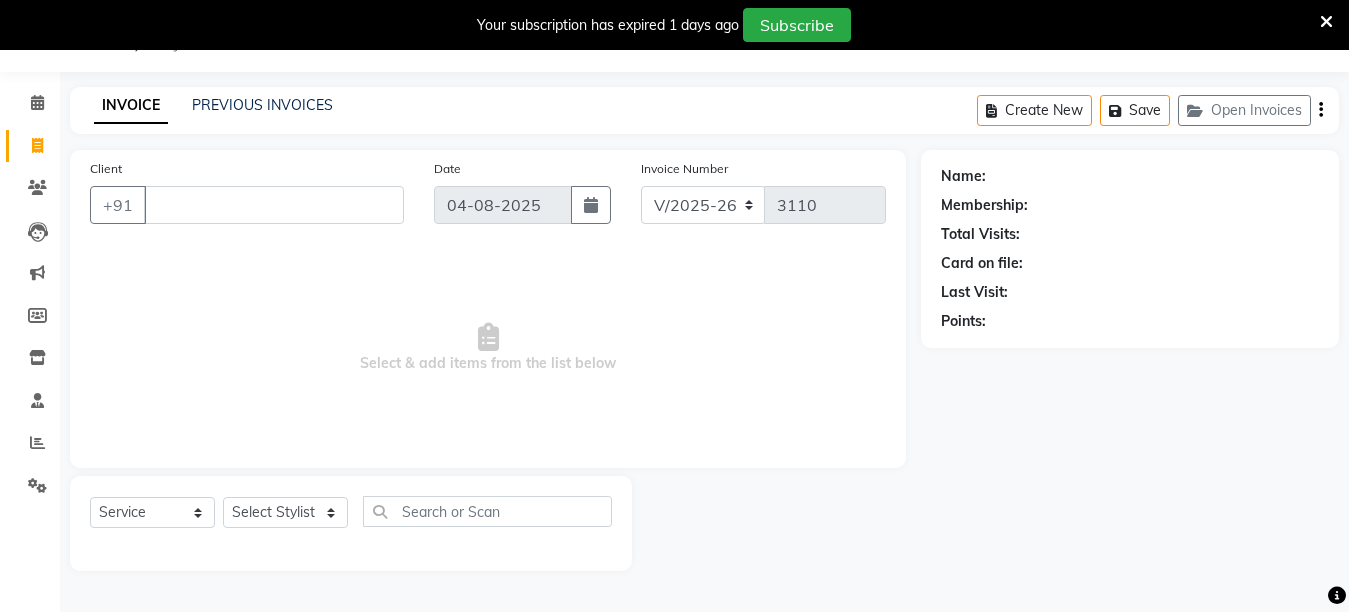 type on "." 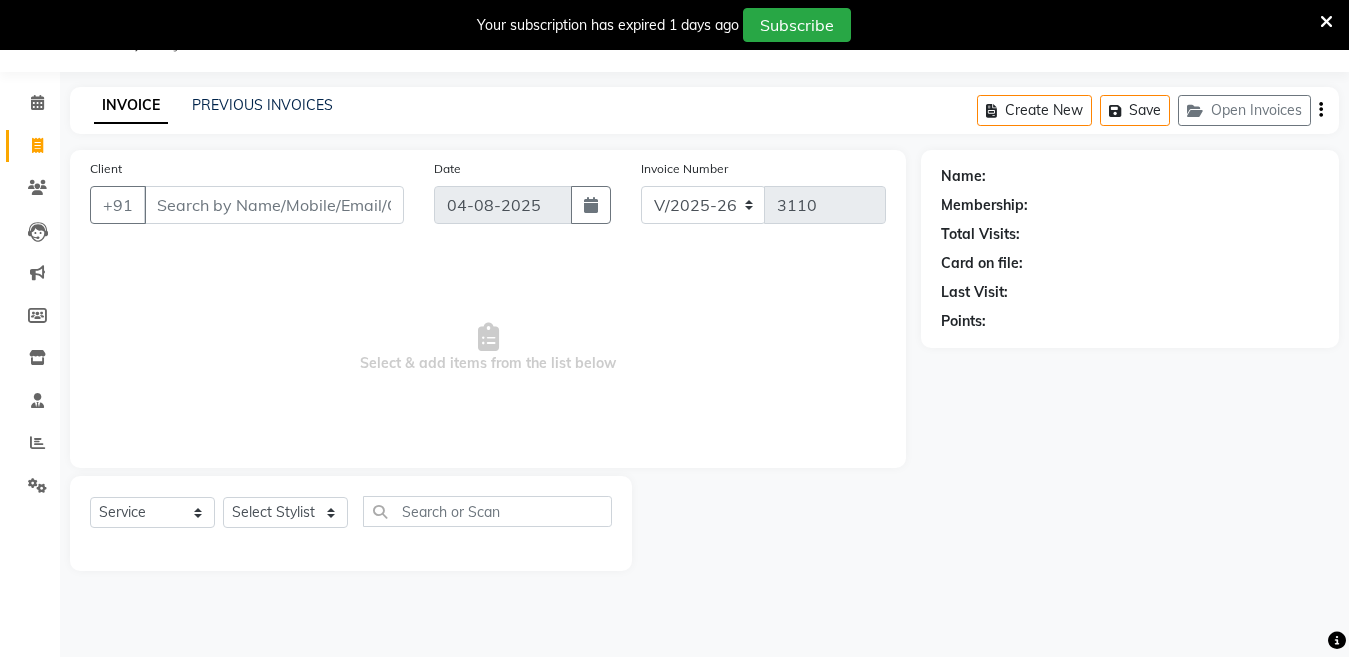 click at bounding box center [1326, 22] 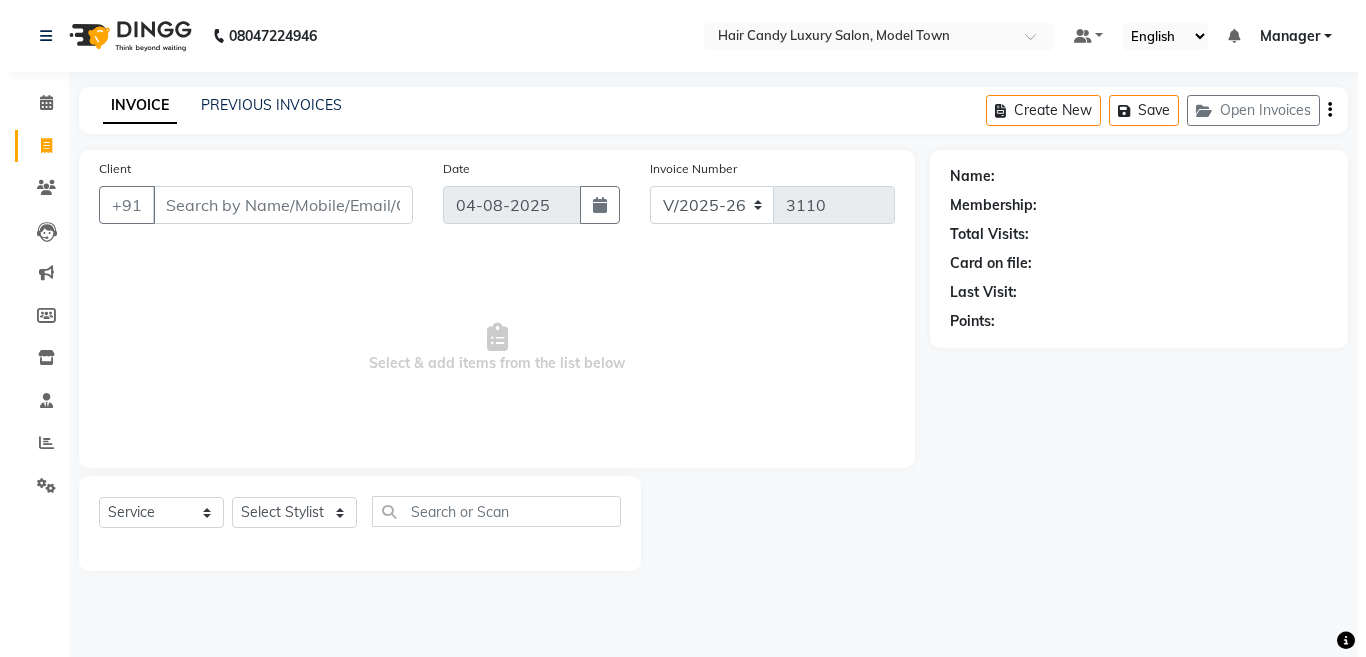 scroll, scrollTop: 0, scrollLeft: 0, axis: both 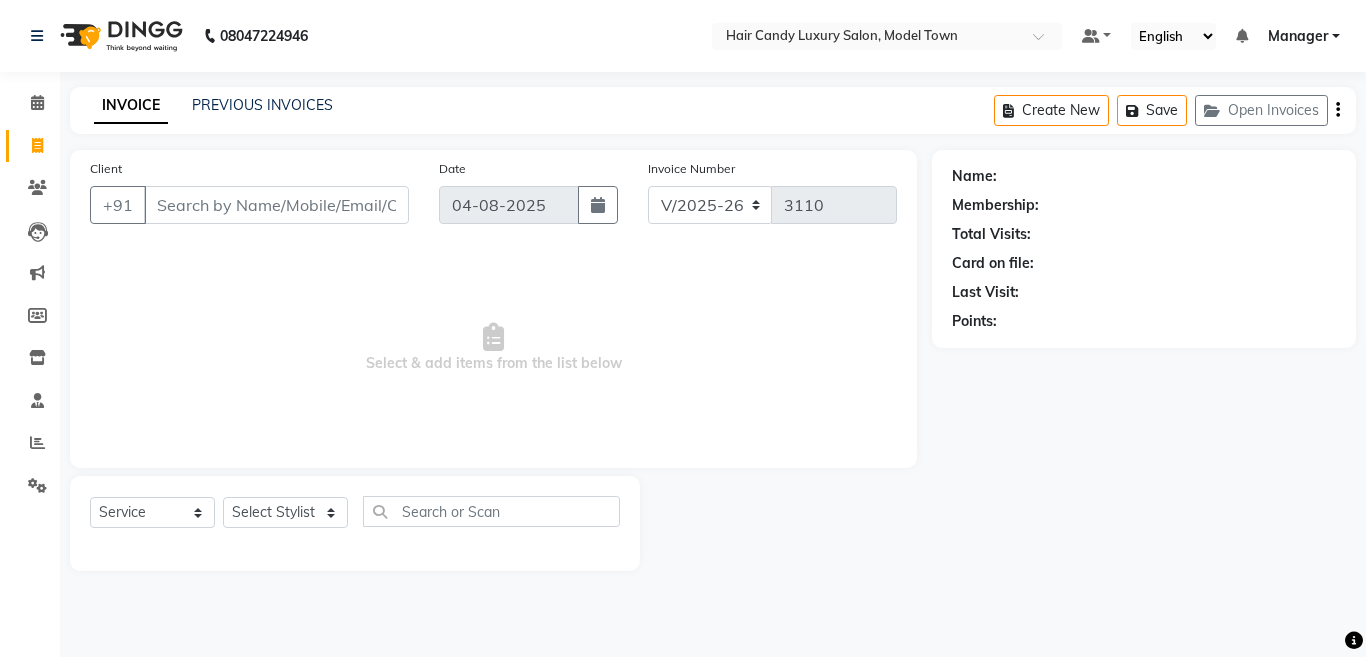 click 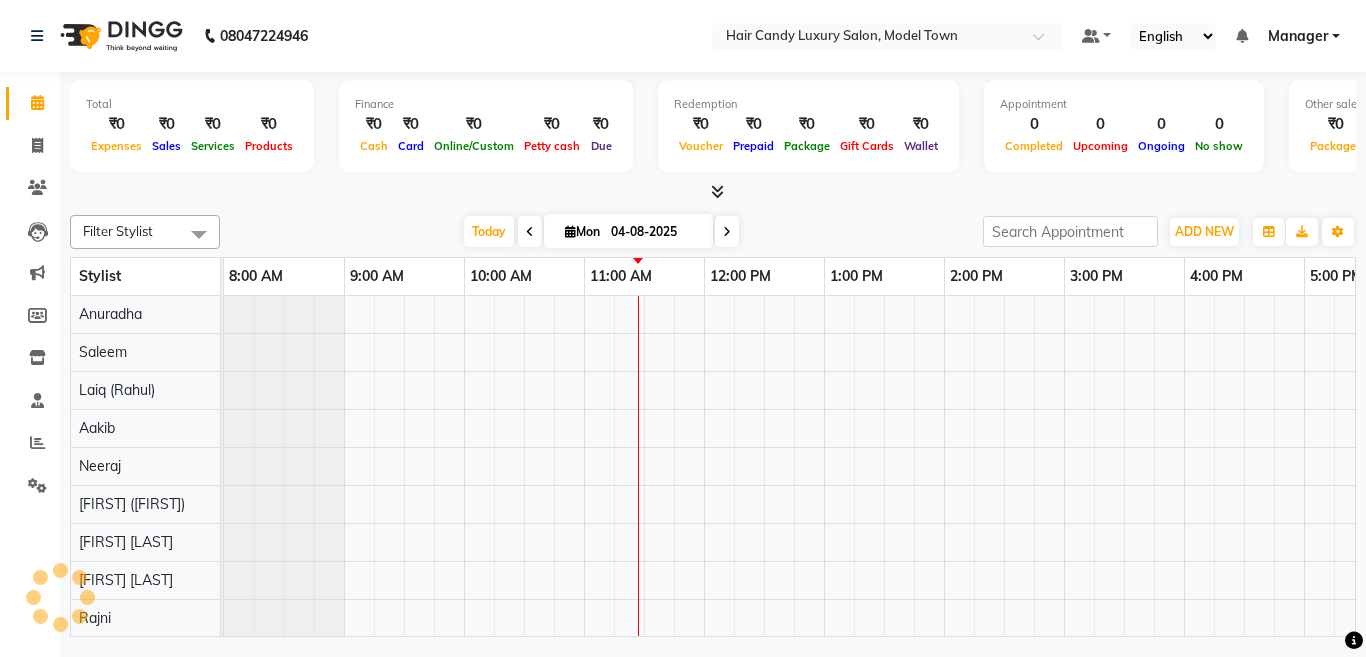 scroll, scrollTop: 0, scrollLeft: 0, axis: both 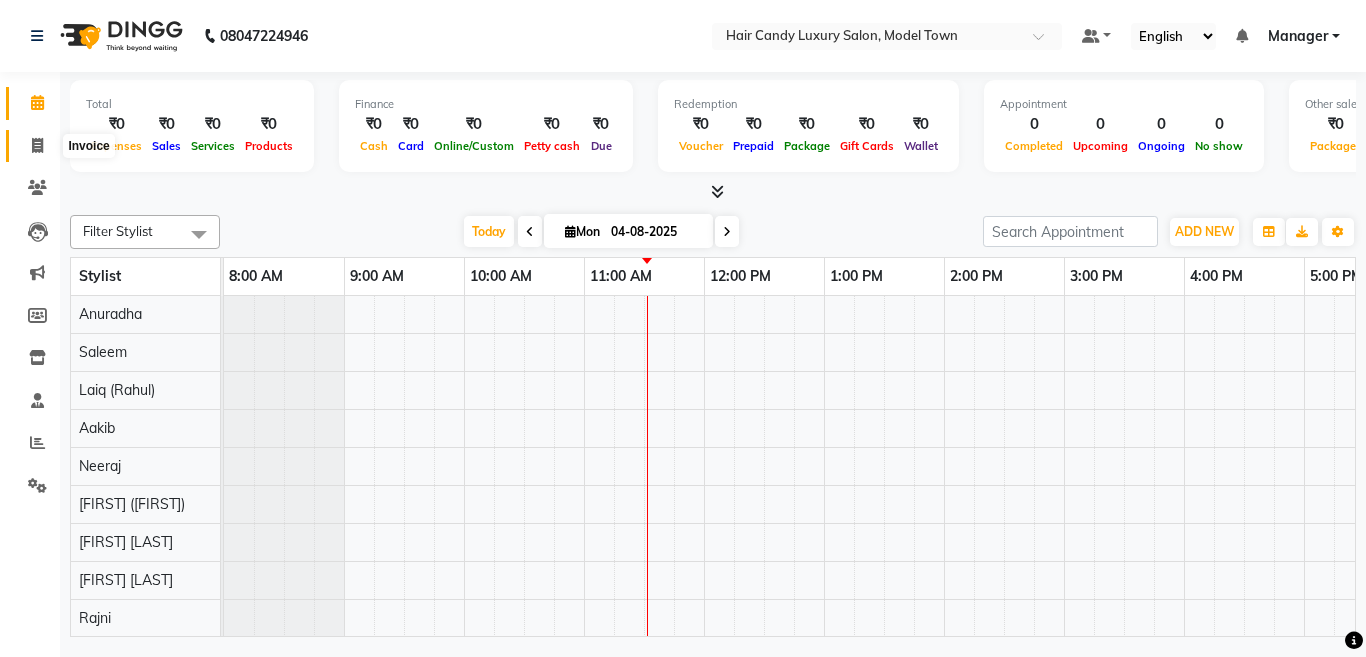 click 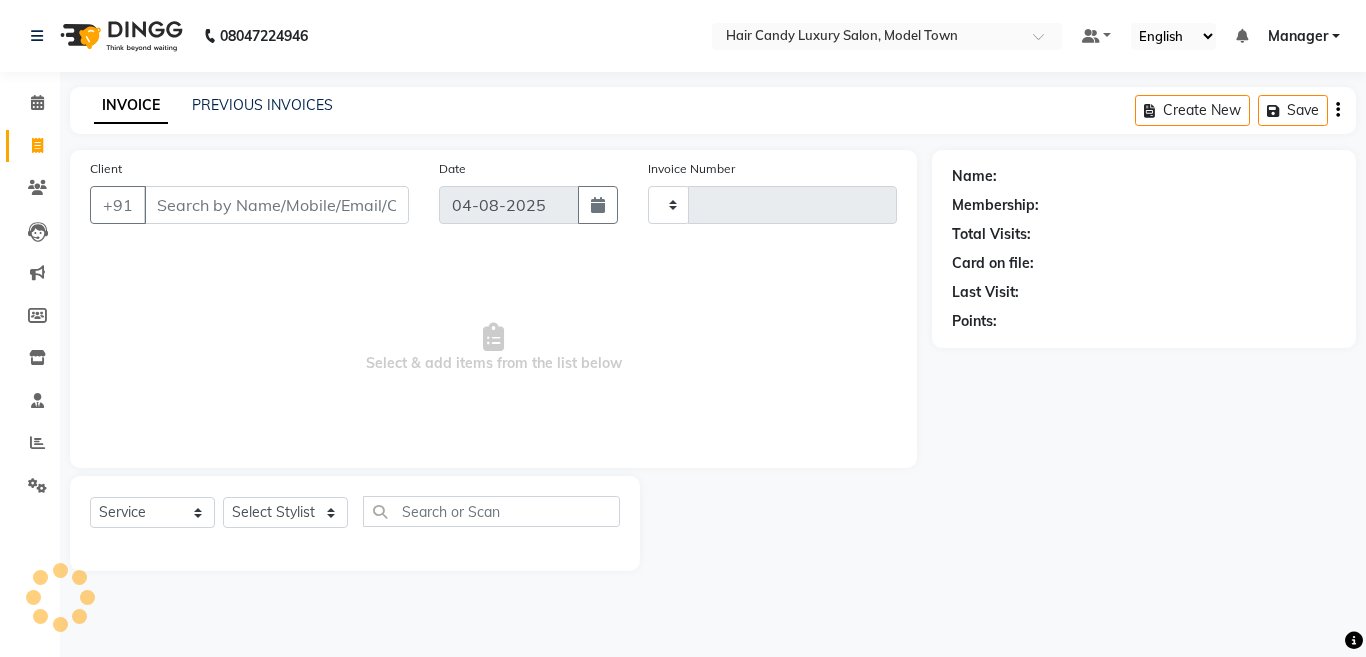 type on "3110" 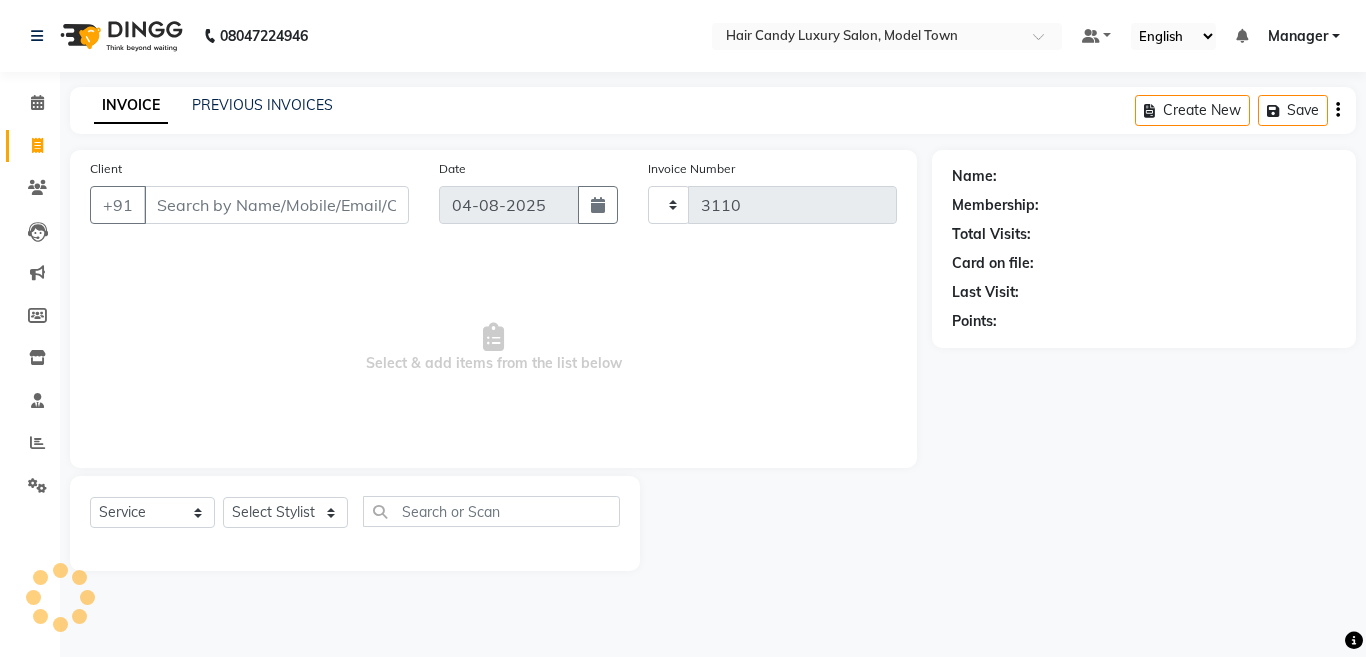 select on "4716" 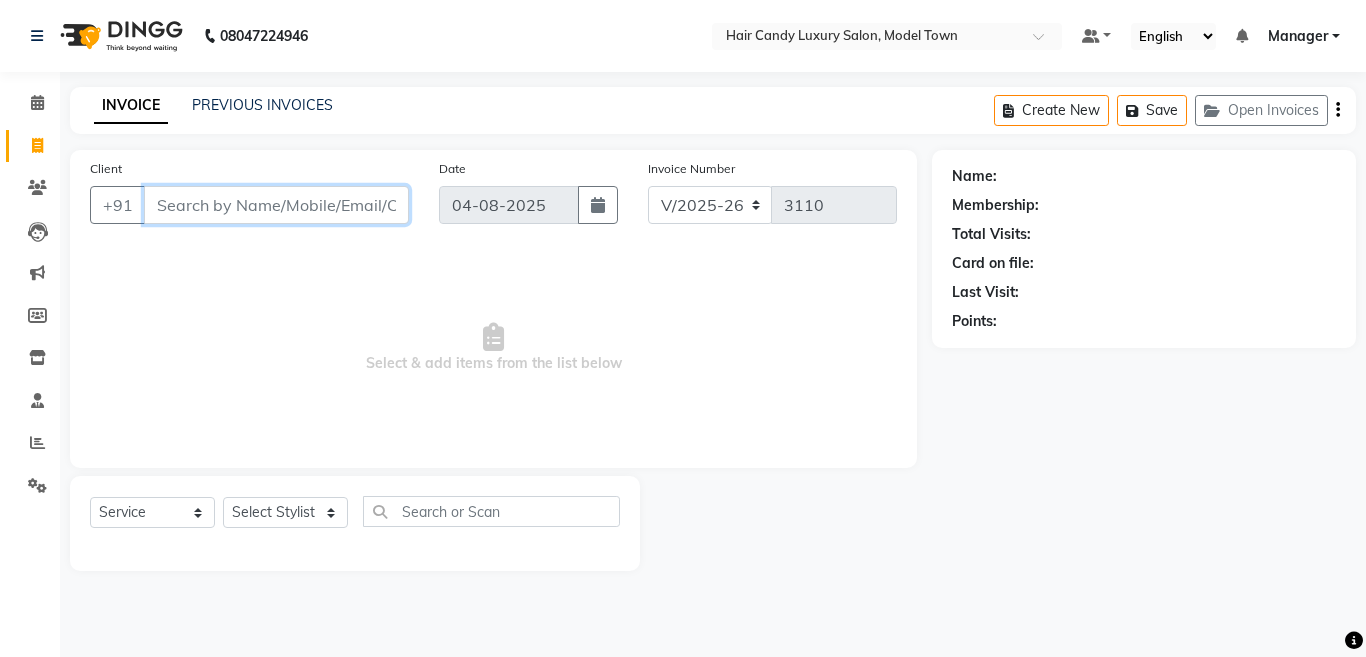 click on "Client" at bounding box center (276, 205) 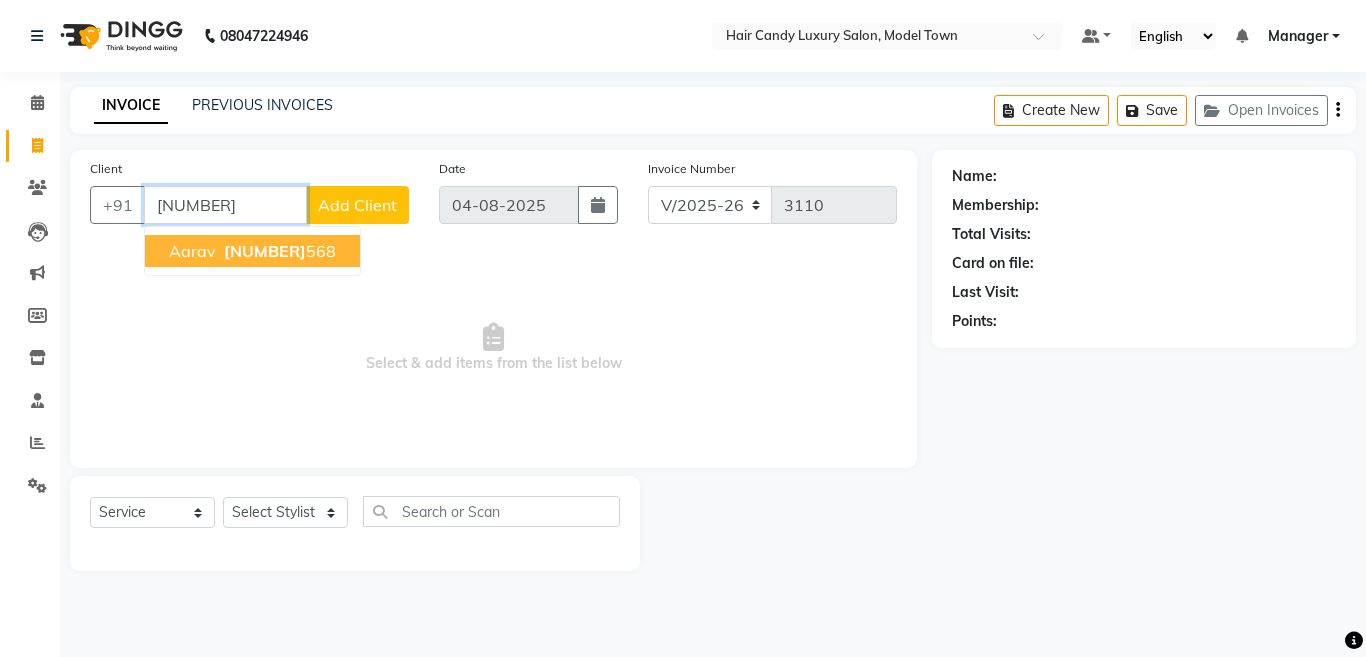click on "[NUMBER]" at bounding box center [265, 251] 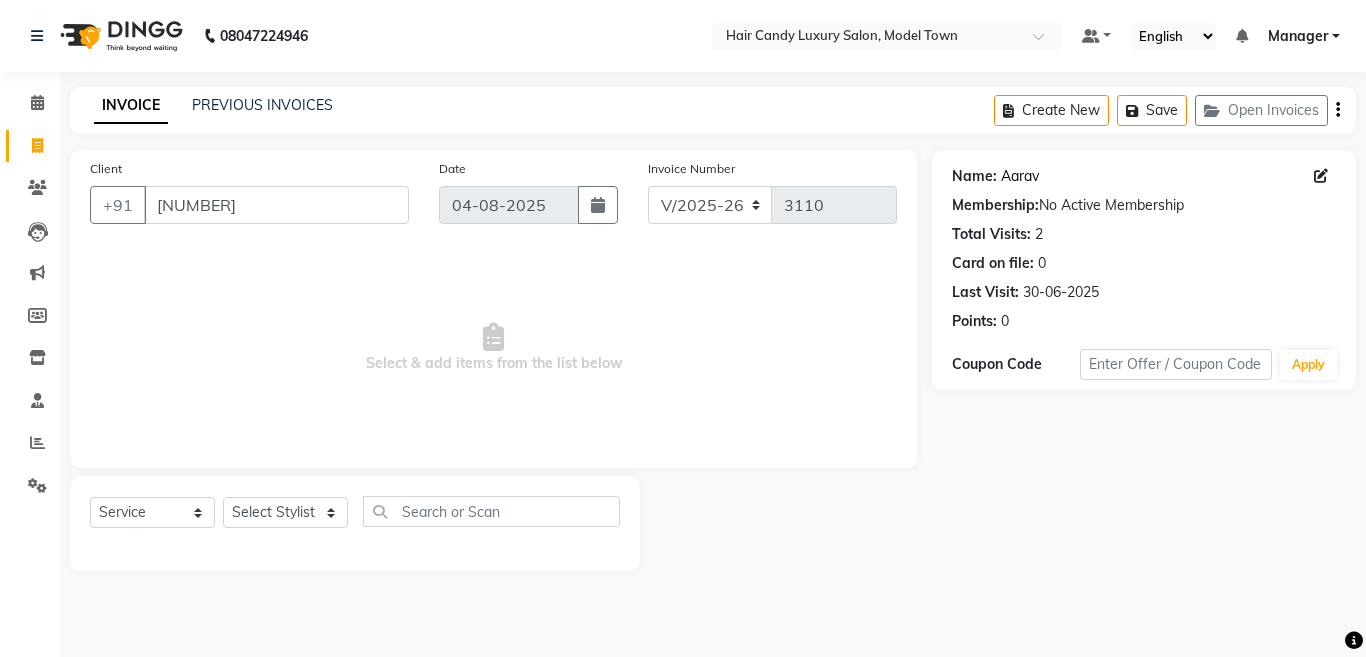 click on "Aarav" 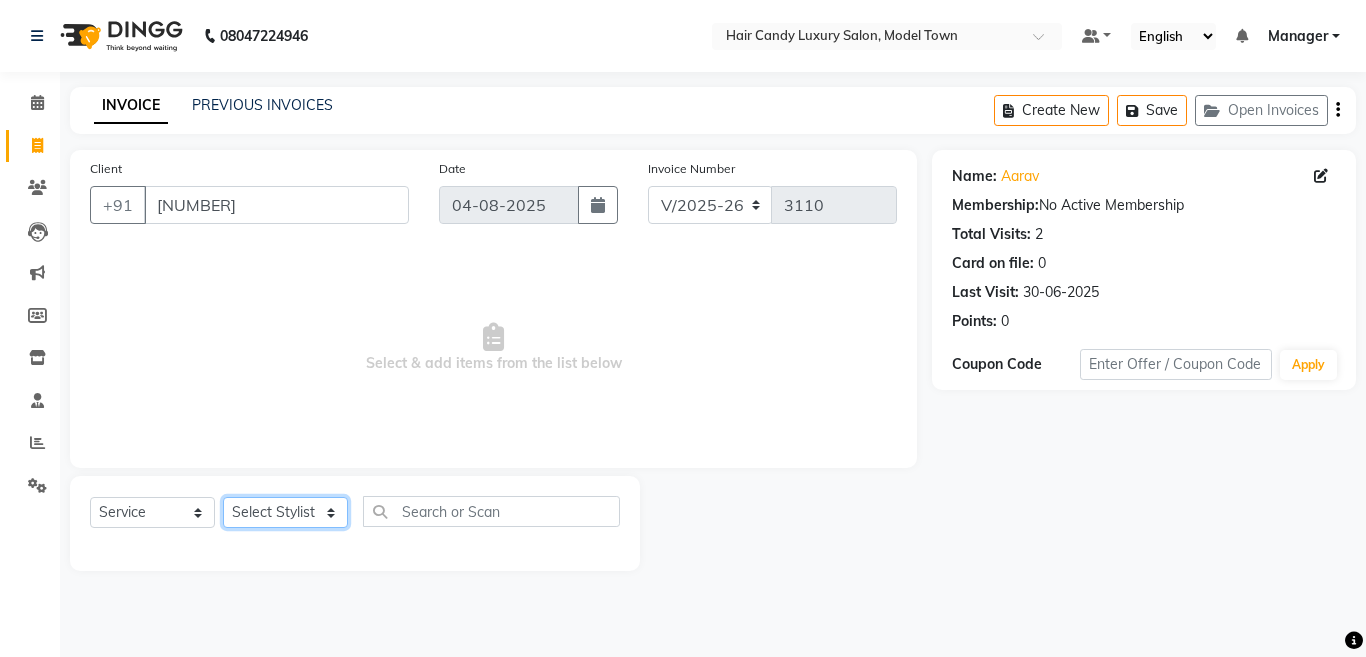 click on "Select Stylist [FIRST] [FIRST] [FIRST] [FIRST] [FIRST] ([FIRST]) [TITLE] [FIRST] [FIRST] [FIRST] [FIRST] [FIRST] [FIRST] ([FIRST]) [FIRST] [FIRST] [FIRST] [TITLE] [TITLE] [FIRST] [LAST]" 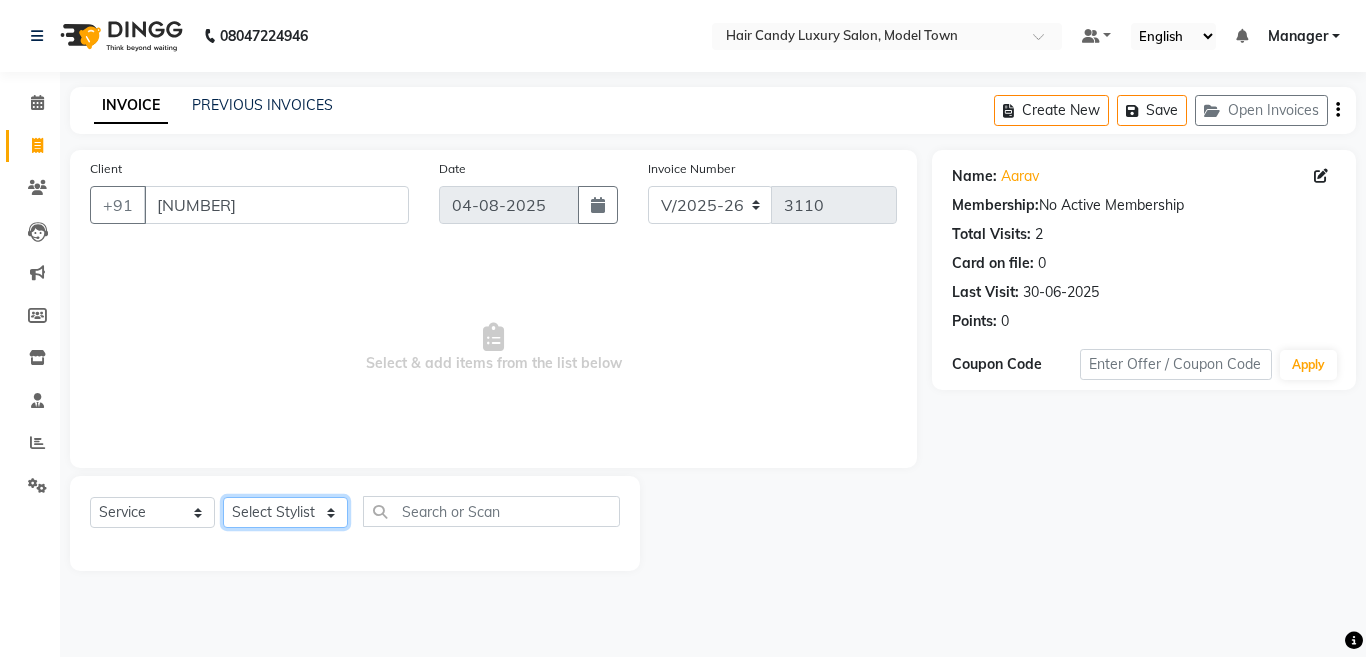select on "[NUMBER]" 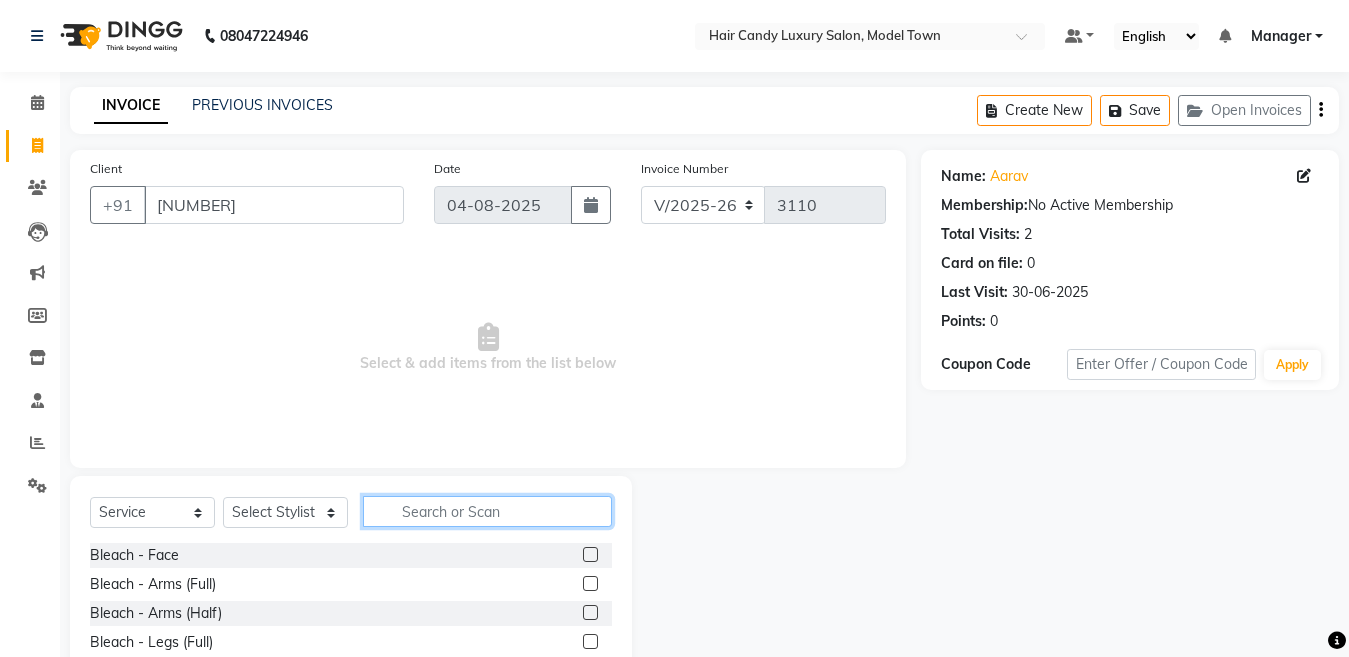 click 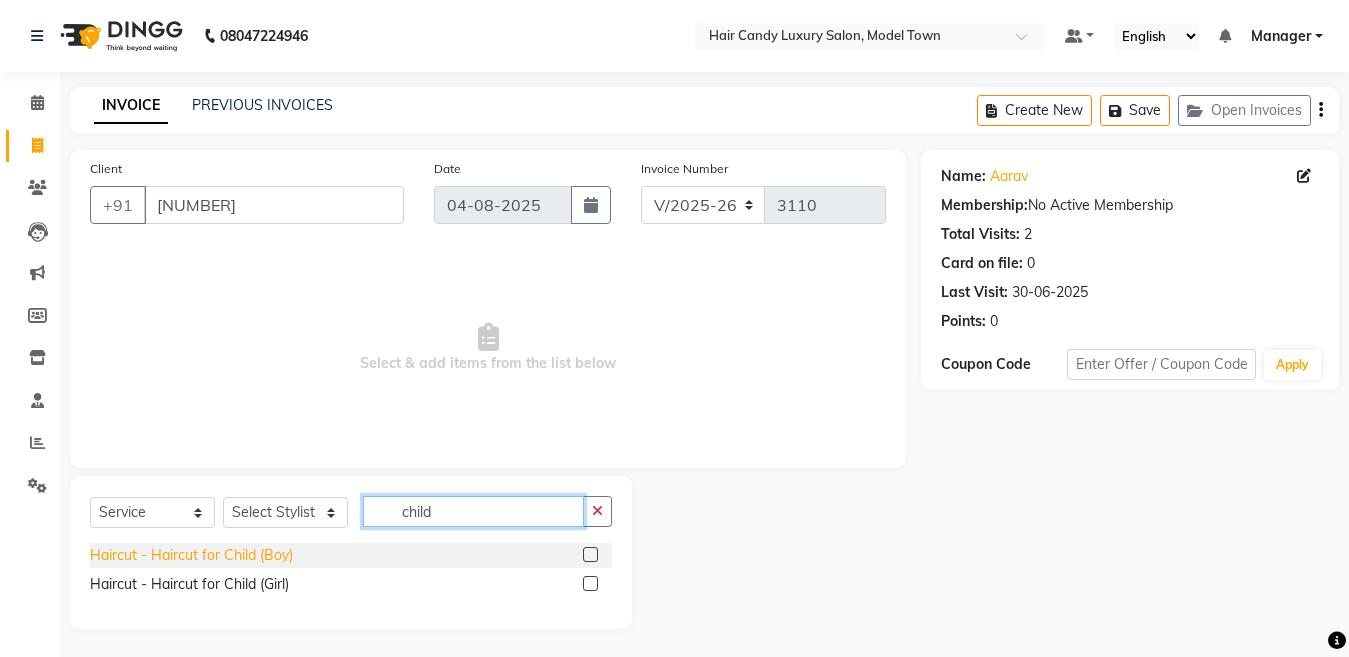 type on "child" 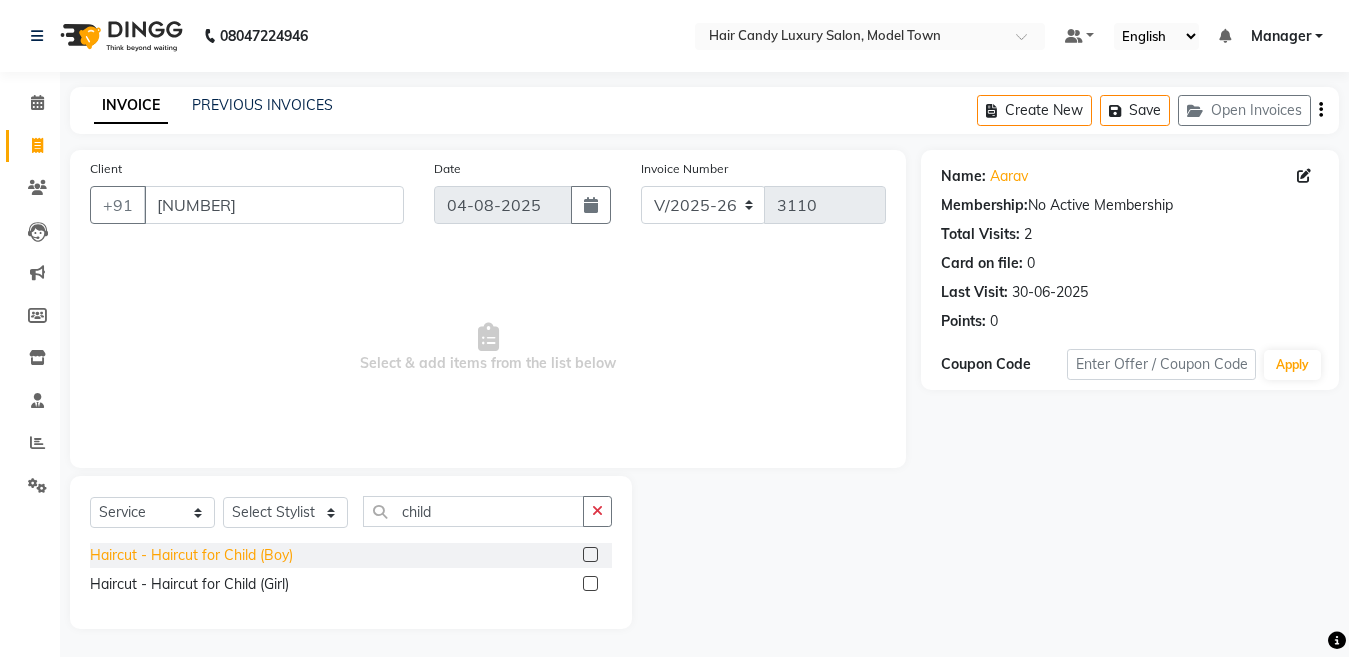 click on "Haircut - Haircut for Child (Boy)" 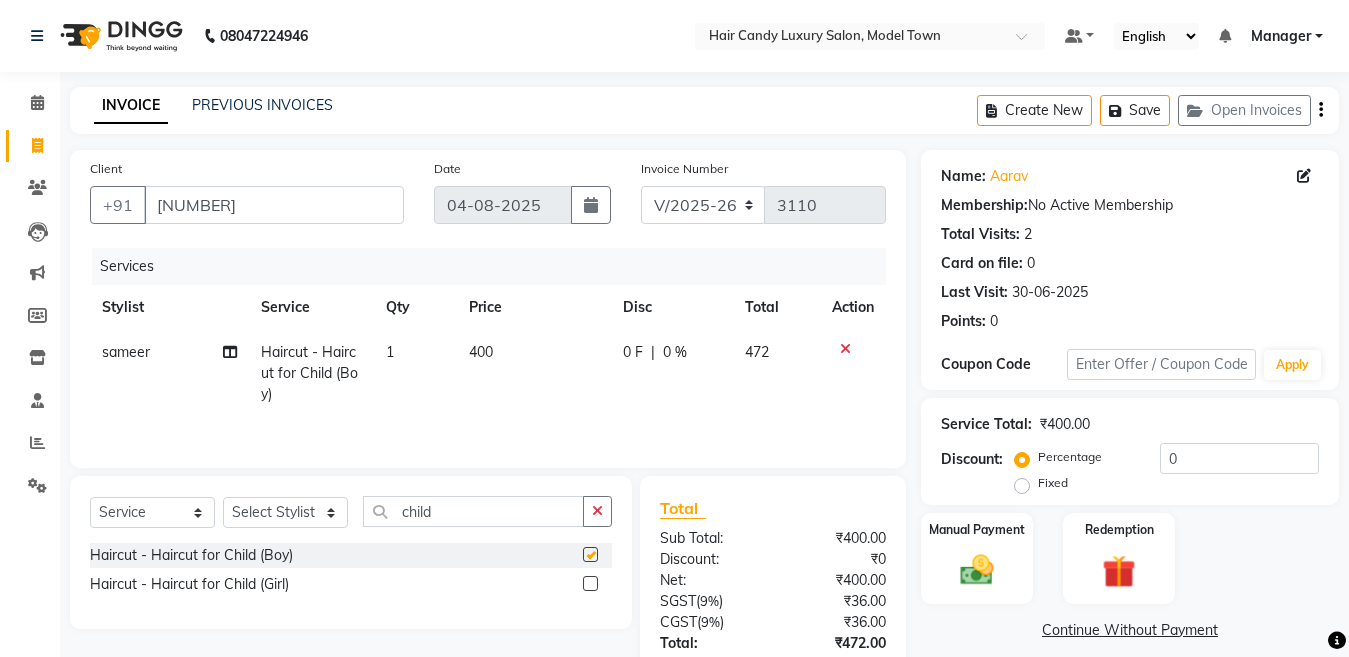 checkbox on "false" 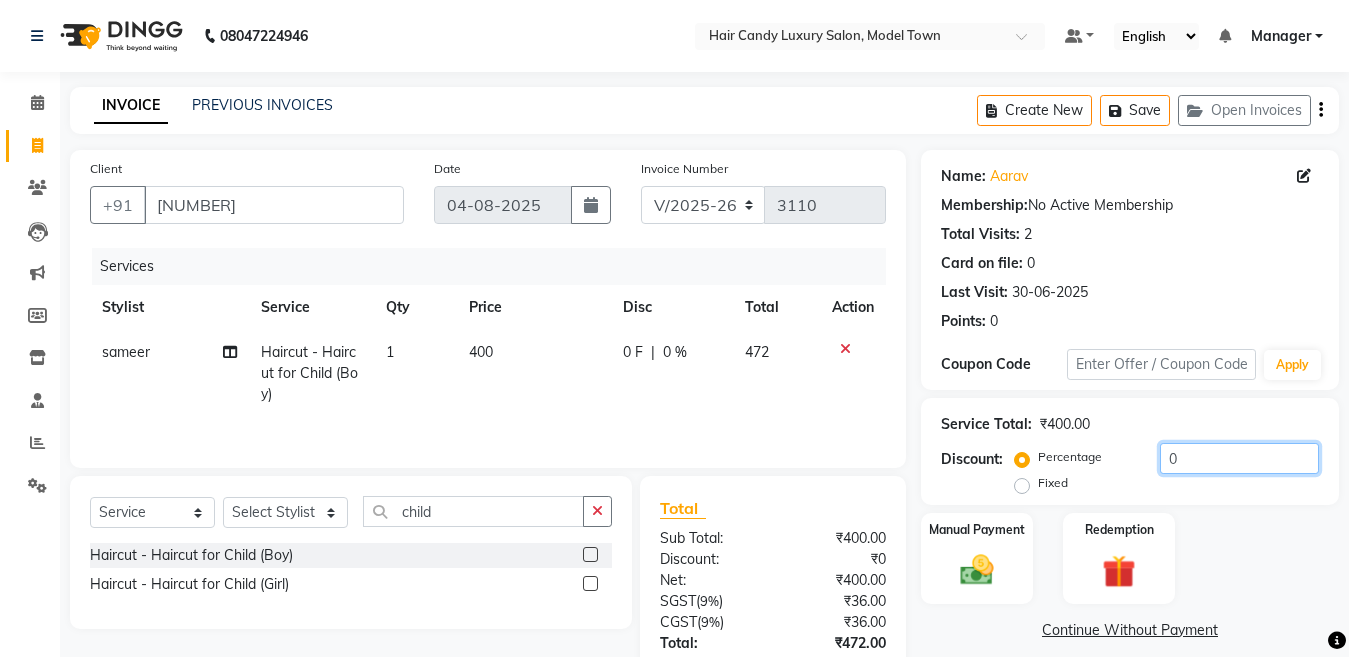 drag, startPoint x: 1235, startPoint y: 466, endPoint x: 987, endPoint y: 477, distance: 248.24384 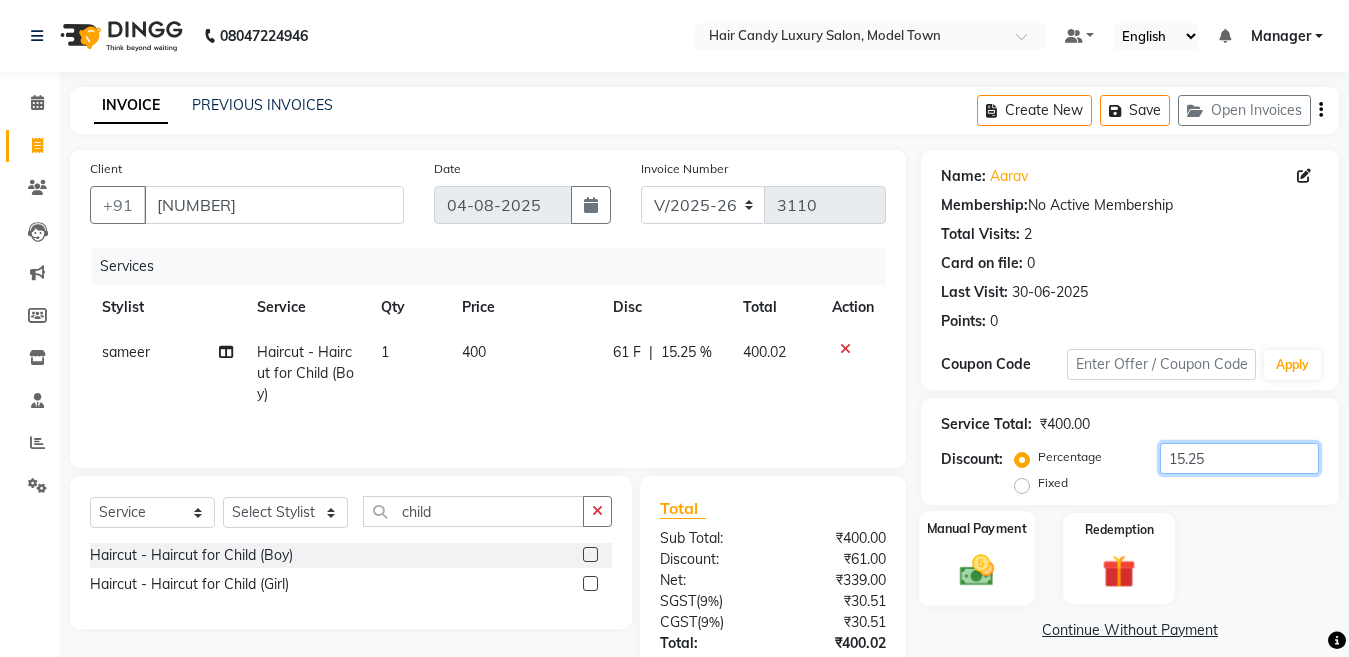 type on "15.25" 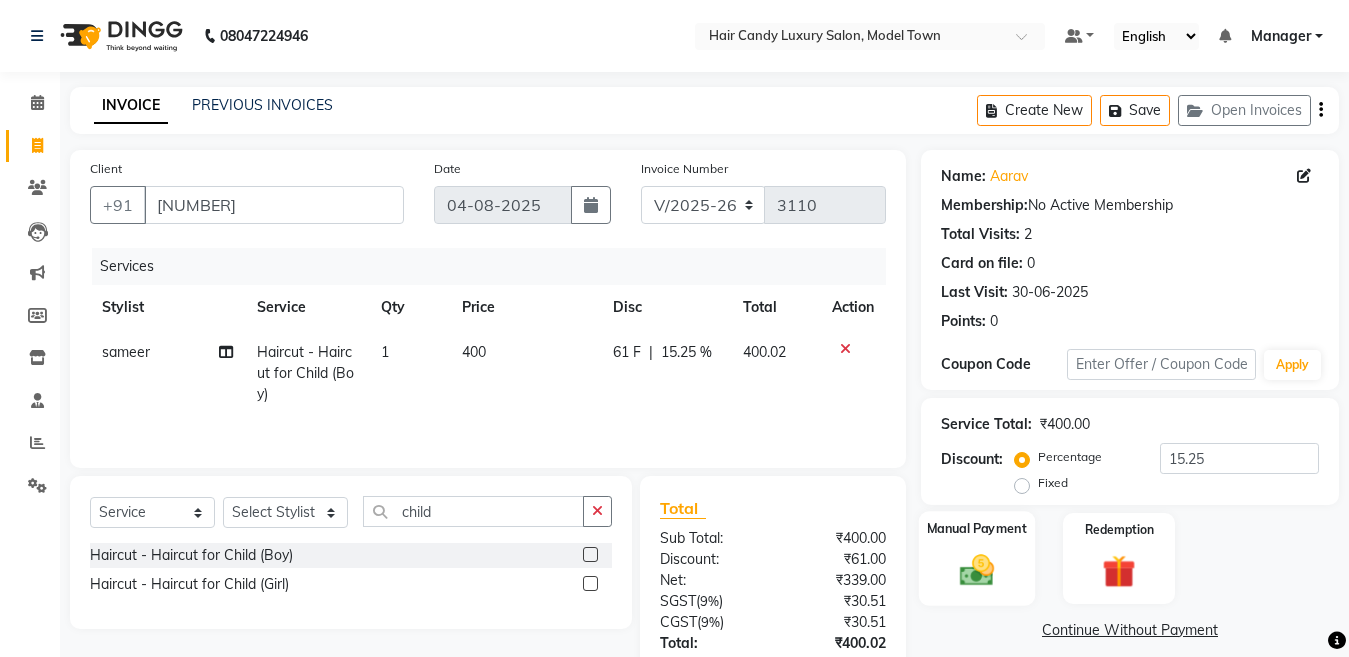 click on "Manual Payment" 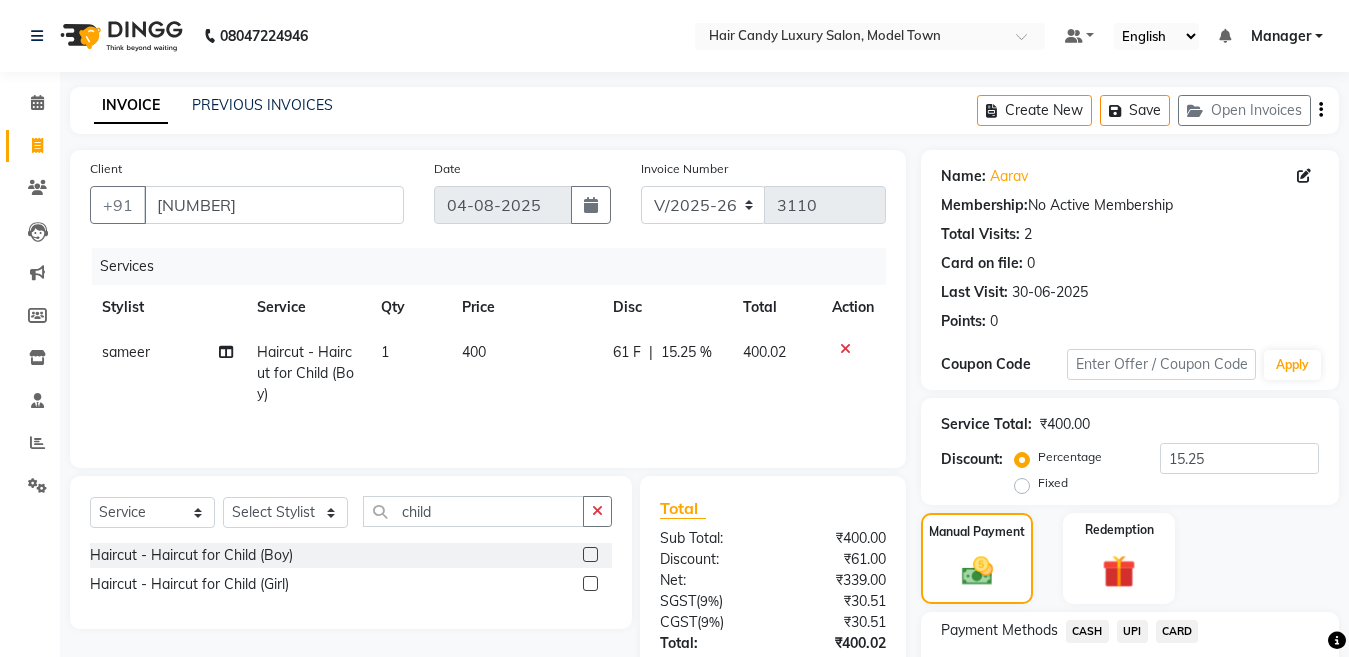 scroll, scrollTop: 166, scrollLeft: 0, axis: vertical 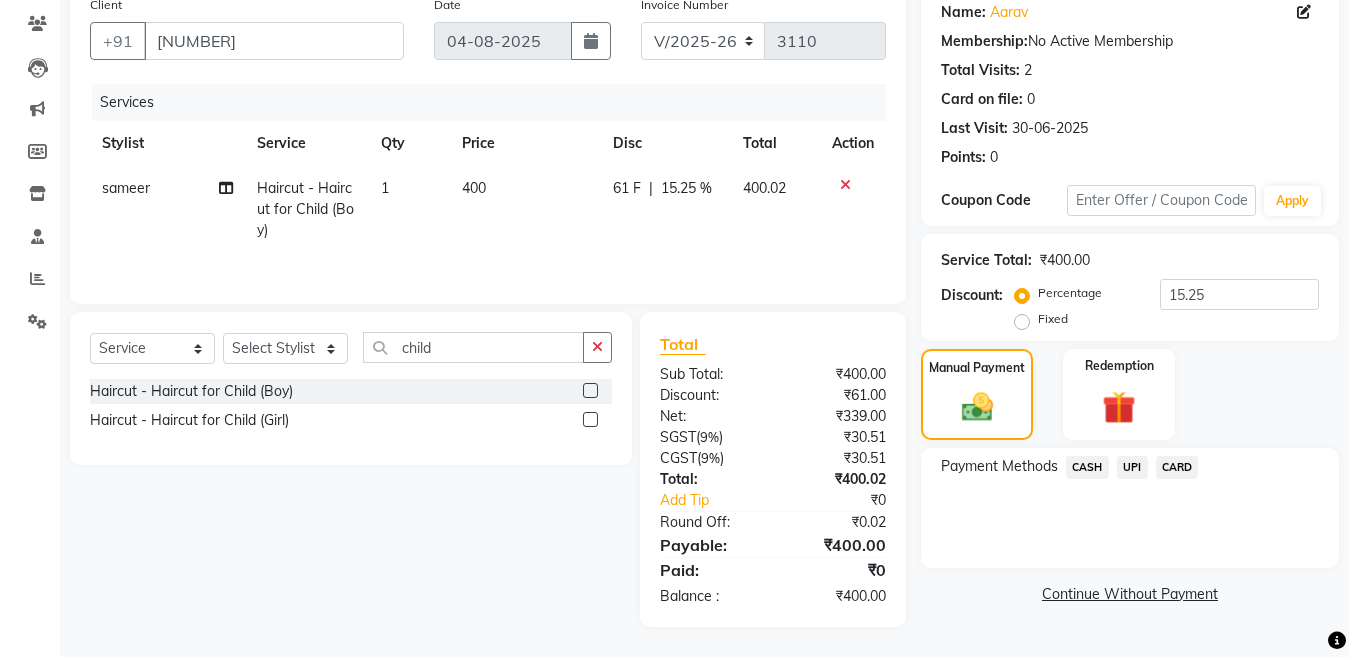 click on "CASH" 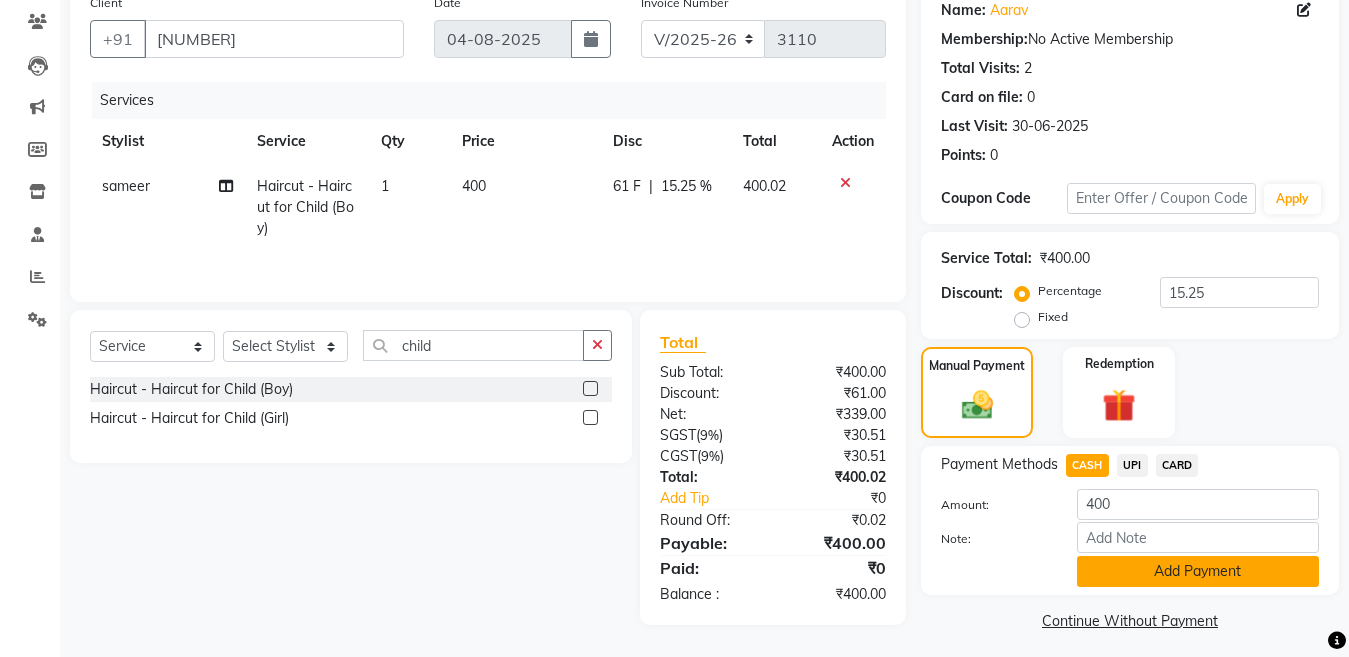 click on "Add Payment" 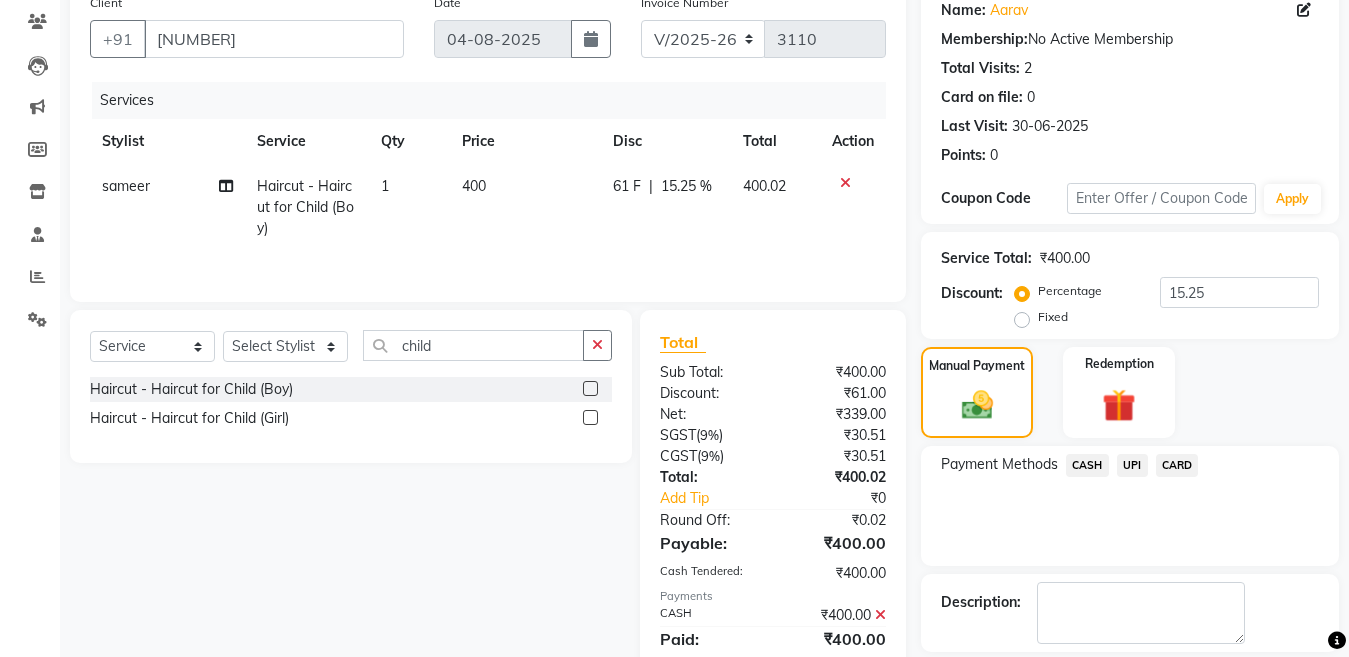 scroll, scrollTop: 259, scrollLeft: 0, axis: vertical 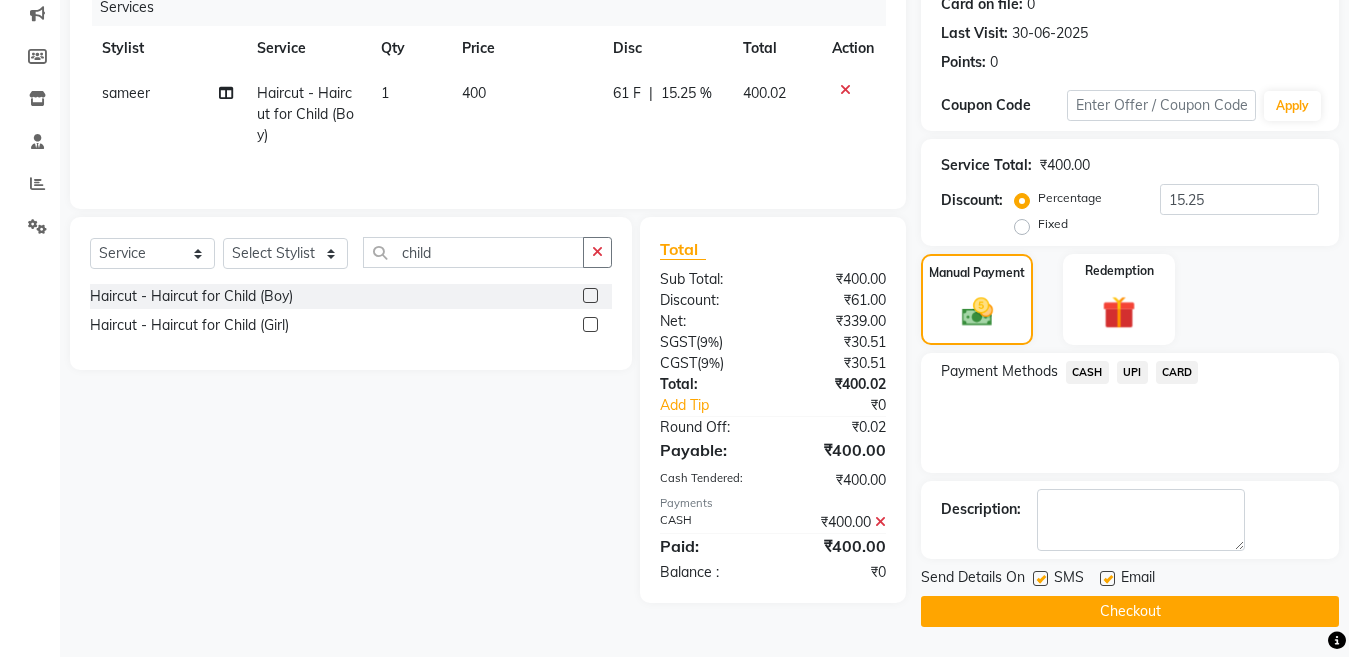 click 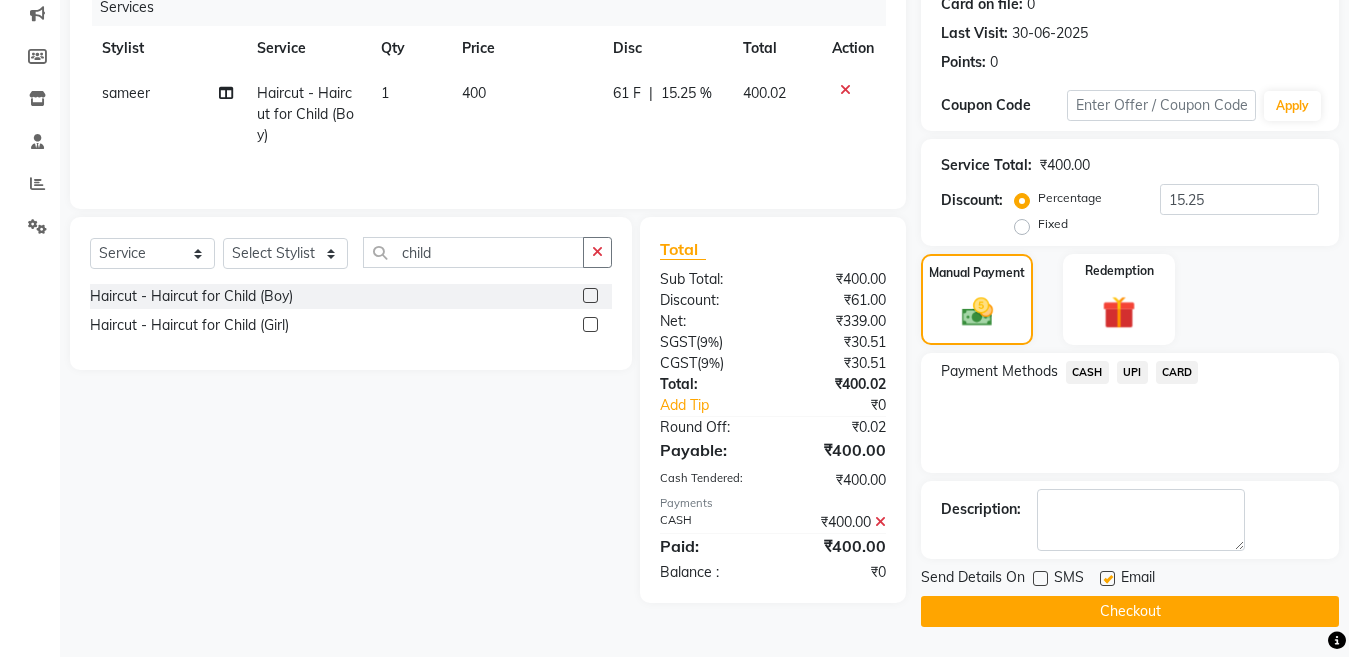 click on "Checkout" 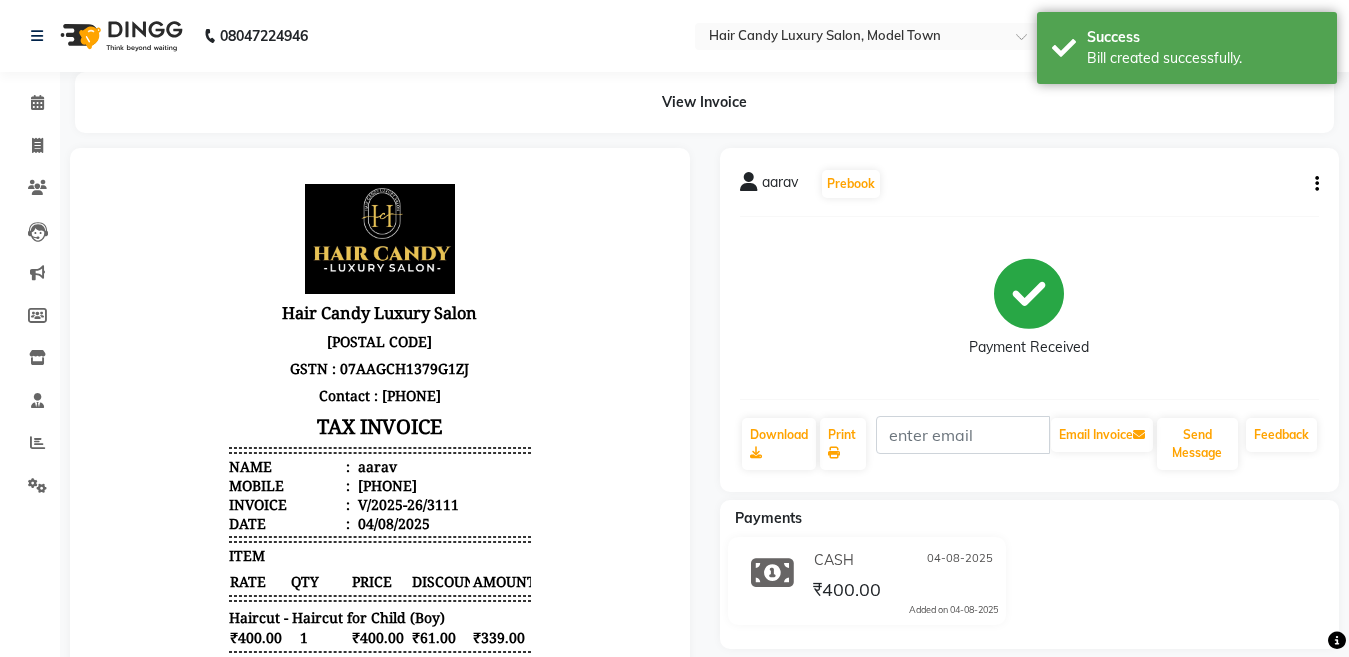 scroll, scrollTop: 0, scrollLeft: 0, axis: both 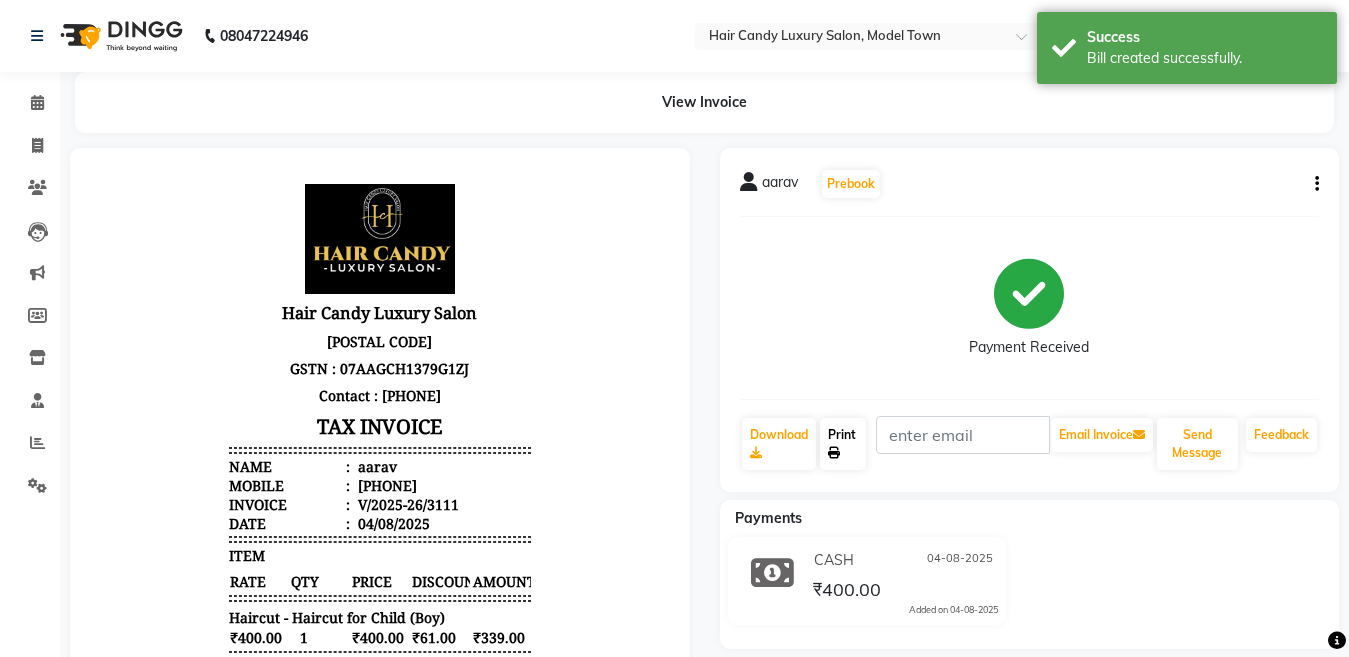 click 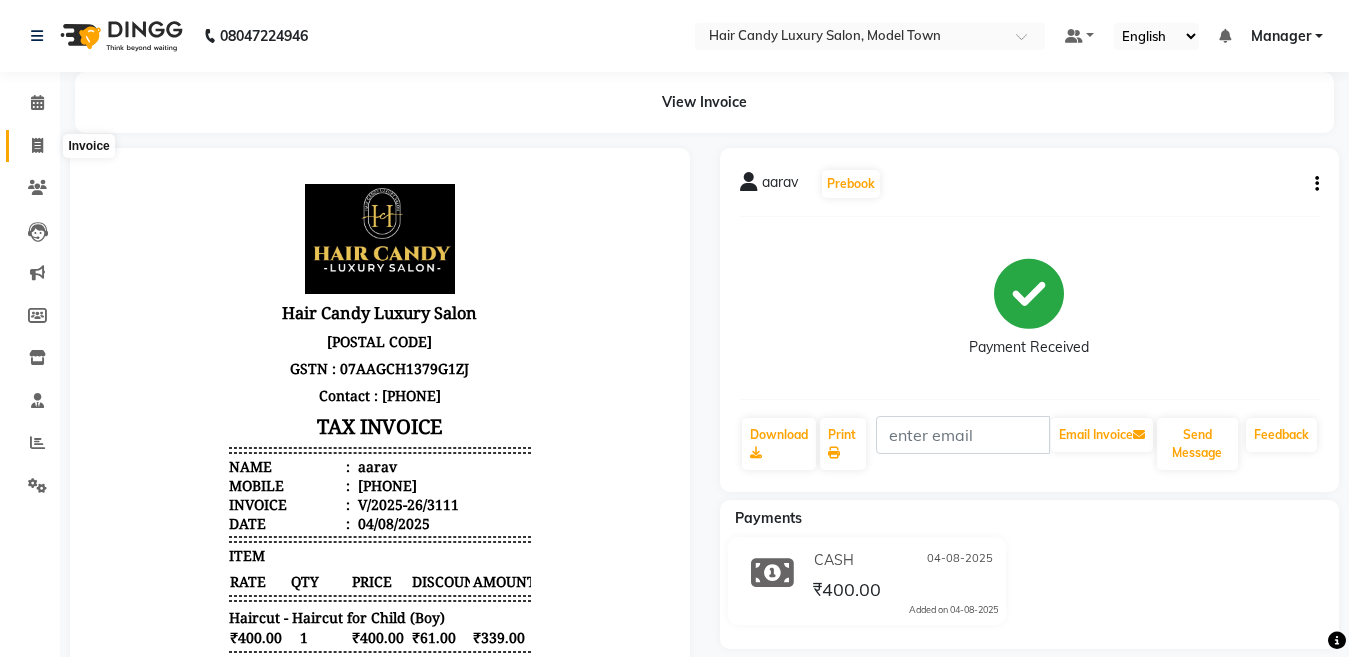 click 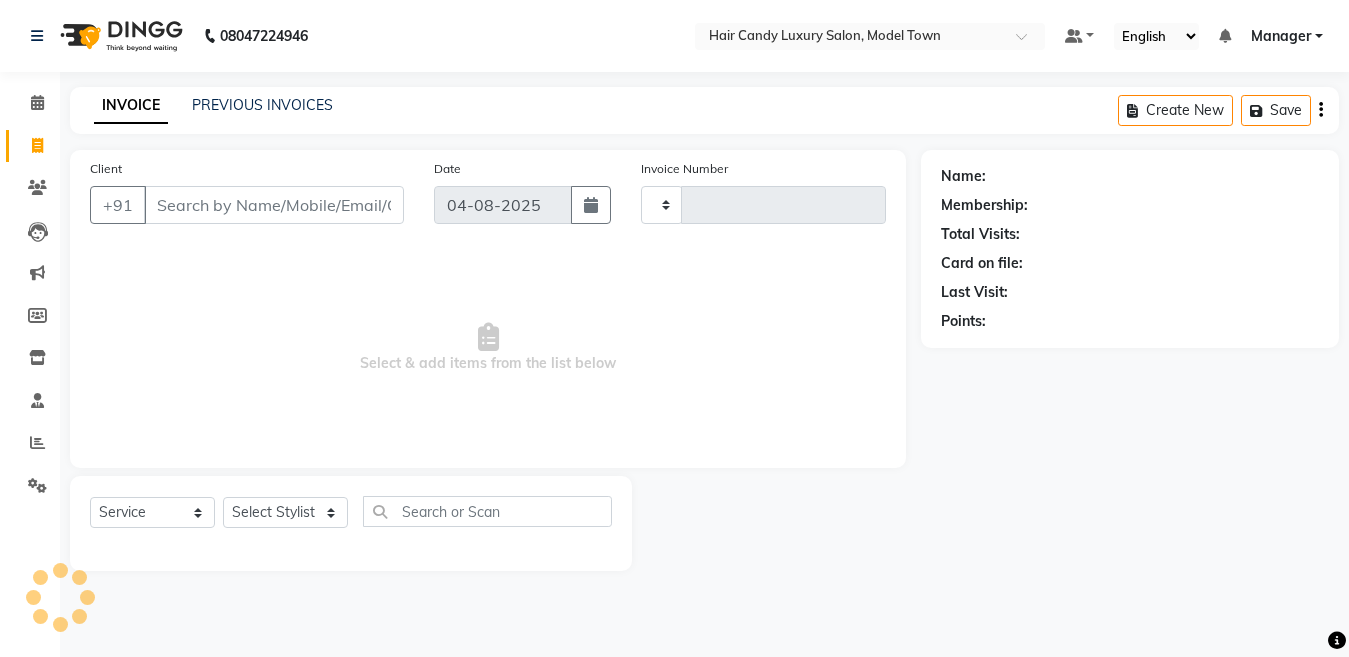 type on "3112" 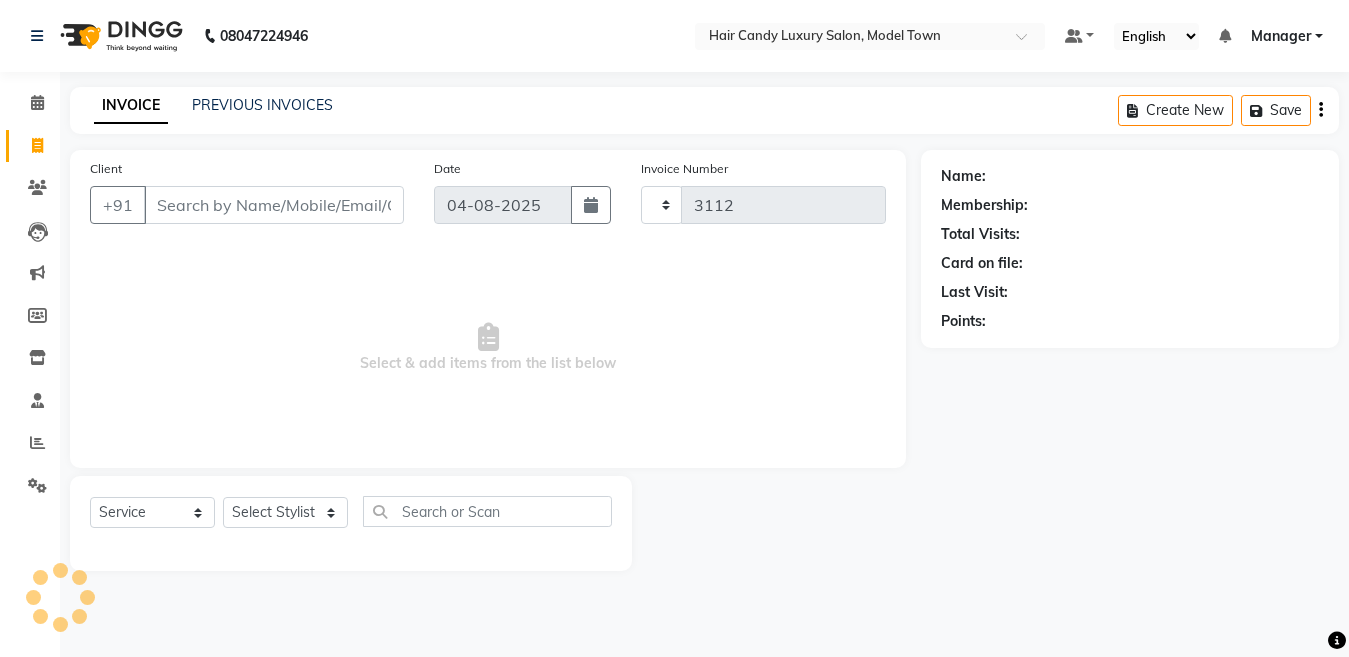 select on "4716" 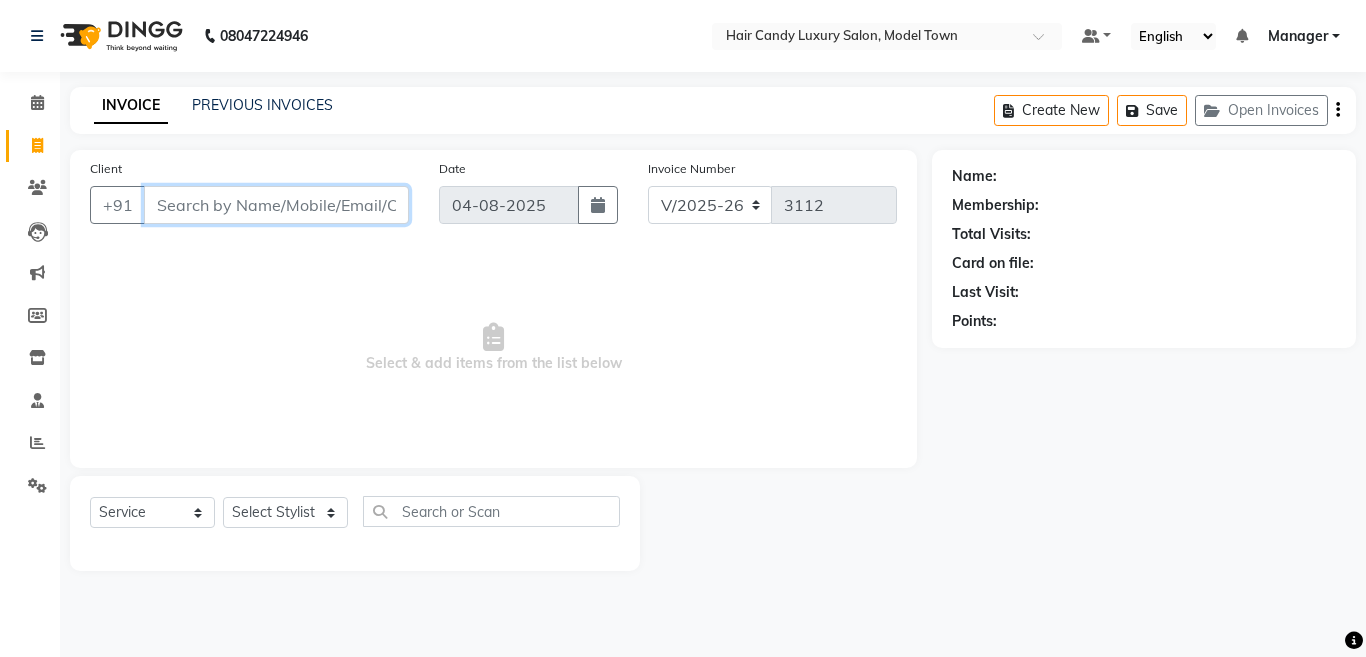 click on "Client" at bounding box center (276, 205) 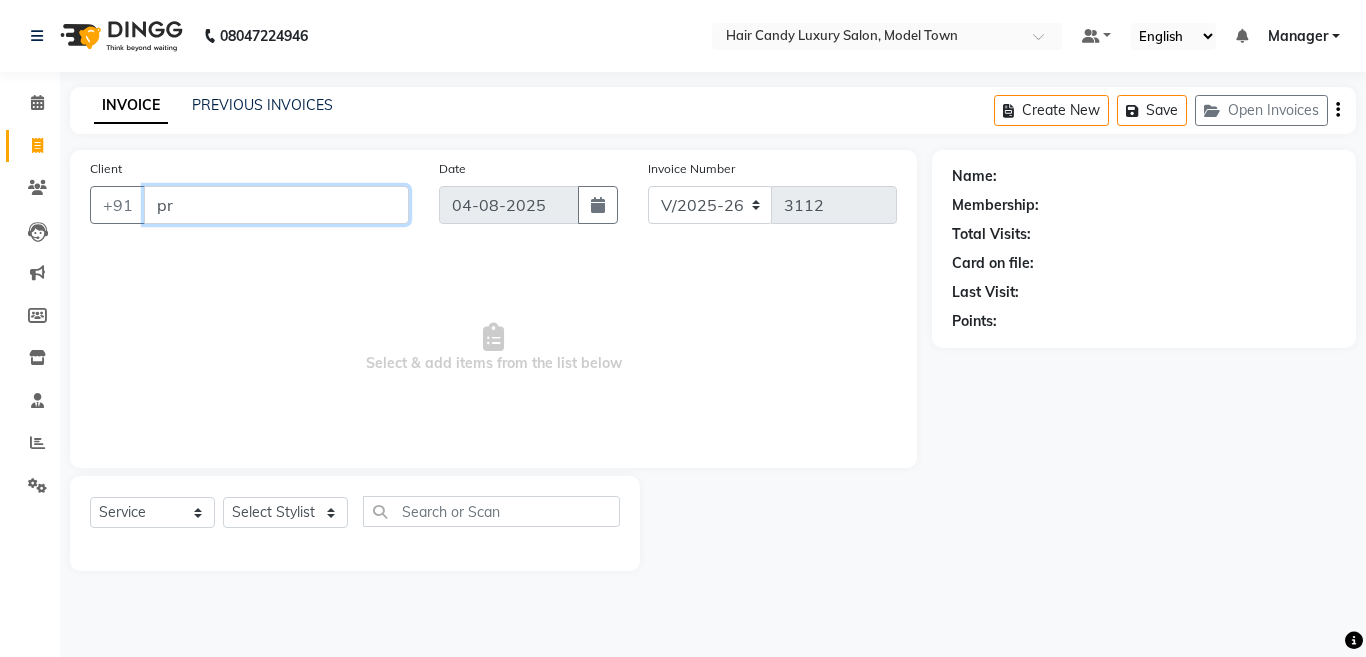 type on "p" 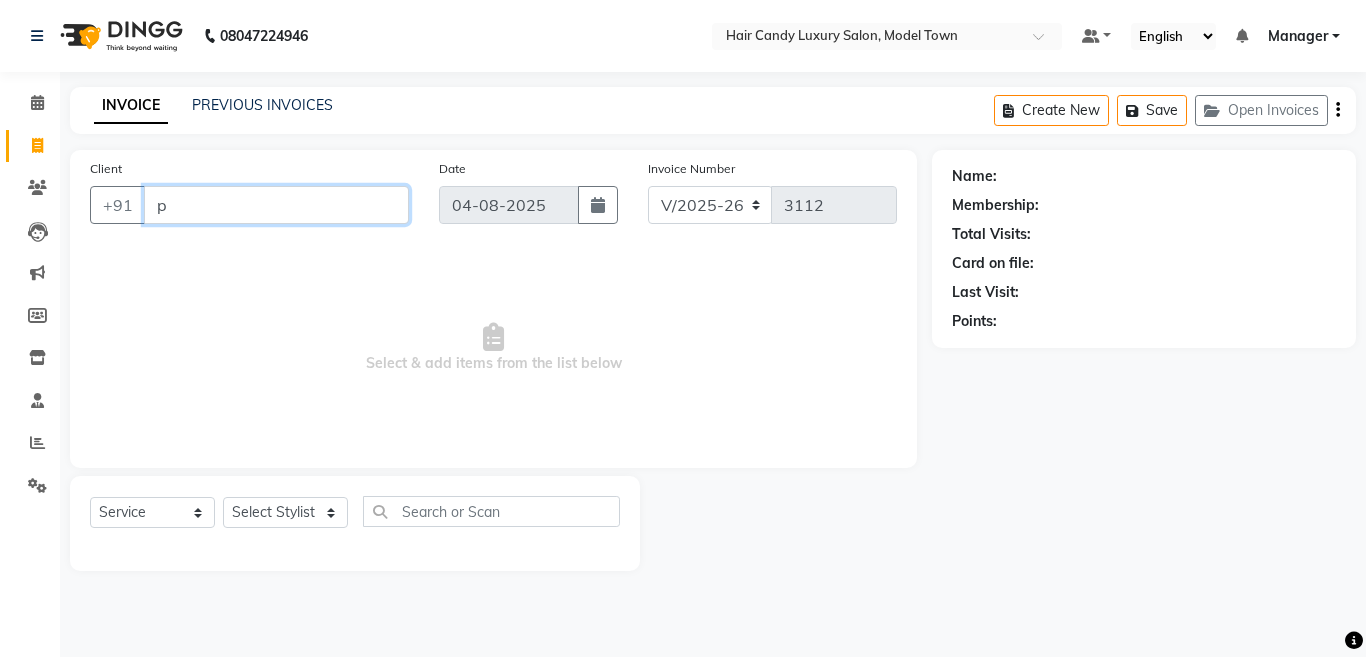 type 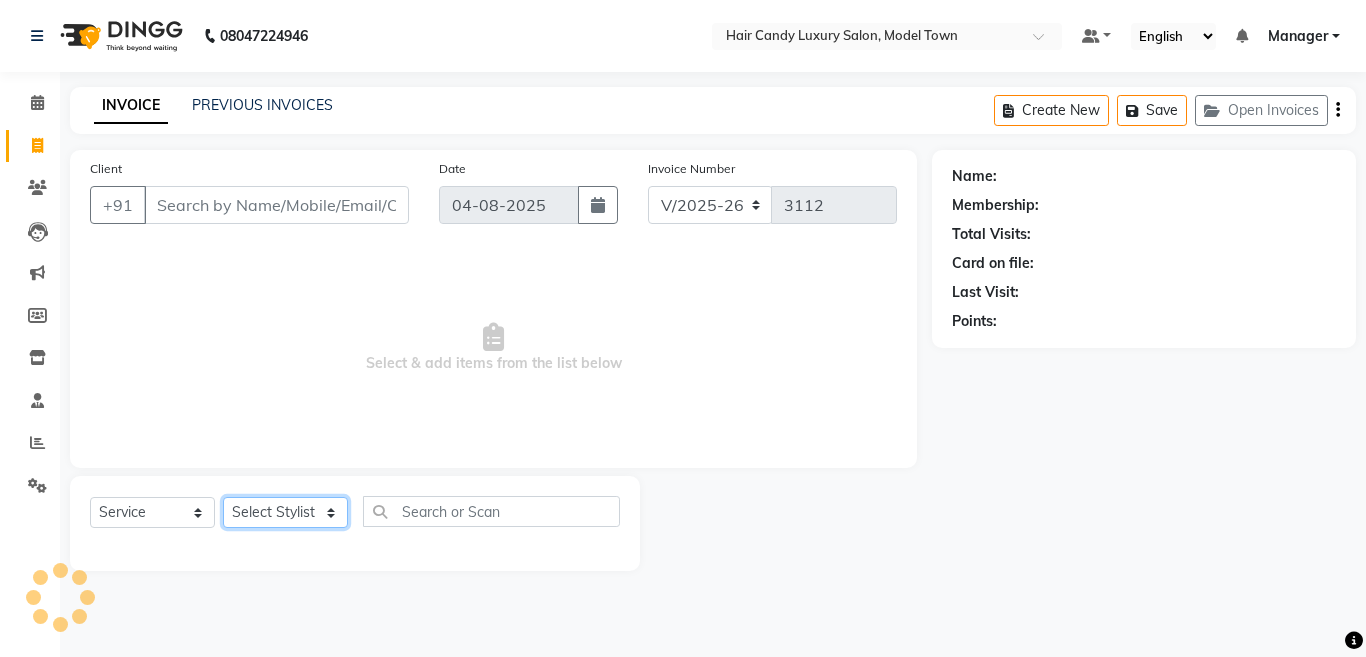 click on "Select Stylist [FIRST] [FIRST] [FIRST] [FIRST] [FIRST] ([FIRST]) [TITLE] [FIRST] [FIRST] [FIRST] [FIRST] [FIRST] [FIRST] ([FIRST]) [FIRST] [FIRST] [FIRST] [TITLE] [TITLE] [FIRST] [LAST]" 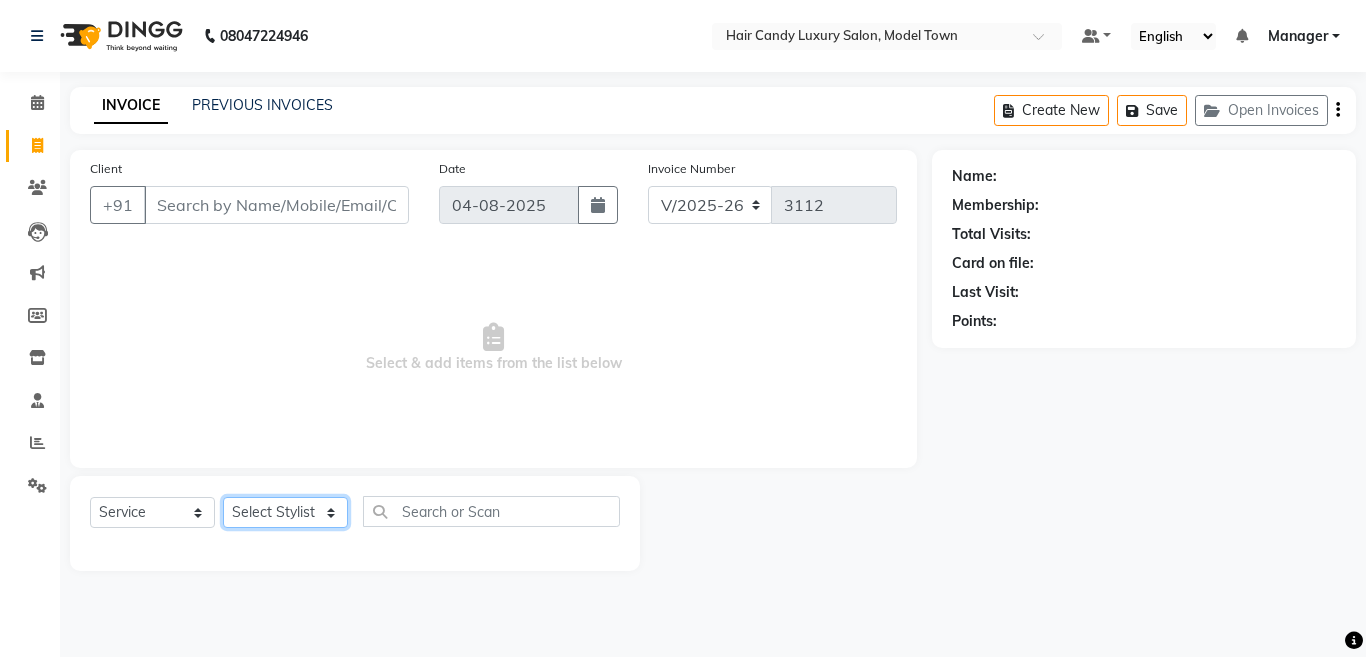 select on "[NUMBER]" 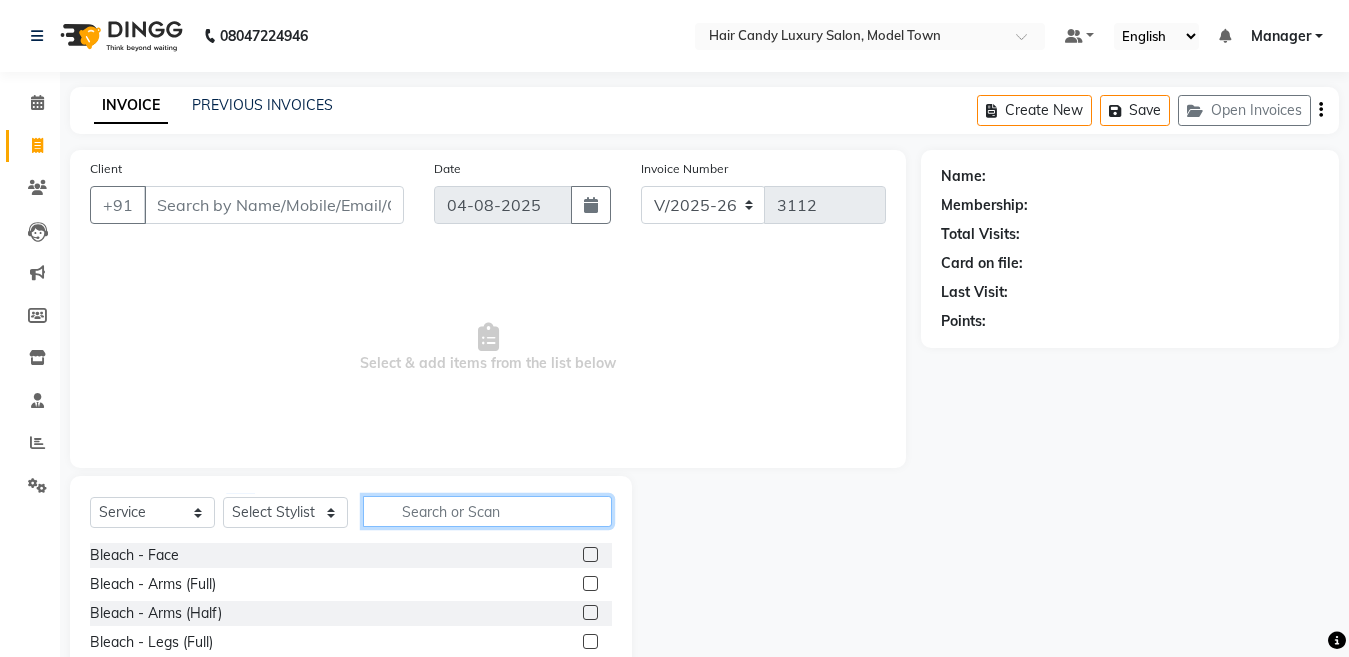click 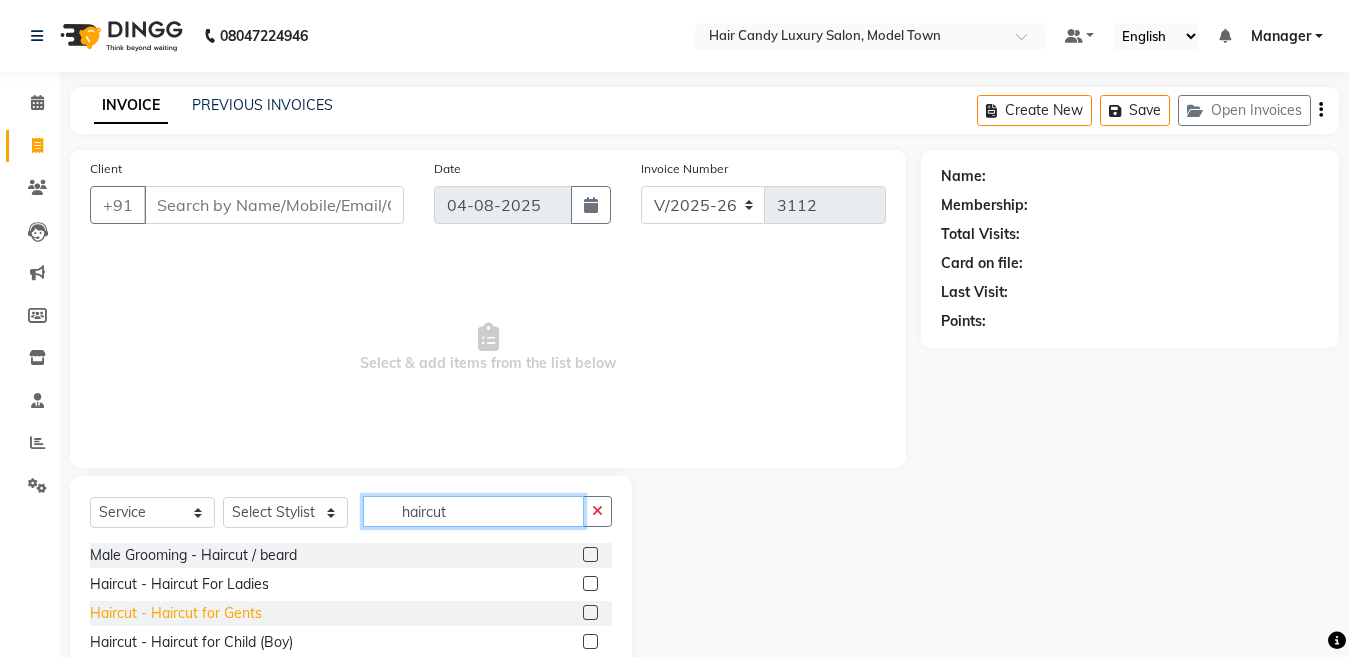 type on "haircut" 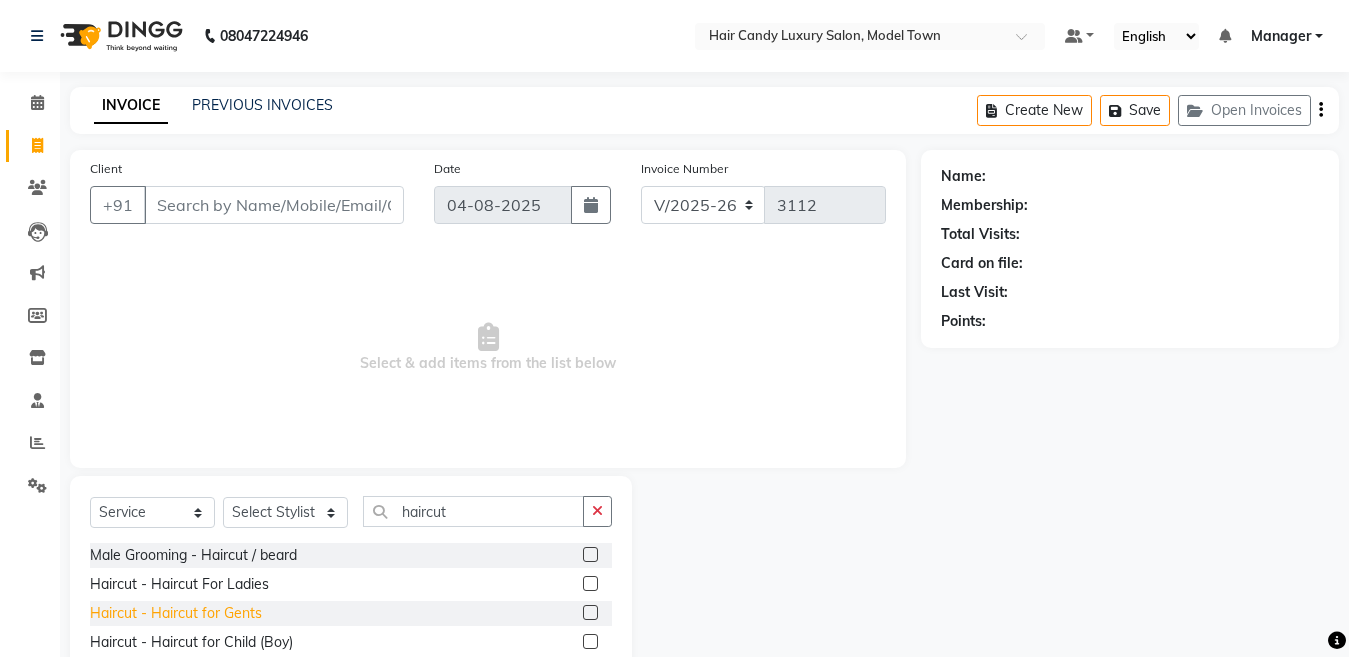 click on "Haircut - Haircut for Gents" 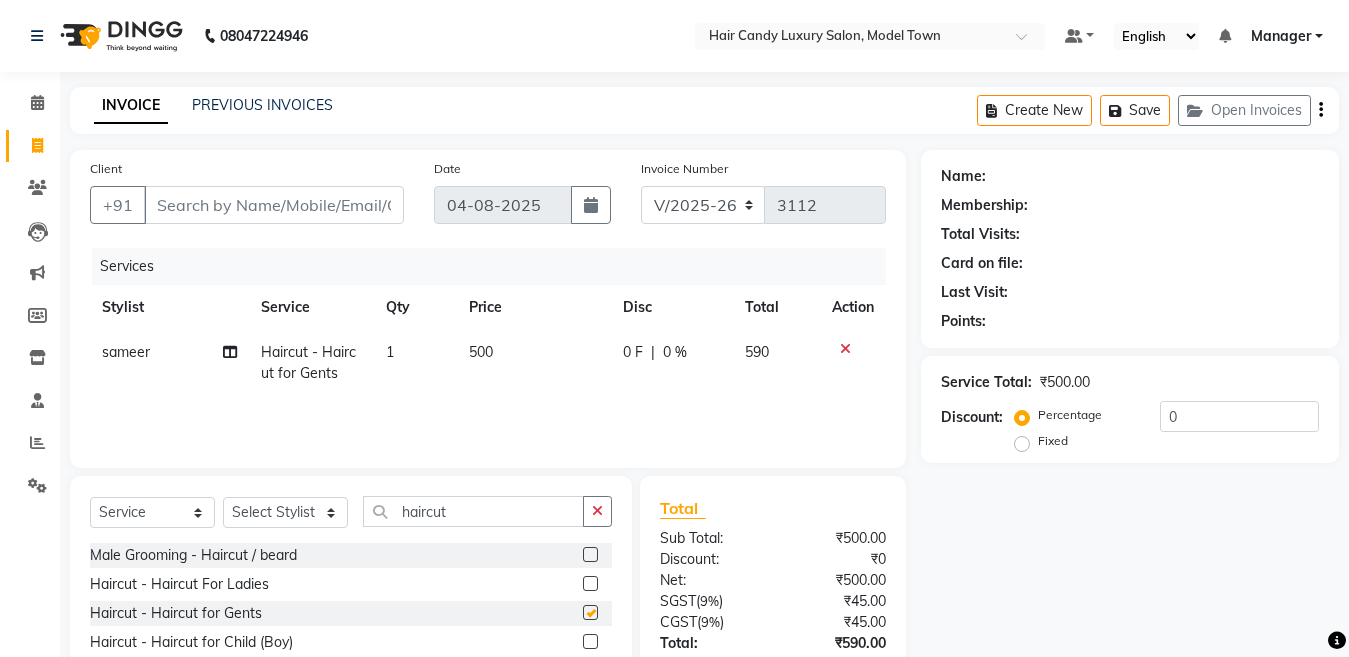 checkbox on "false" 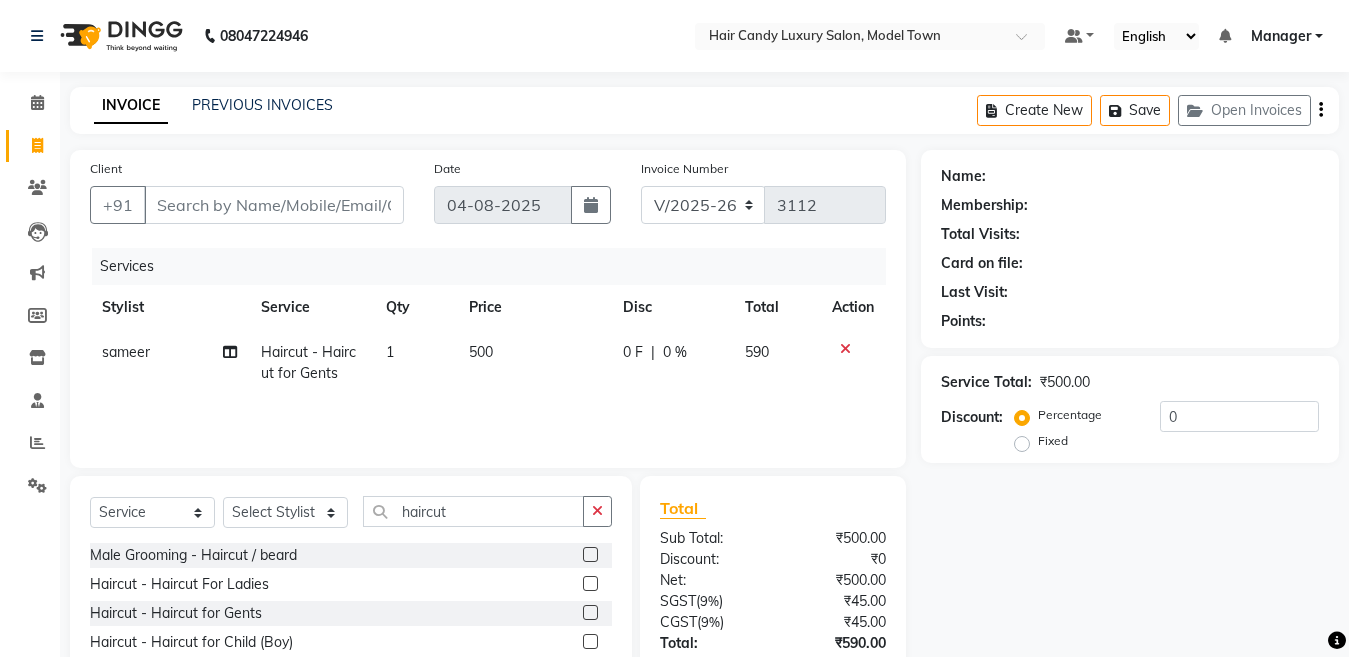 click on "500" 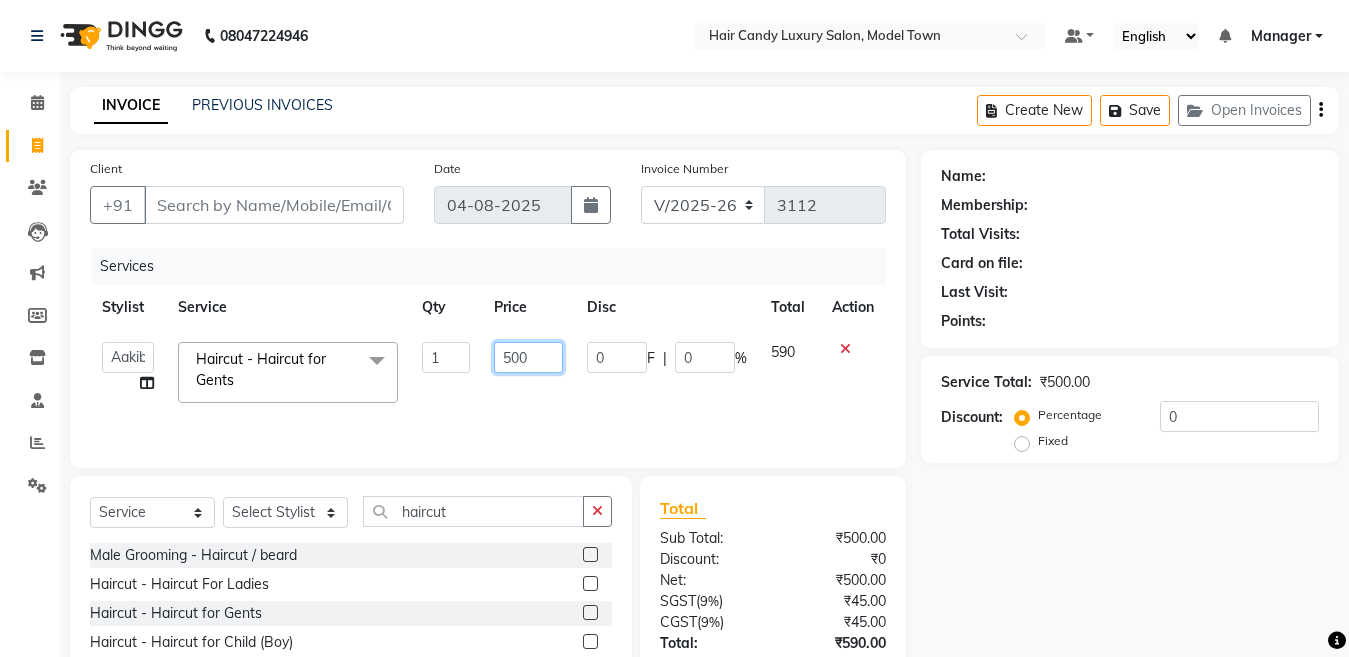 drag, startPoint x: 511, startPoint y: 362, endPoint x: 470, endPoint y: 360, distance: 41.04875 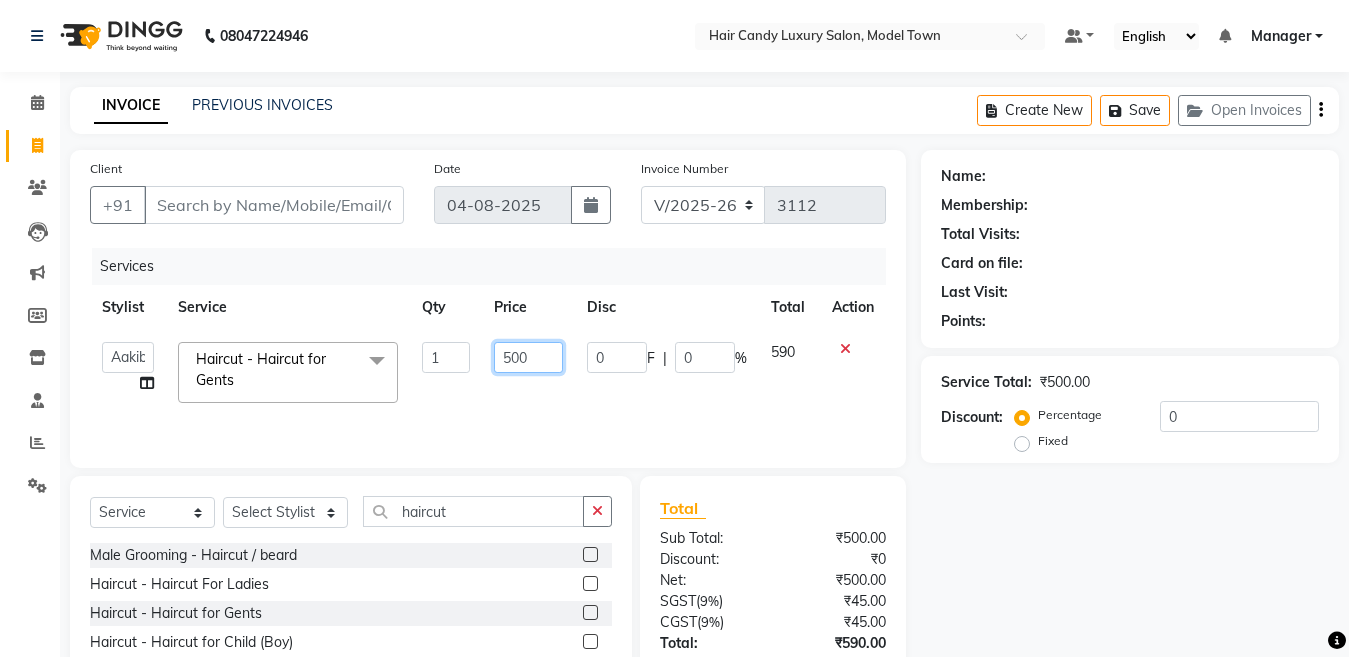 click on "[FIRST] . [FIRST] [FIRST] [FIRST] [FIRST] [FIRST] ([FIRST]) [TITLE] [FIRST] [FIRST] [FIRST] [FIRST] [FIRST] [FIRST] ([FIRST]) [FIRST] [FIRST] [FIRST] [TITLE] [TITLE] [FIRST] [LAST] Haircut - Haircut for Gents x Bleach - Face Bleach - Arms (Full) Bleach - Arms (Half) Bleach - Legs (Full) Bleach - Legs (Half) Bleach - Back (Full) Bleach - Back (Half) Bleach - Front (Full) Bleach - Front (Half) Bleach - Full Body Mango-Pedicure Detan - Face Detan - Arms (Full) Detan - Arms (Half) Detan - Legs (Full) Detan - Legs (Half) Detan - Back (Full) Detan - Back (Half) Detan - Front (Full) Detan - Front (Half) Detan - Full Body Facial - Face Massage Facial - Face Cleaning Facial - Face D-Tan Facial - Face Bleach Facial - Casmara Facial Facial - O3 Cleanup Facial - O3 Facial Facial - Skeyndor Cleanup Facial - Skeyndor Facial Facial - Face Mask Facial - Dermalogica Facial Facial - Dermalogica Clean up Hands and Feet - Express Menicure Hands and Feet - Express Pedicure Hands and Feet - Paraffin Menicure" 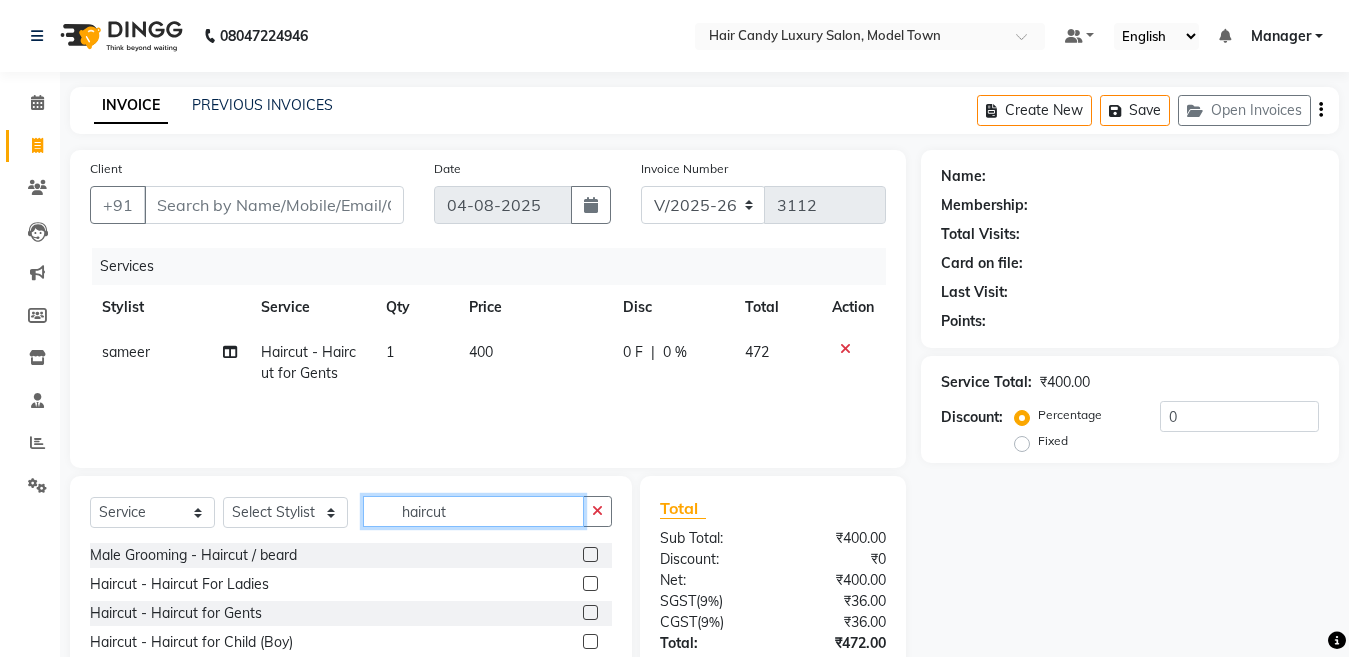 click on "haircut" 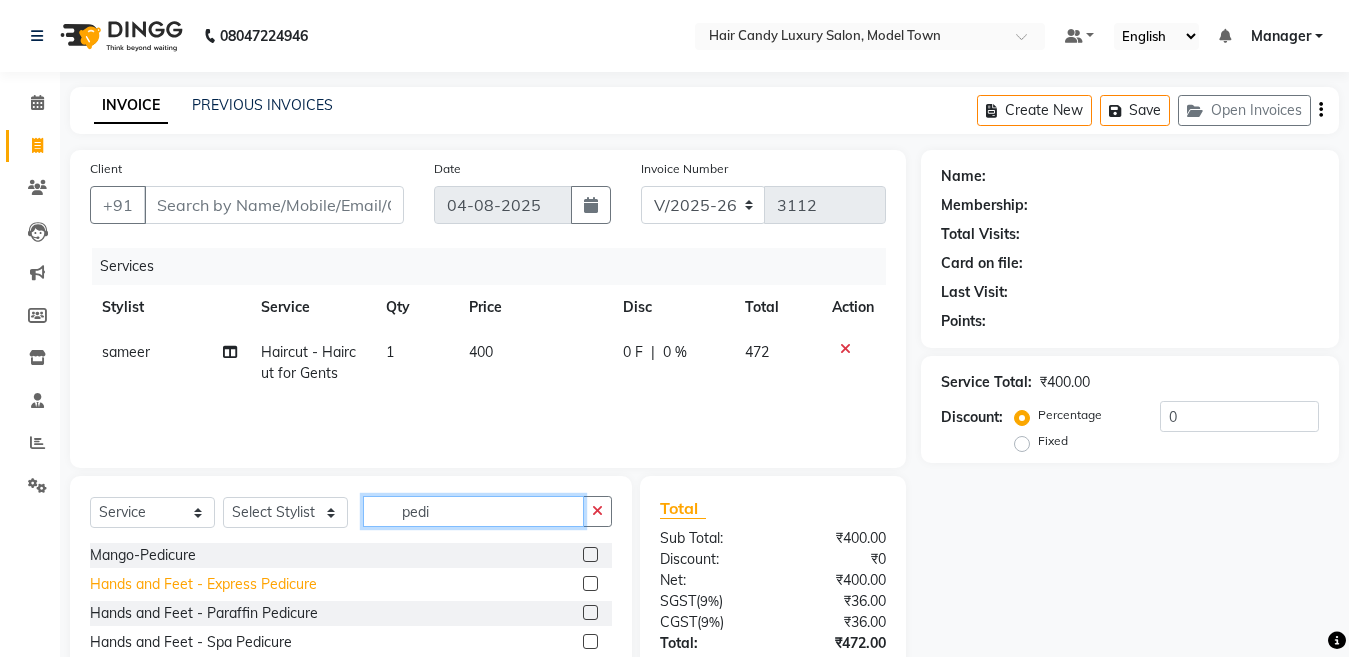 type on "pedi" 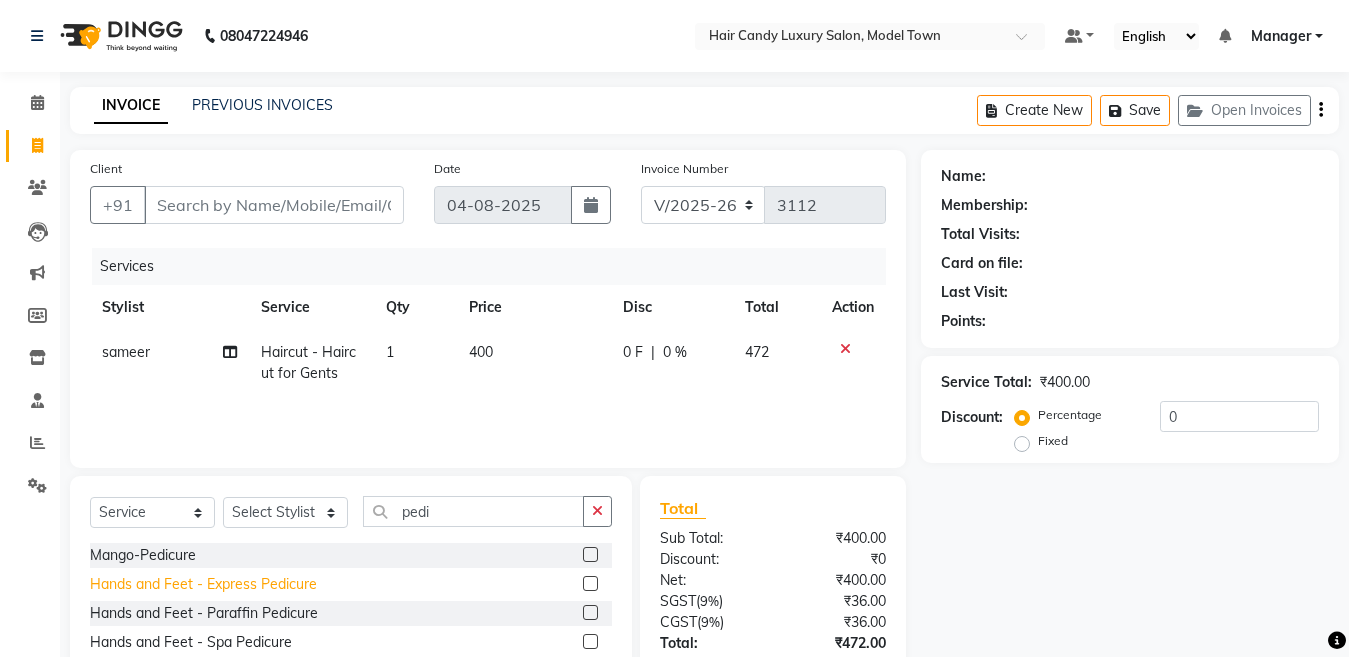 click on "Hands and Feet - Express Pedicure" 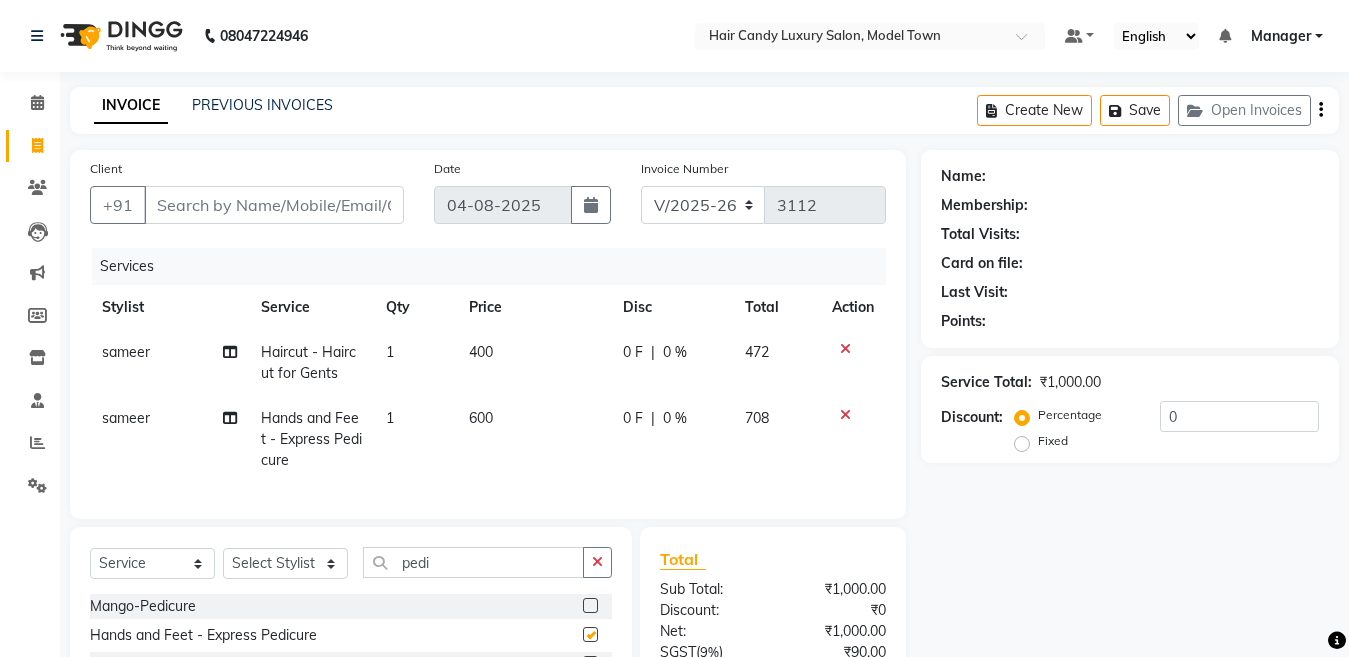 checkbox on "false" 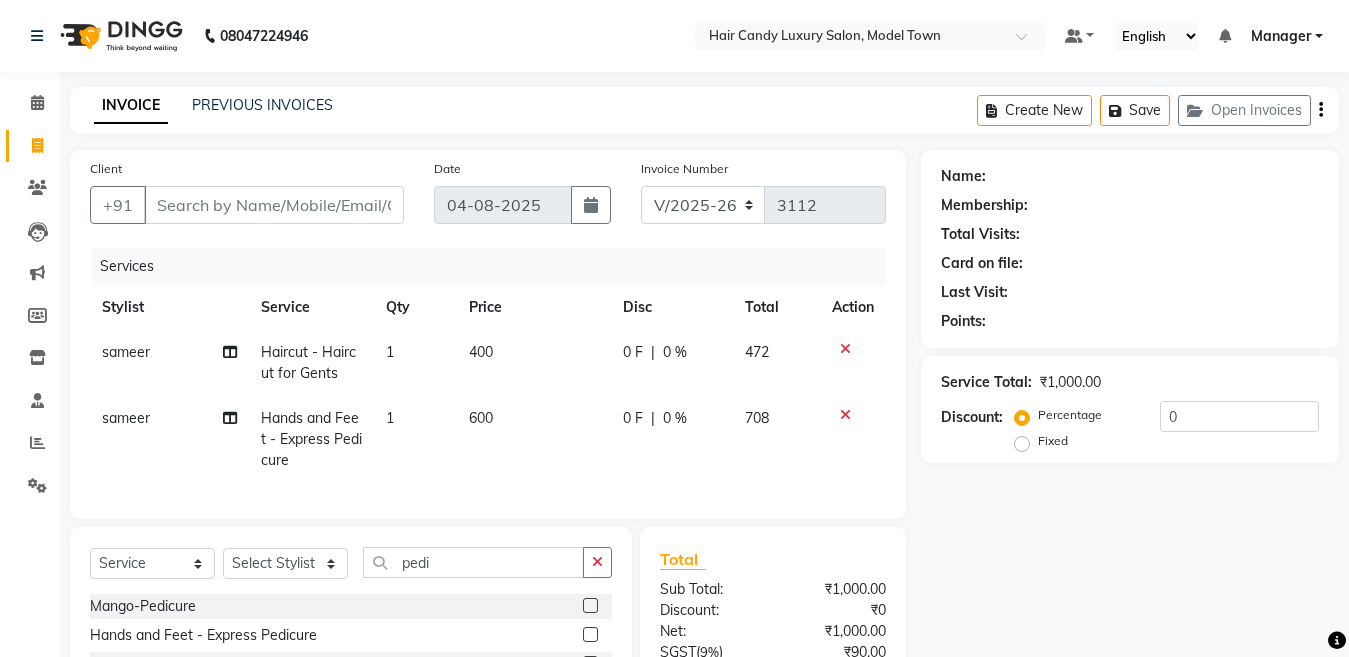 click on "sameer" 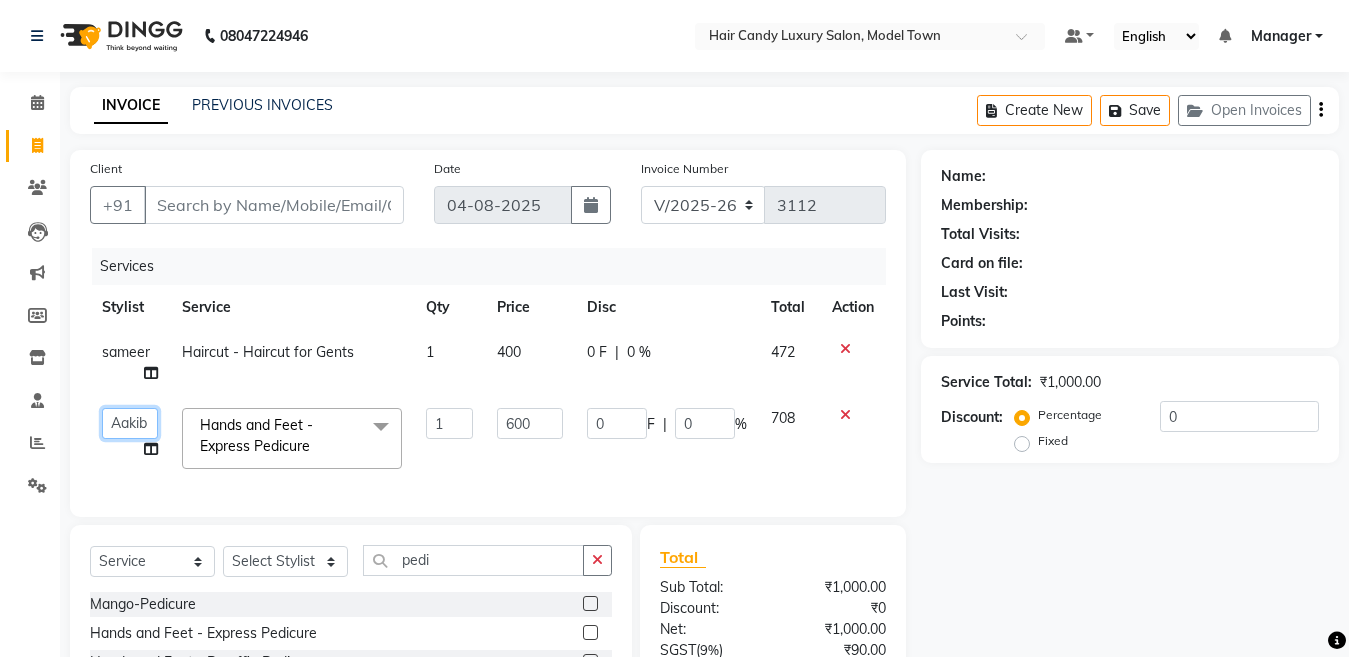 click on "[FIRST] [FIRST] [FIRST] [FIRST] [FIRST] ([FIRST]) [TITLE] [FIRST] [FIRST] [FIRST] [FIRST] [FIRST] [FIRST] ([FIRST]) [FIRST] [FIRST] [FIRST] [TITLE] [TITLE] [FIRST] [LAST]" 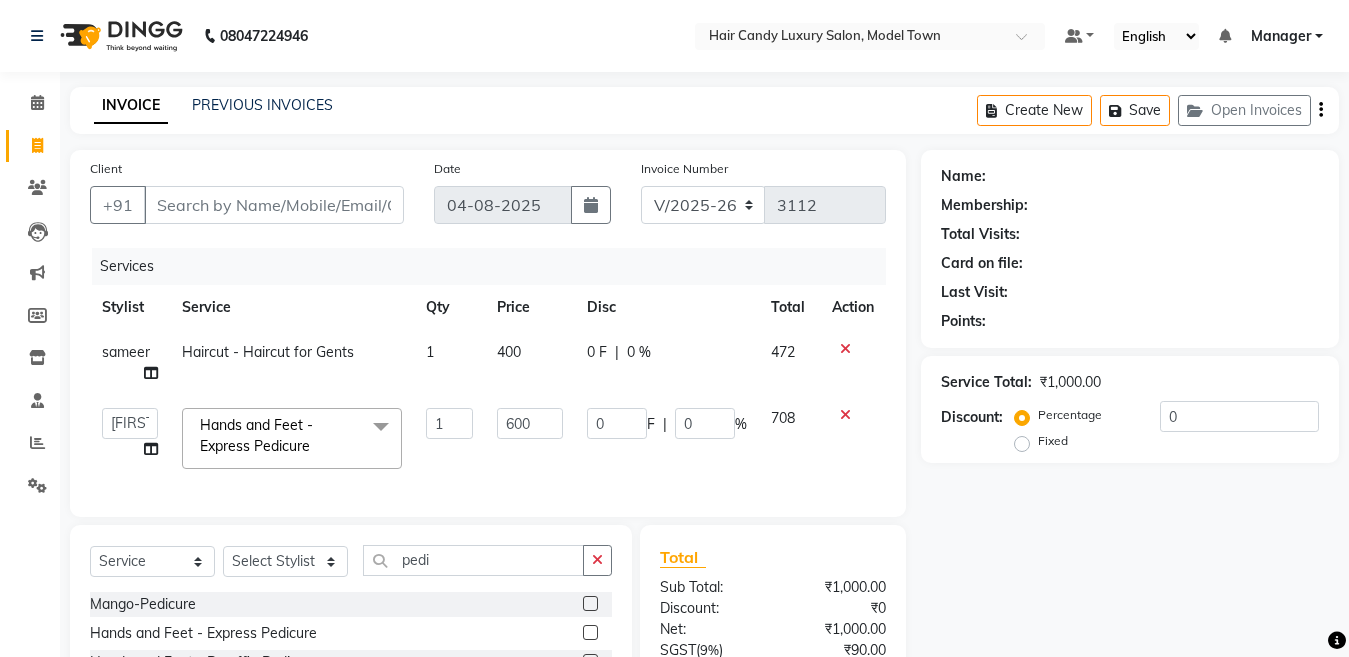 select on "28006" 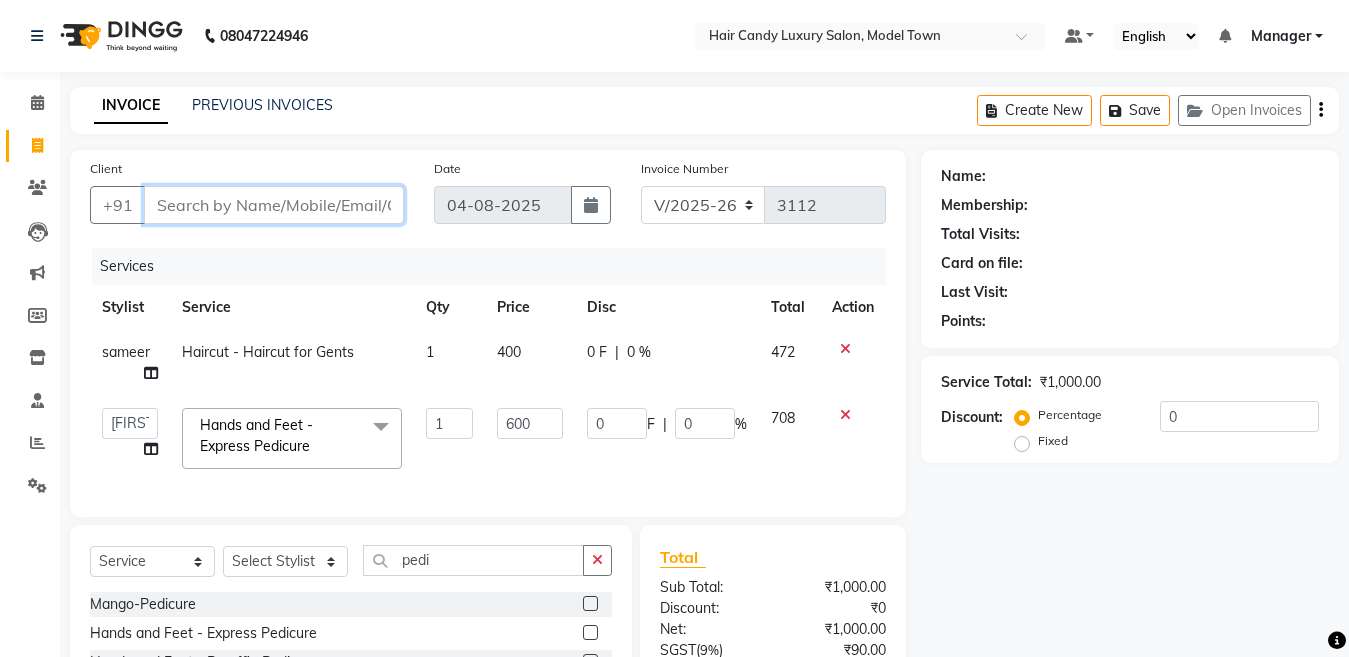 click on "Client" at bounding box center (274, 205) 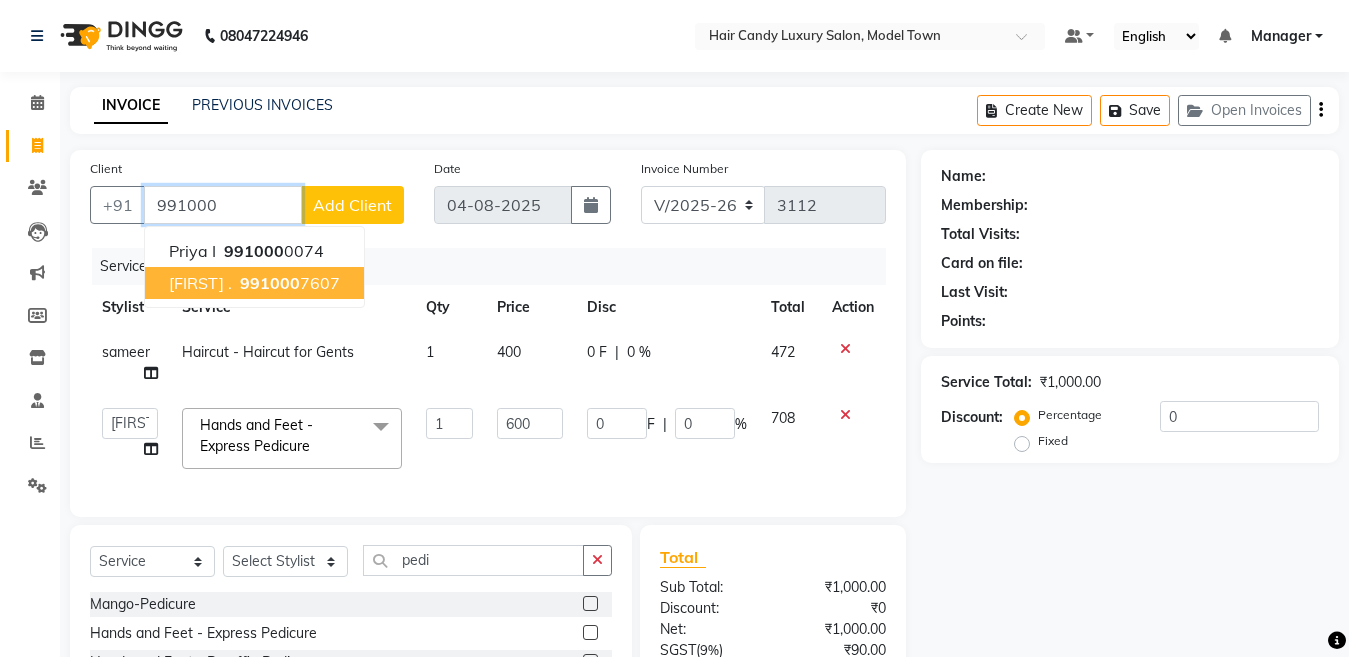 click on "[FIRST] .   [PHONE]" at bounding box center (254, 283) 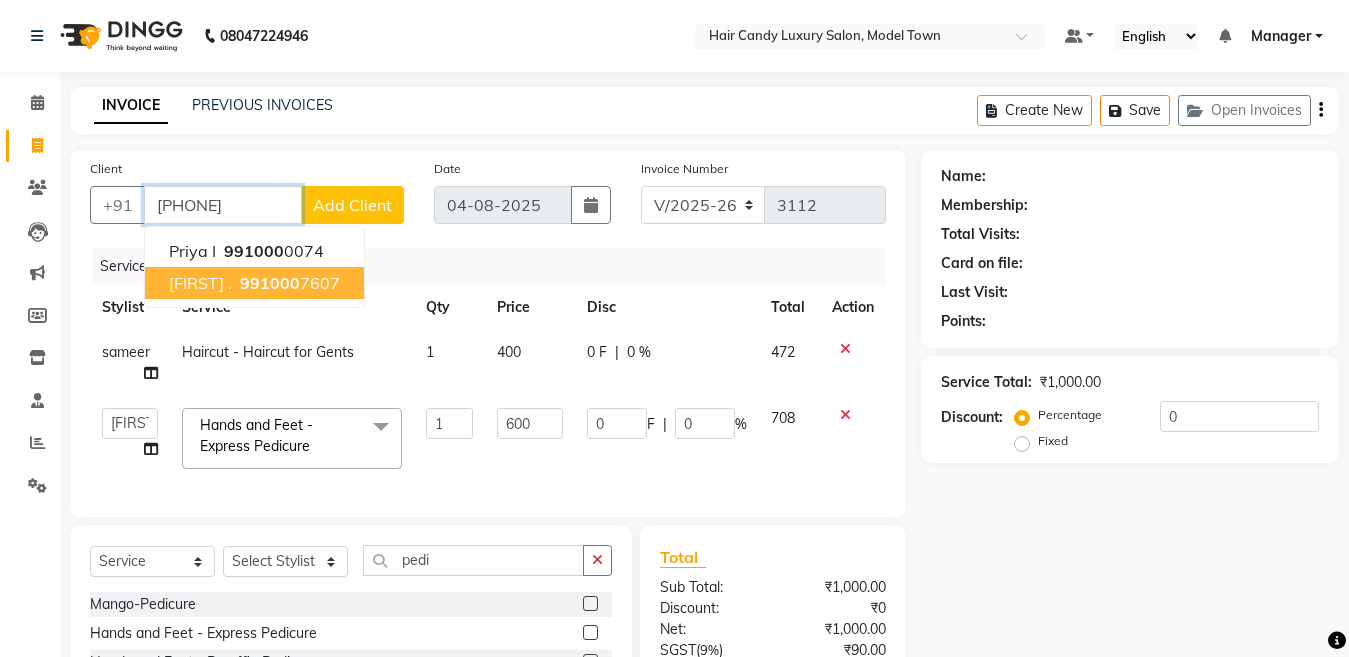 type on "[PHONE]" 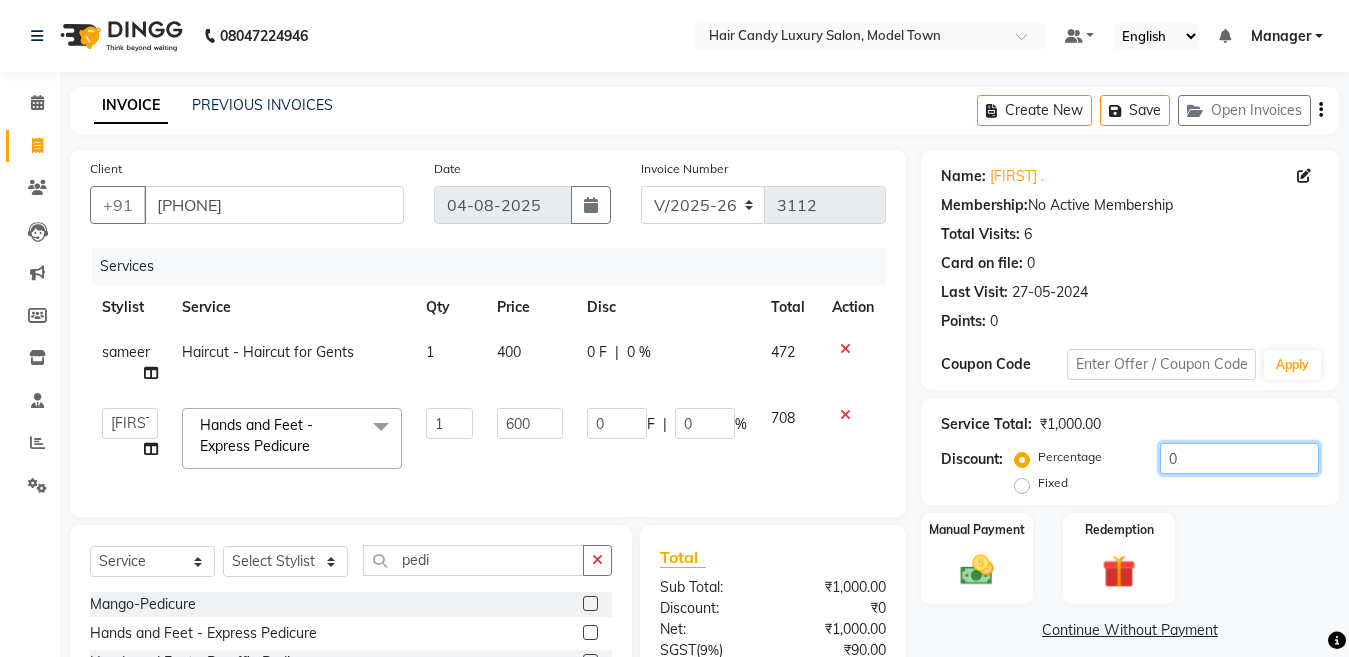 drag, startPoint x: 1201, startPoint y: 465, endPoint x: 1056, endPoint y: 496, distance: 148.27676 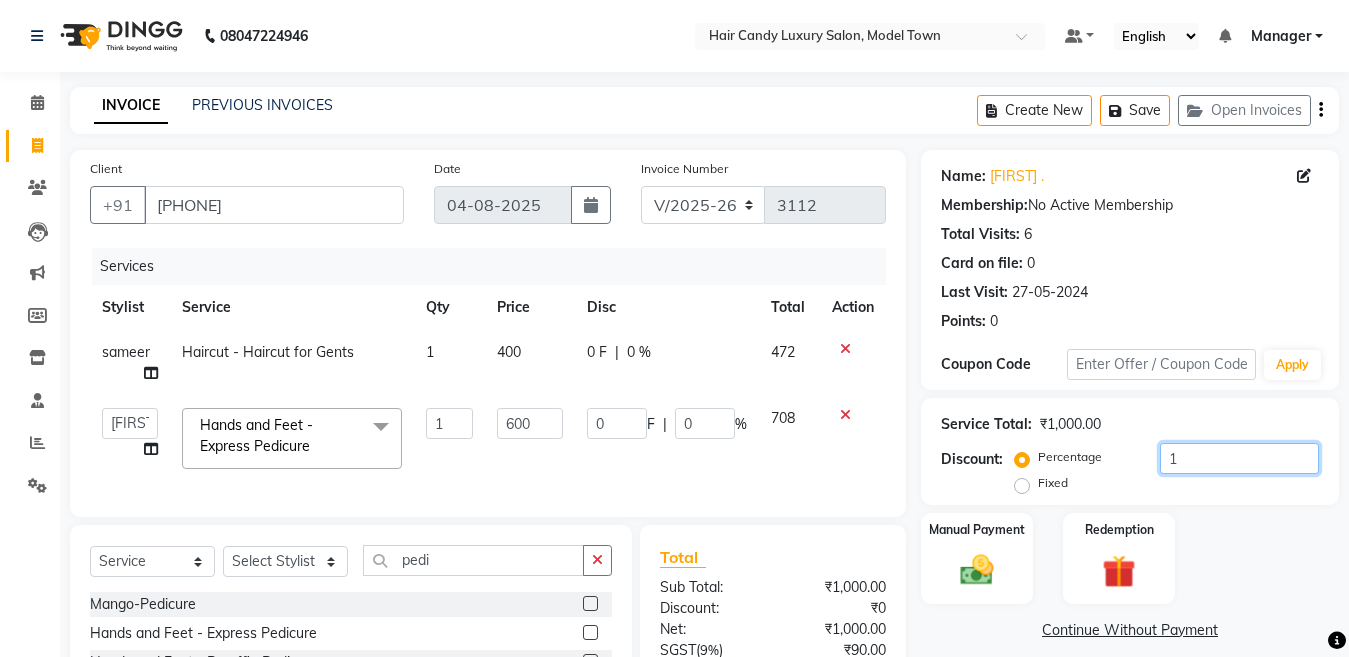 type on "6" 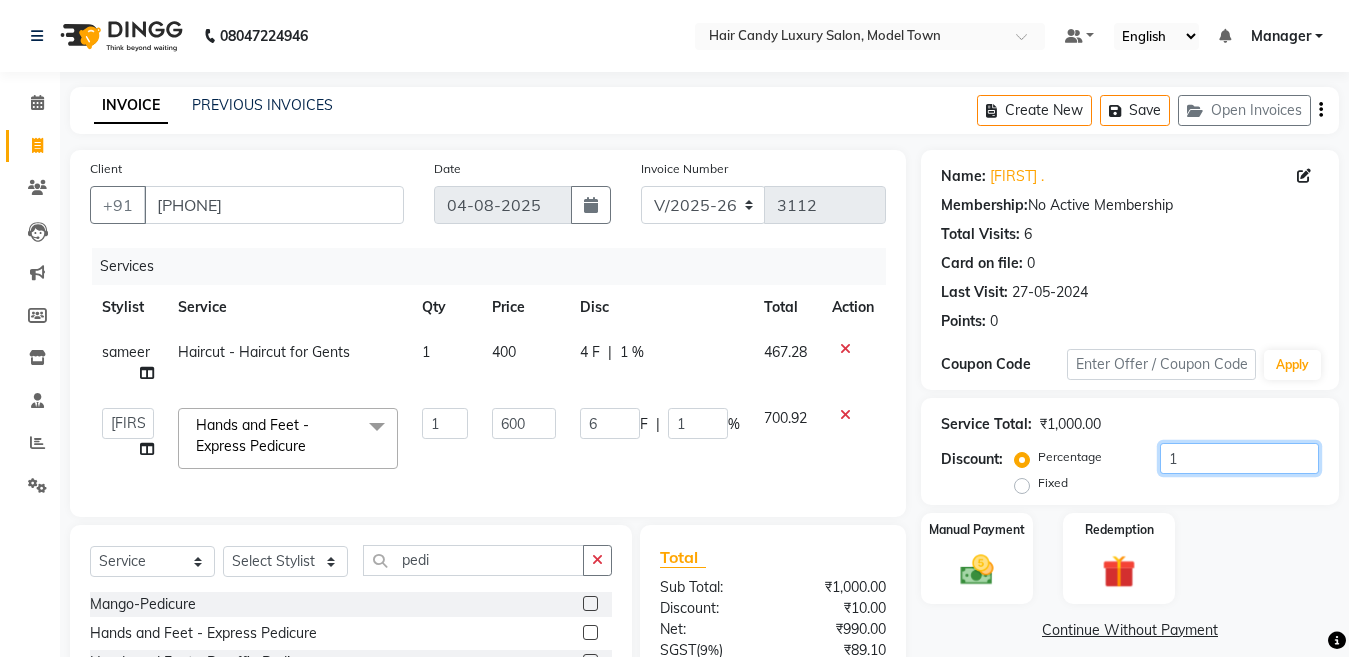 type on "15" 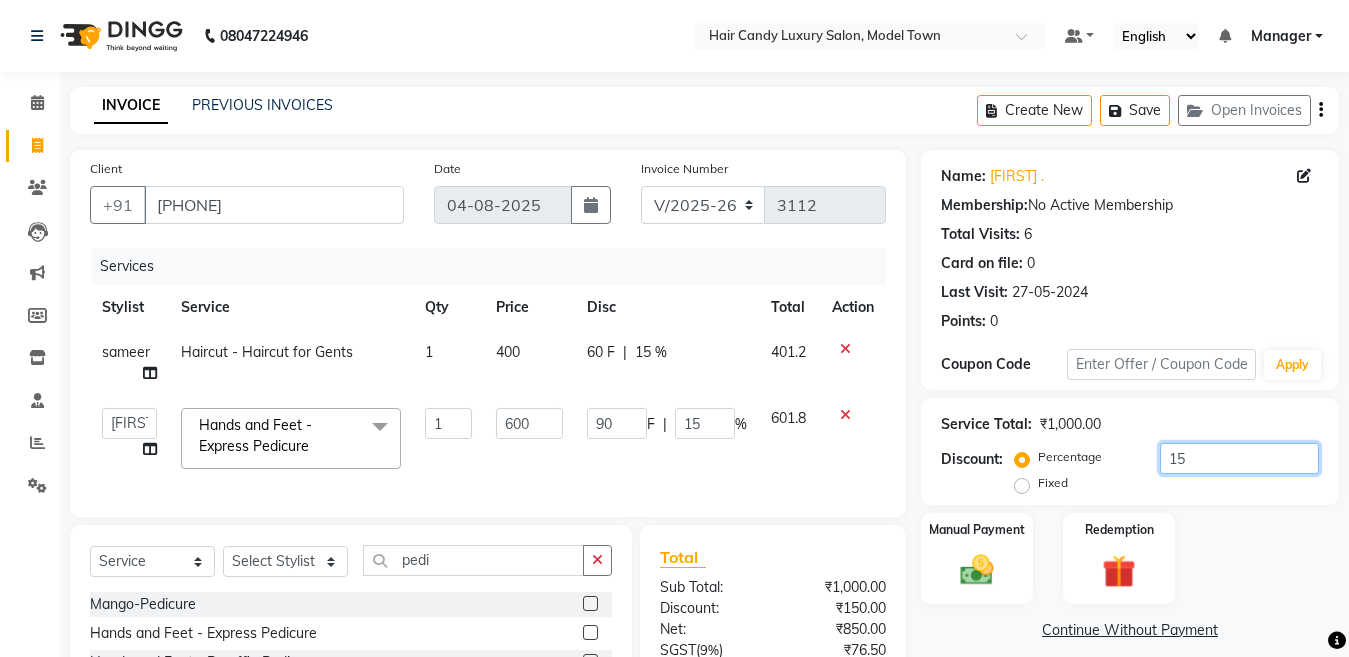 type on "15.2" 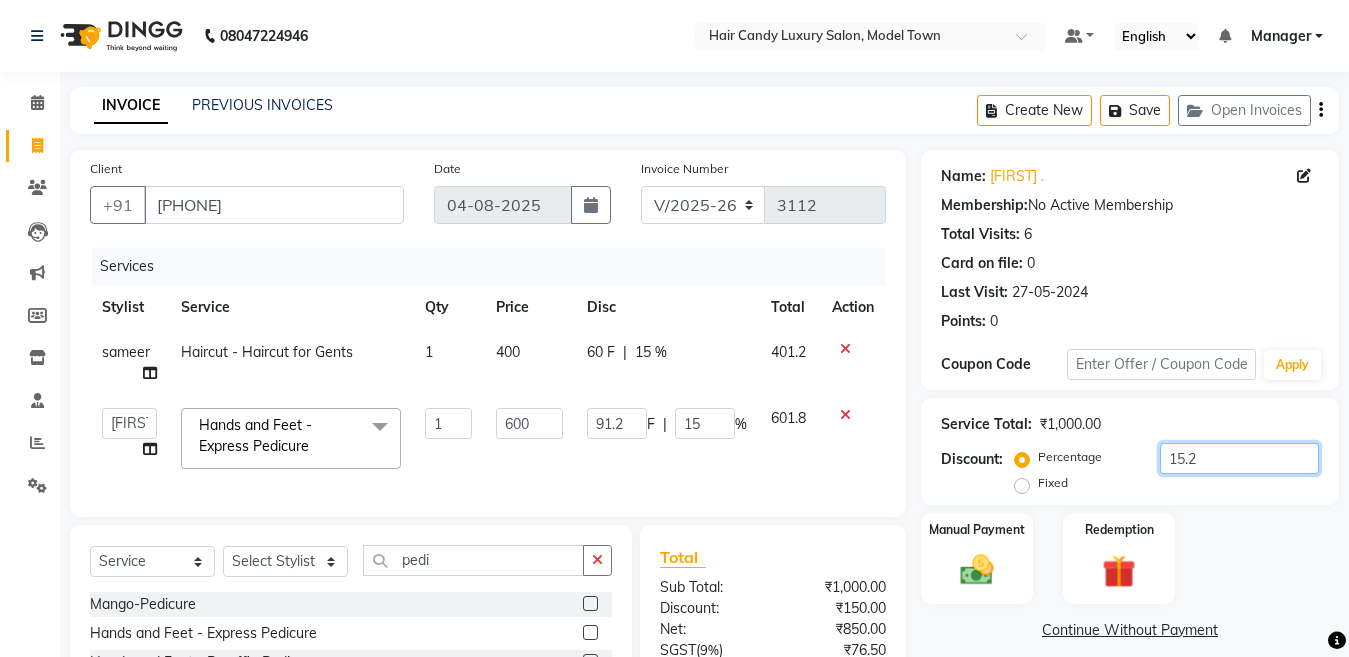 type on "15.2" 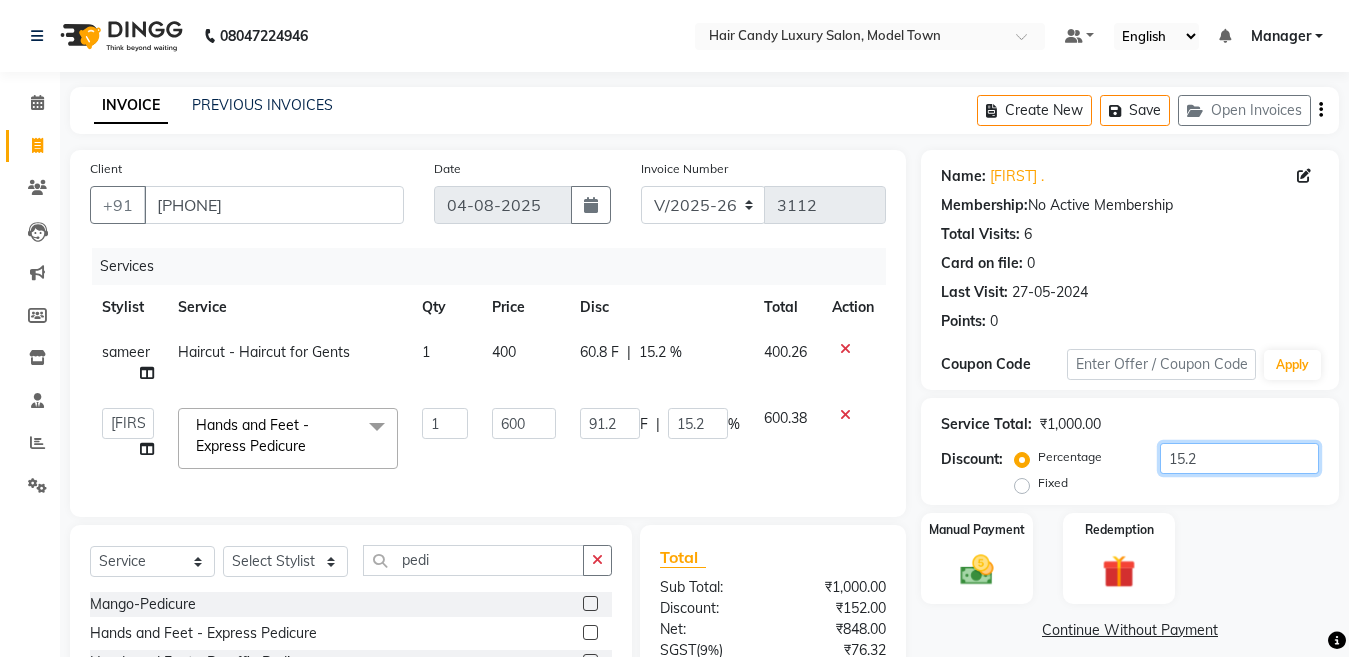 type on "15.25" 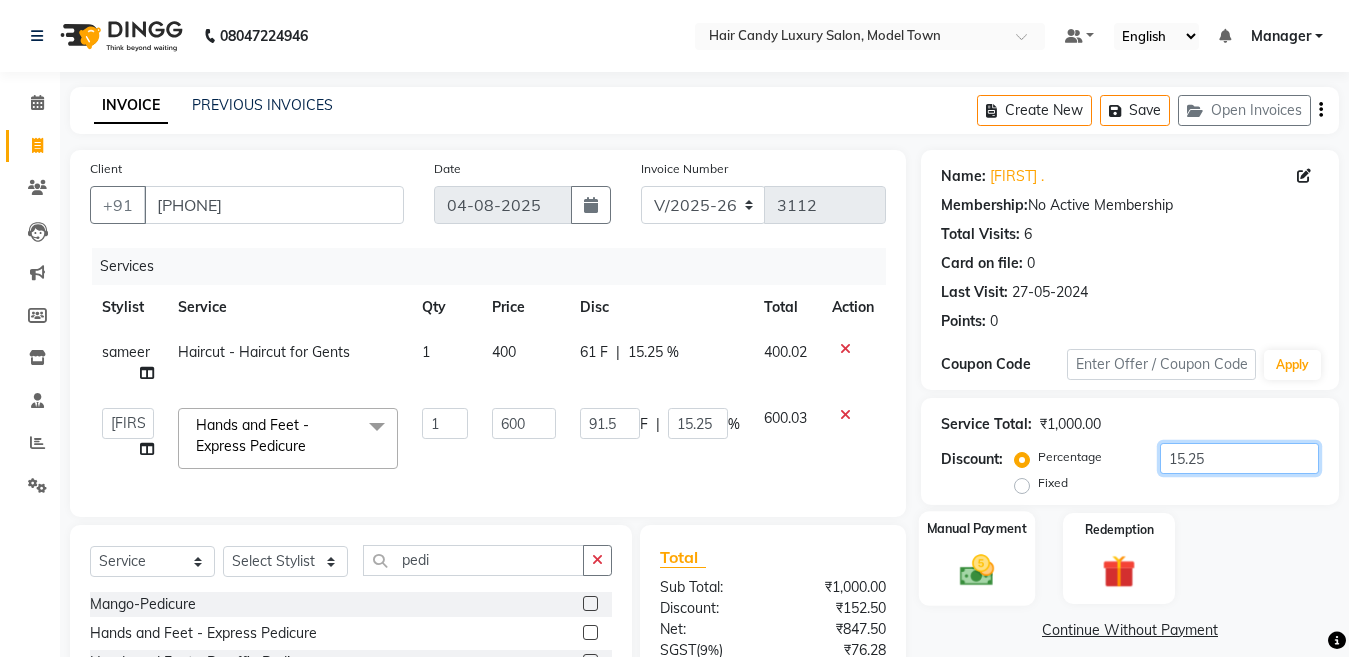 type on "15.25" 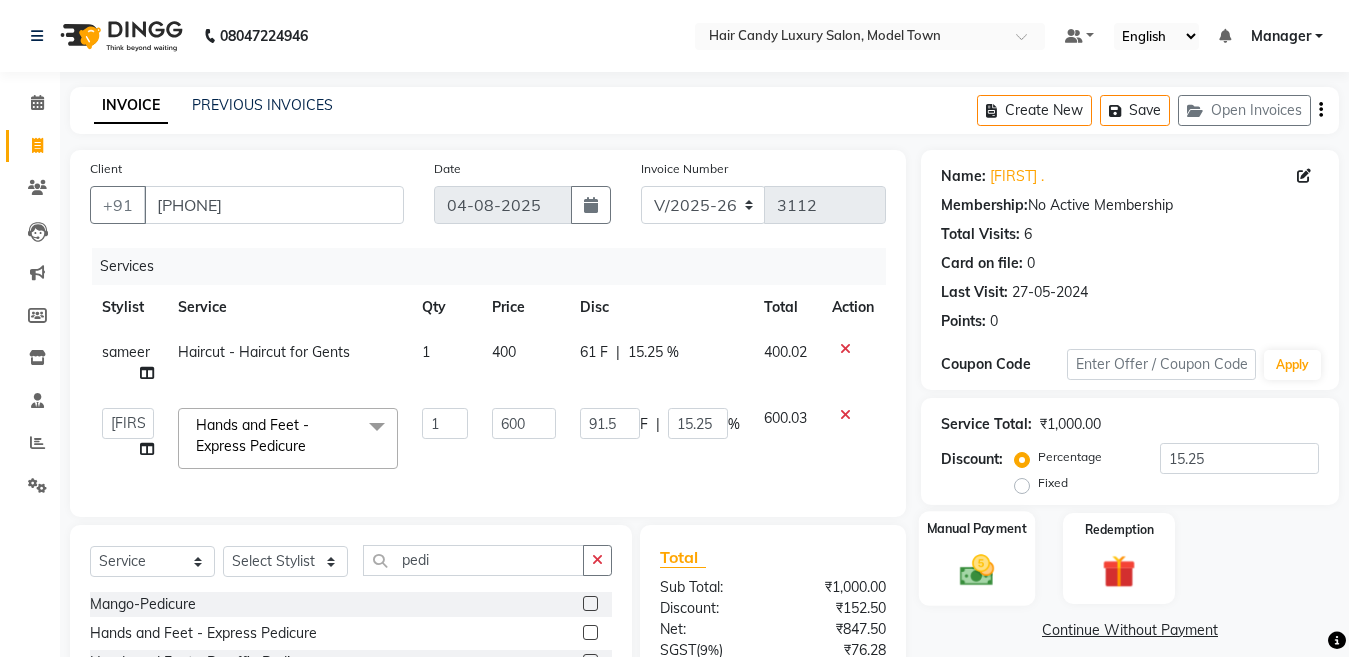 click 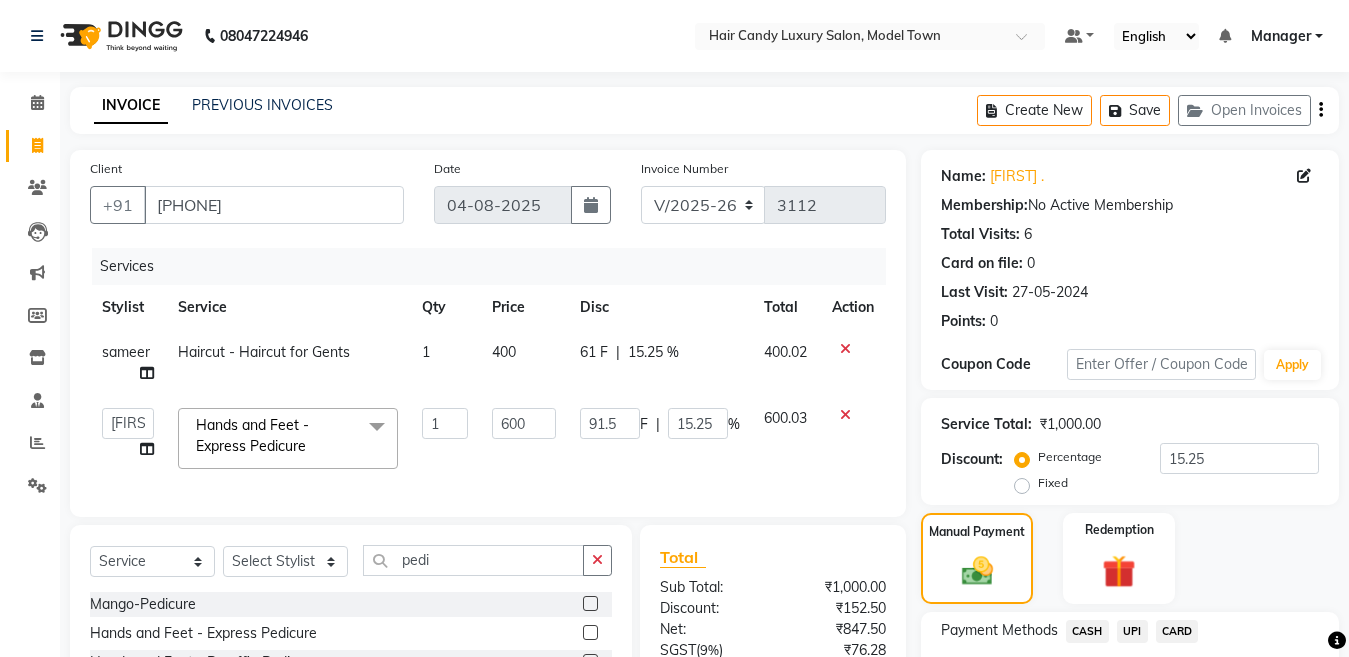 scroll, scrollTop: 230, scrollLeft: 0, axis: vertical 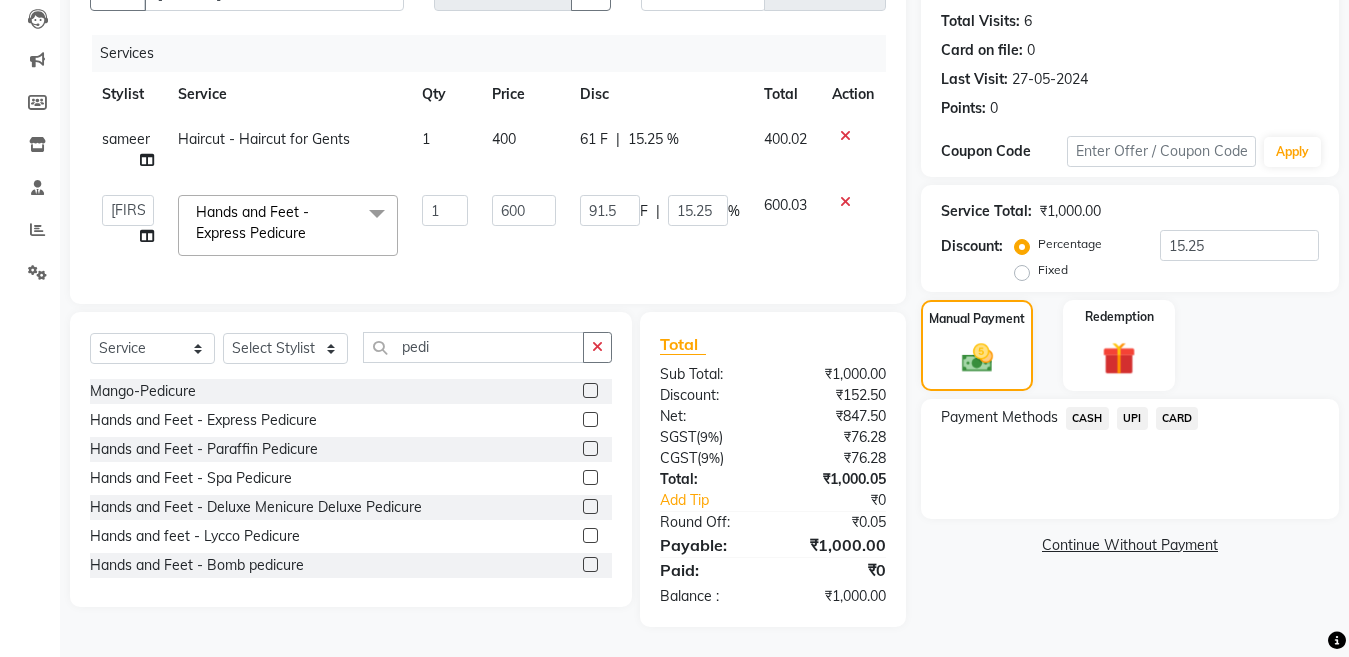 click on "CASH" 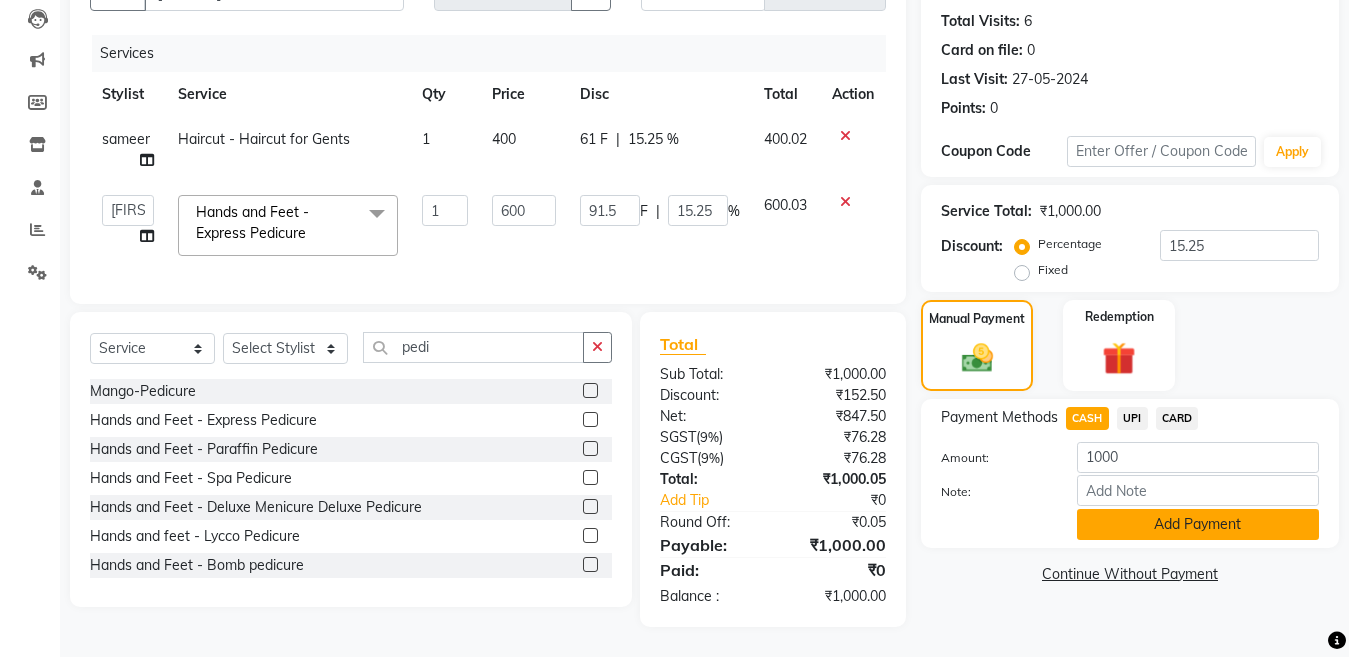 click on "Add Payment" 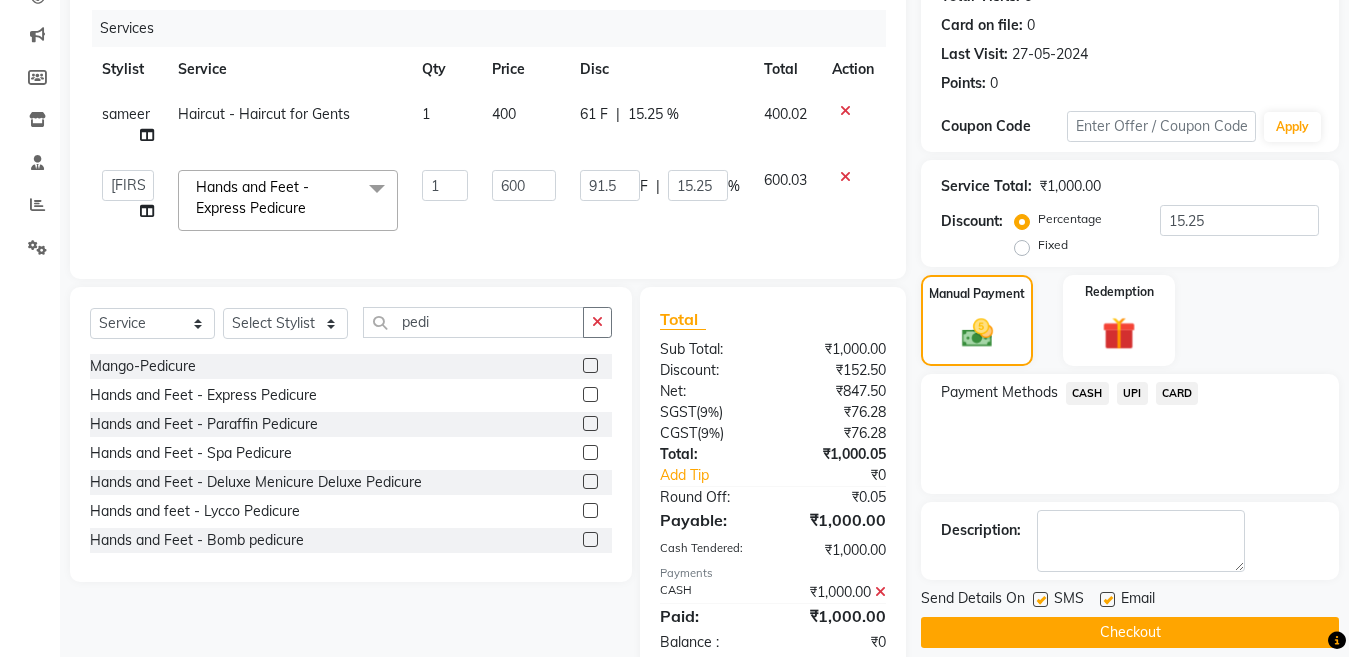 scroll, scrollTop: 301, scrollLeft: 0, axis: vertical 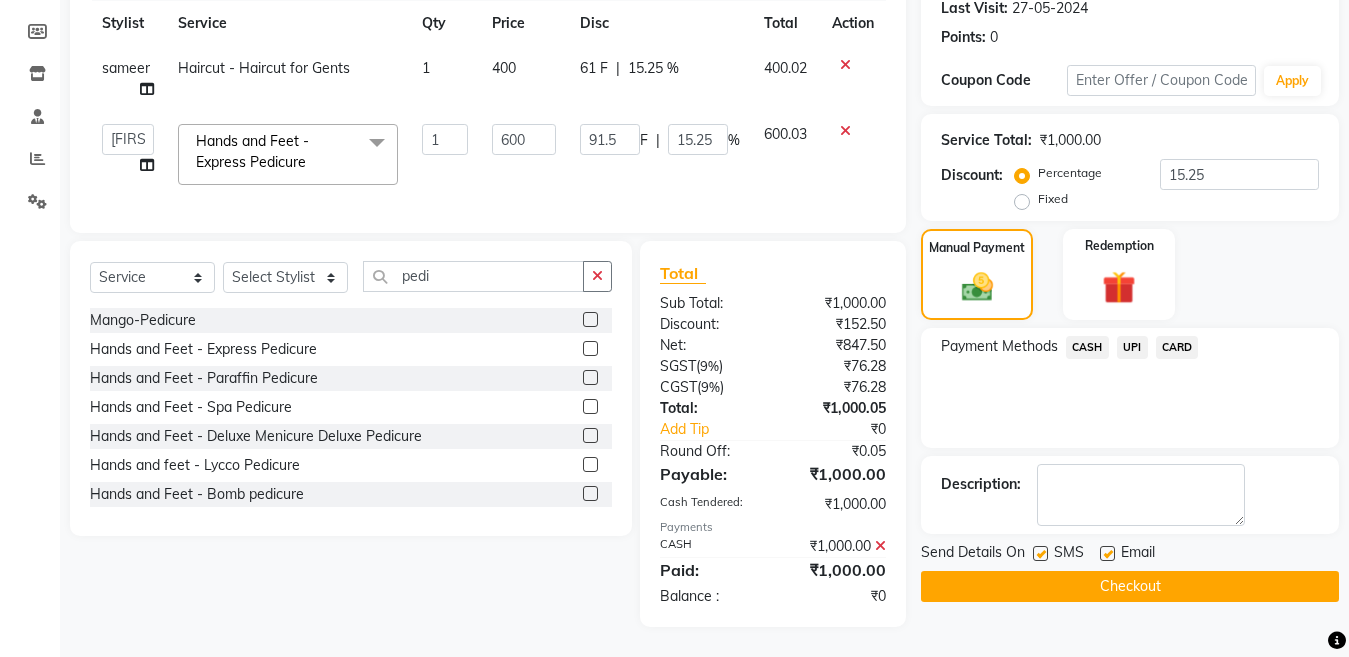 click 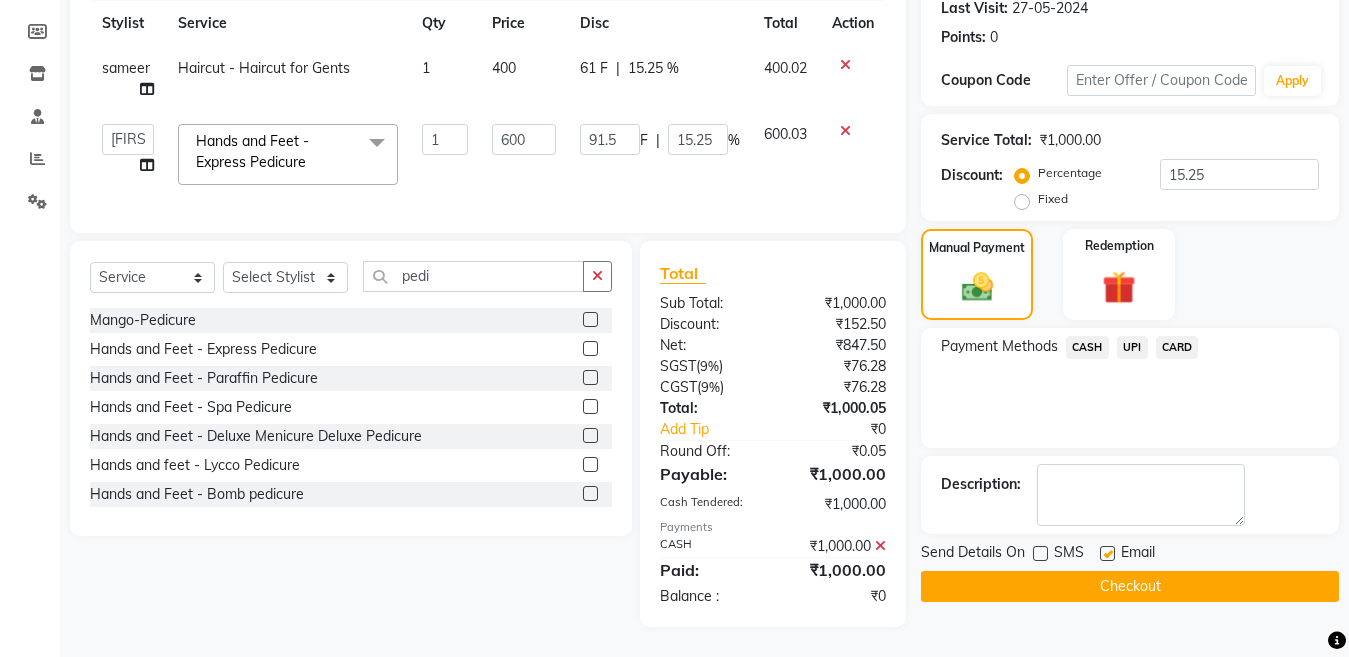 click on "Checkout" 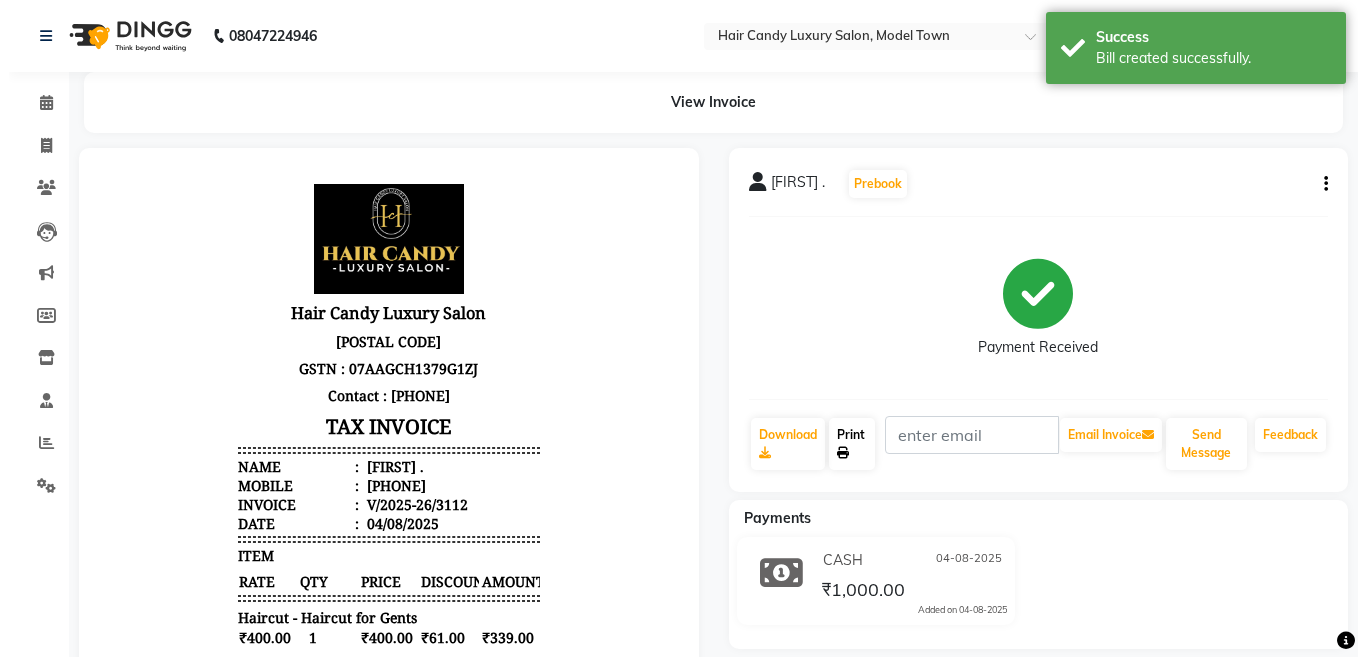 scroll, scrollTop: 0, scrollLeft: 0, axis: both 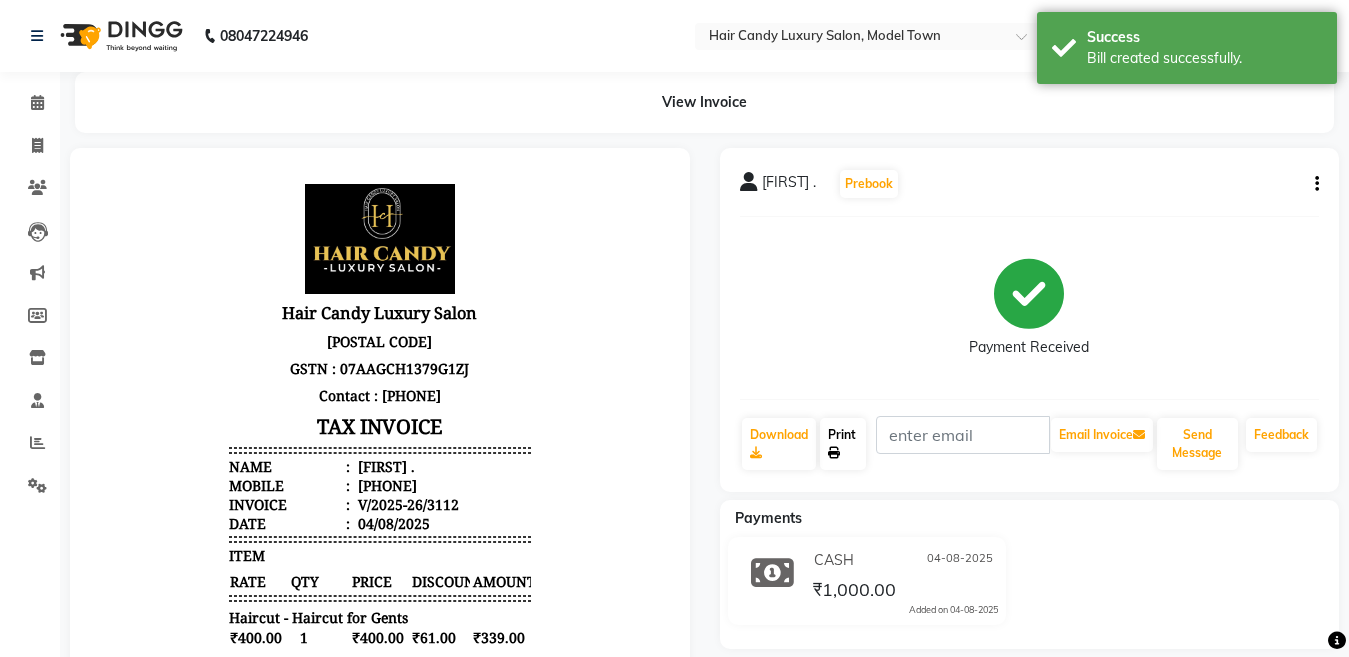 click on "Print" 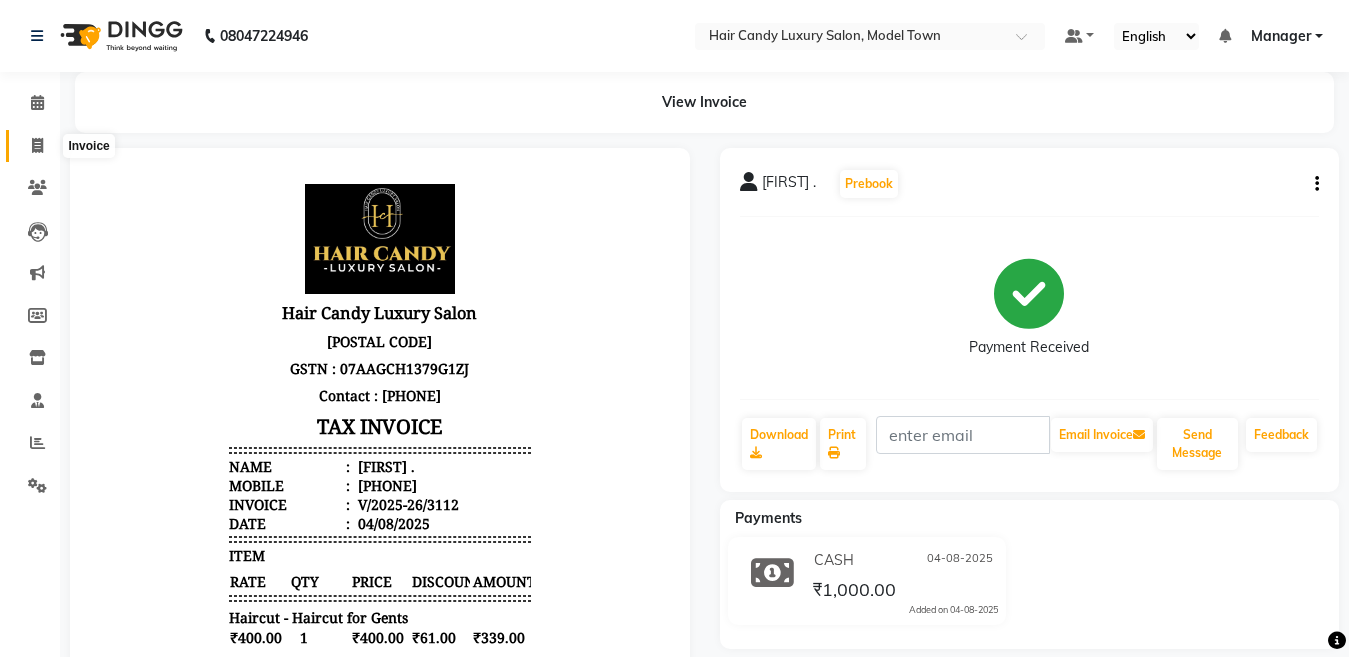 click 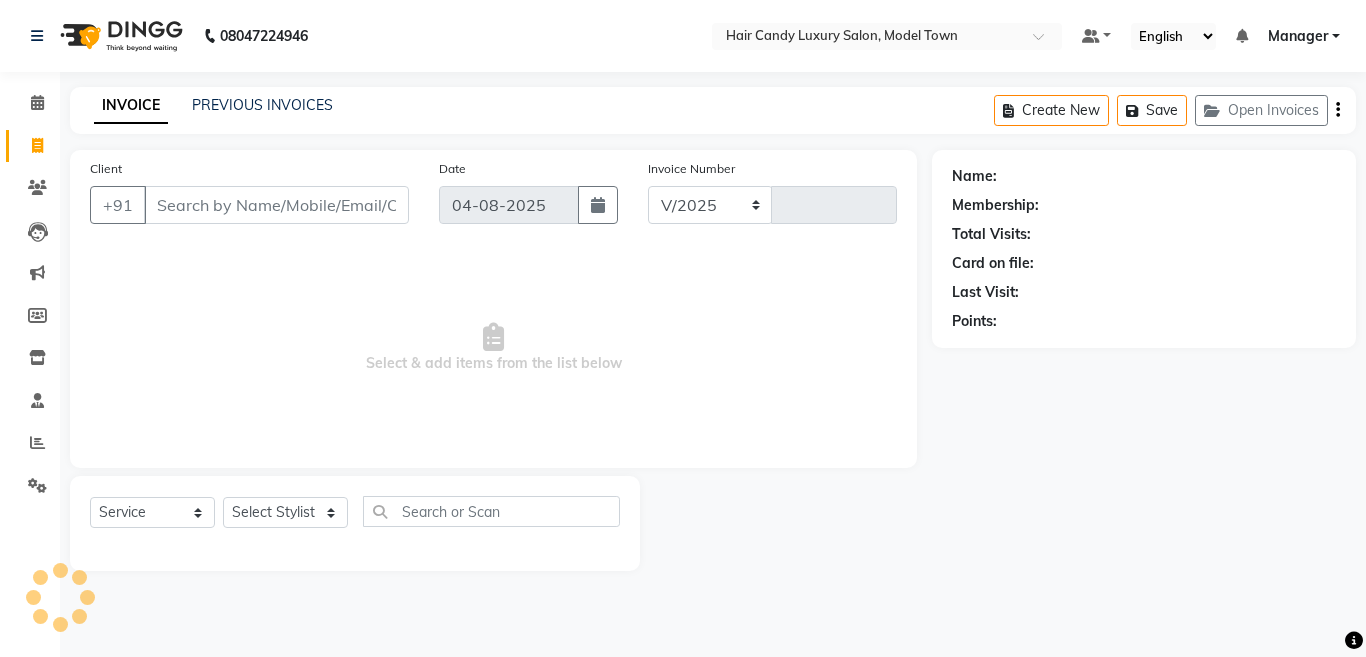 select on "4716" 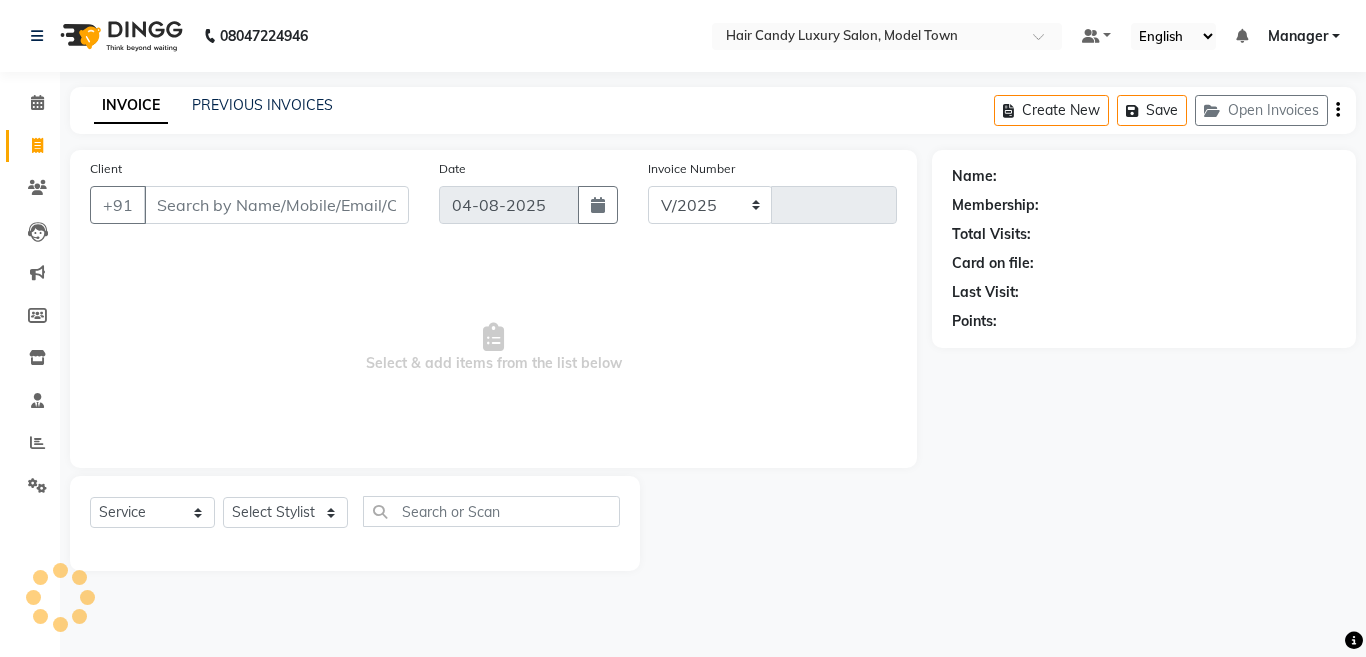 type on "3113" 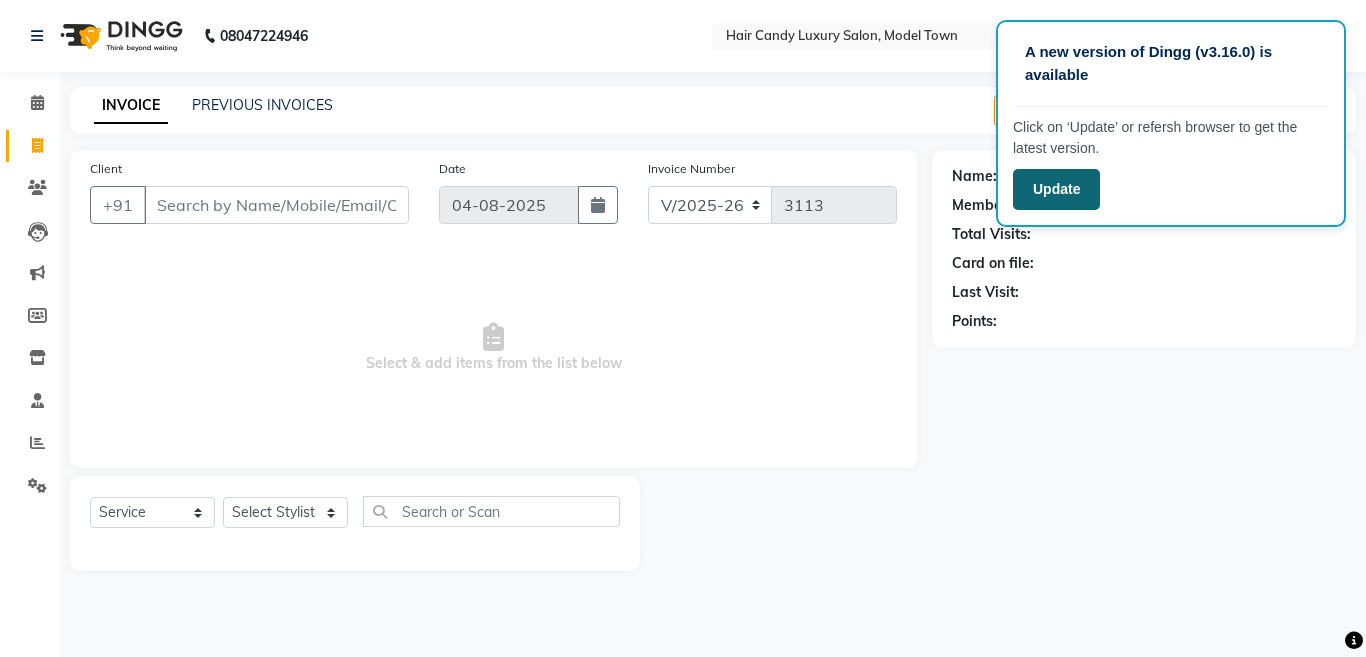 click on "Update" 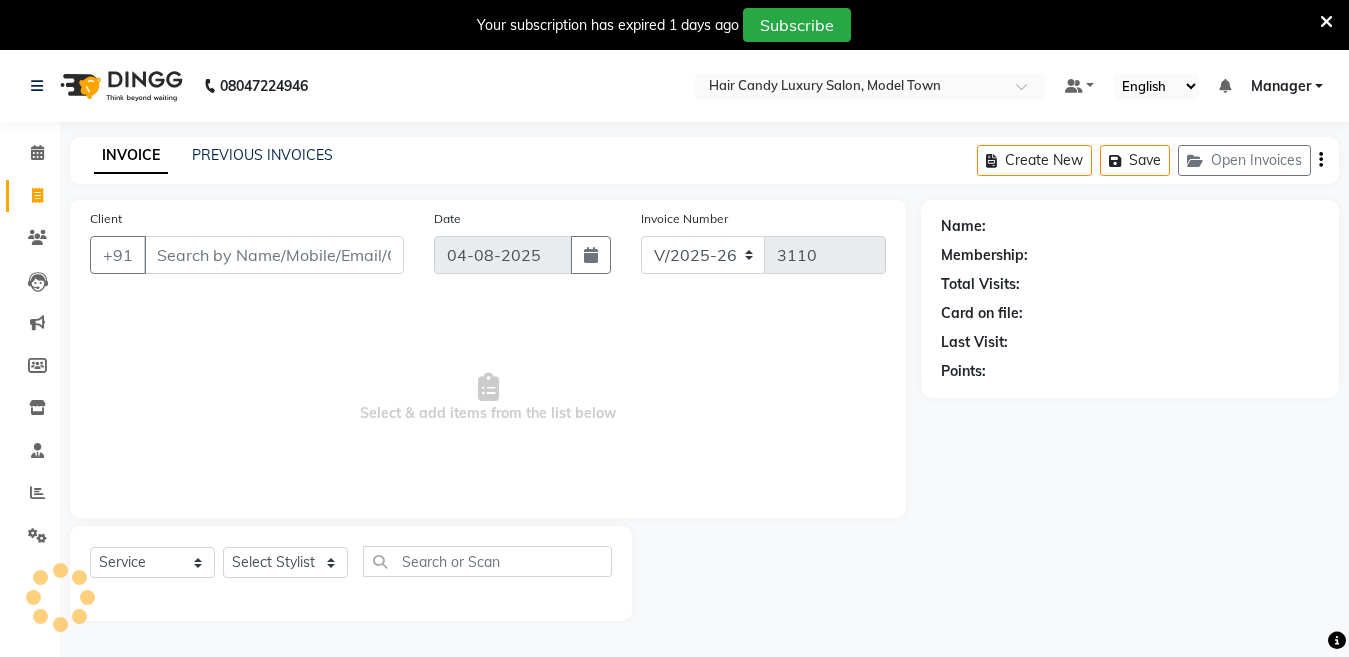 select on "4716" 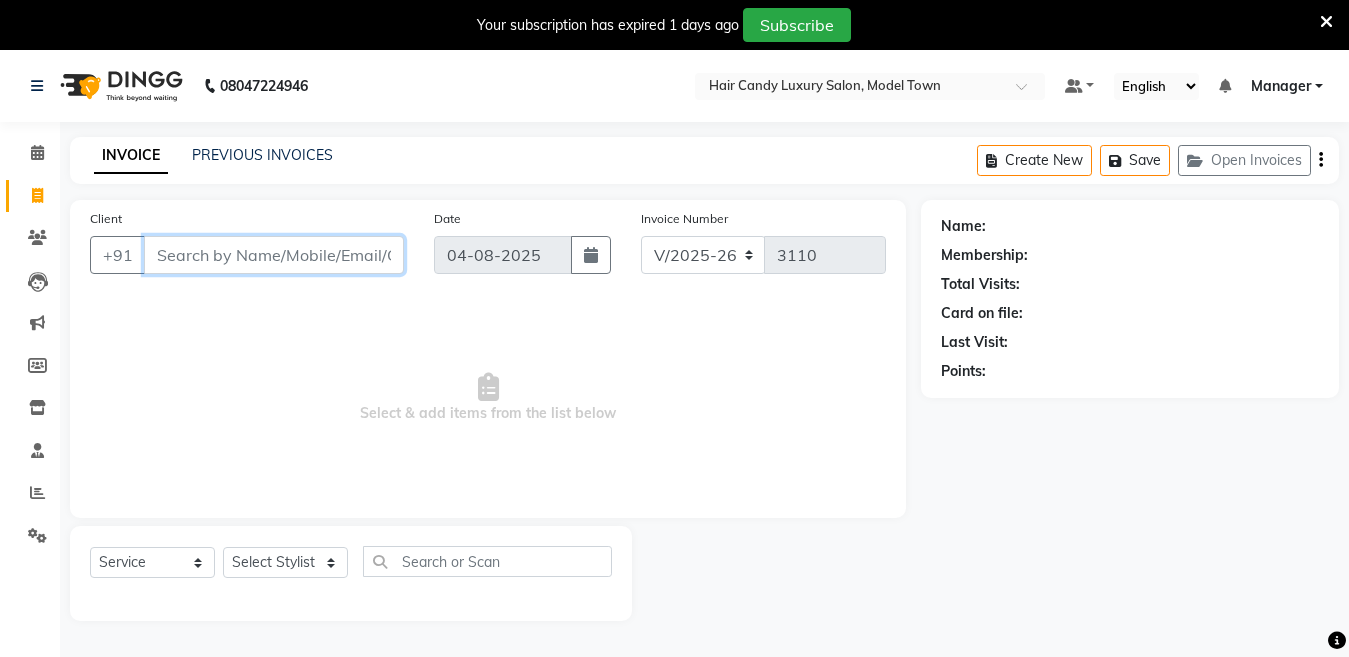 scroll, scrollTop: 0, scrollLeft: 0, axis: both 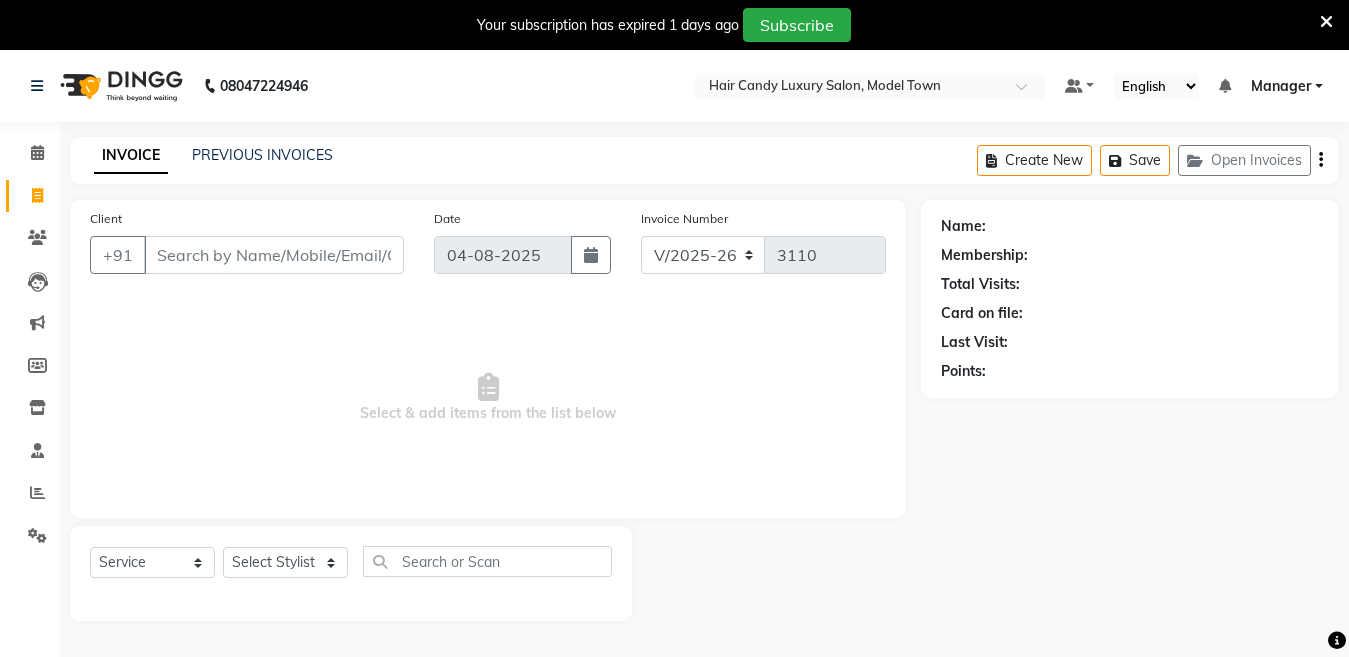click on "Your subscription has expired 1 days ago   Subscribe" at bounding box center [664, 25] 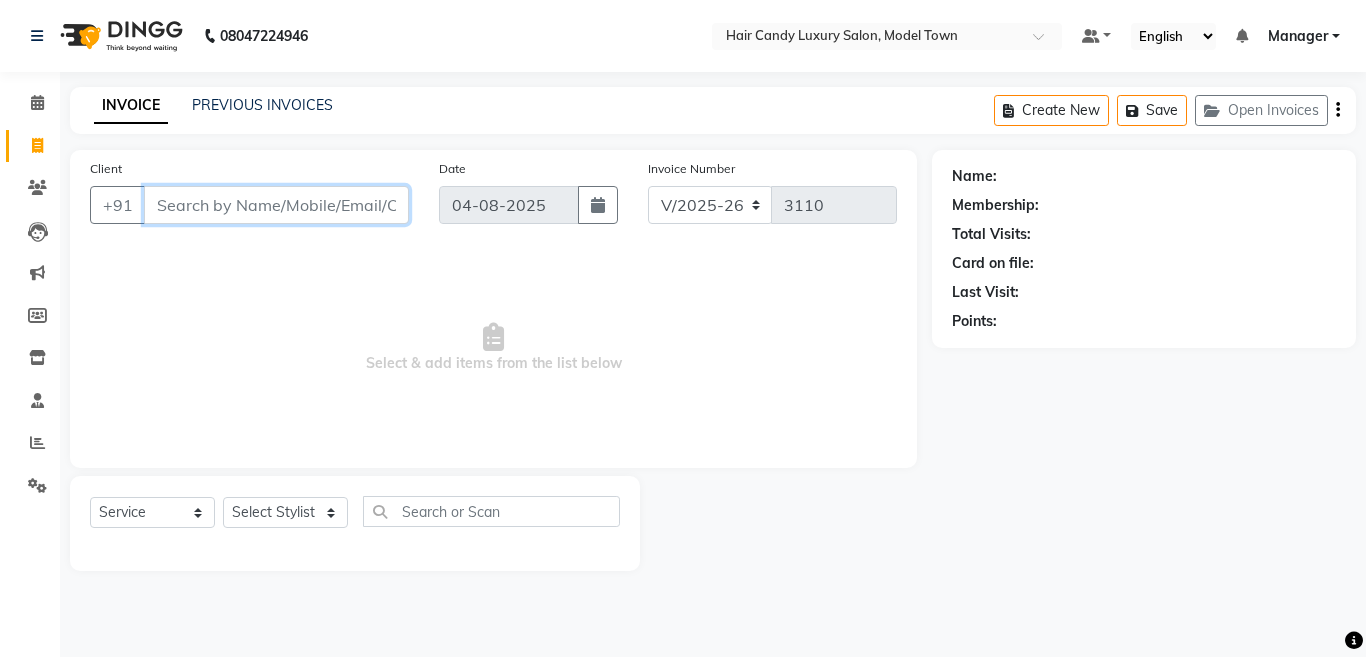 click on "Client" at bounding box center [276, 205] 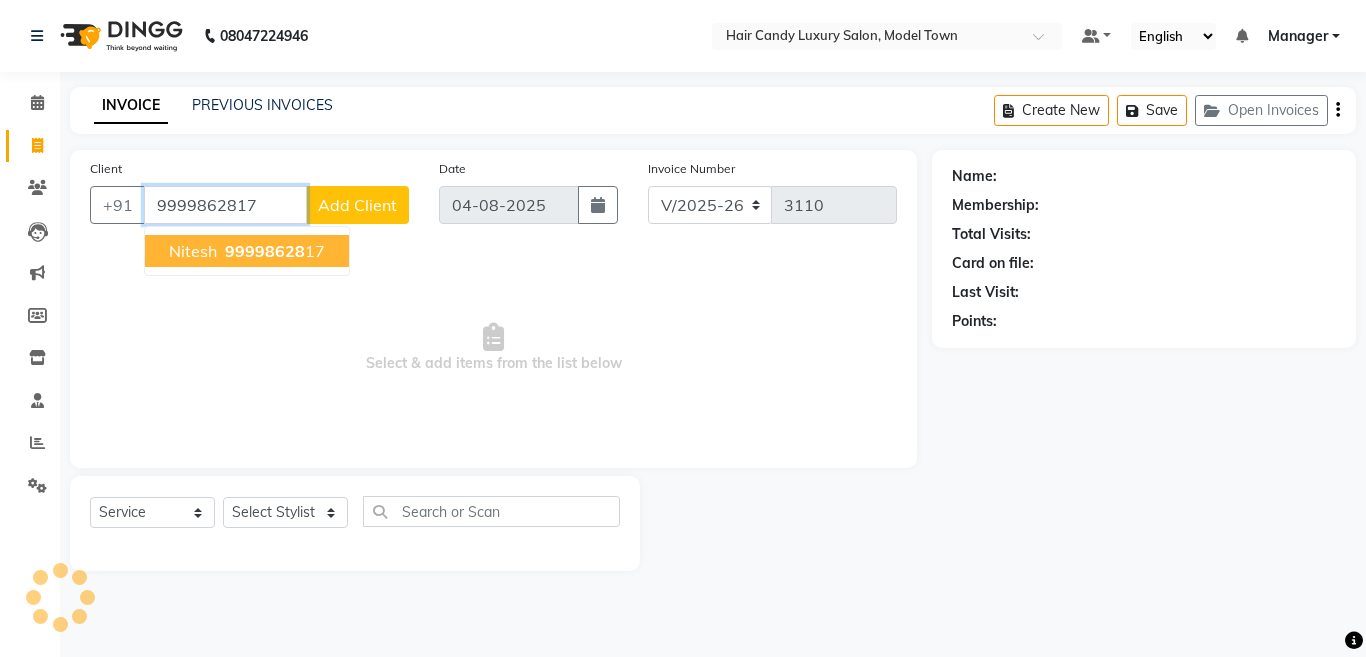 type on "9999862817" 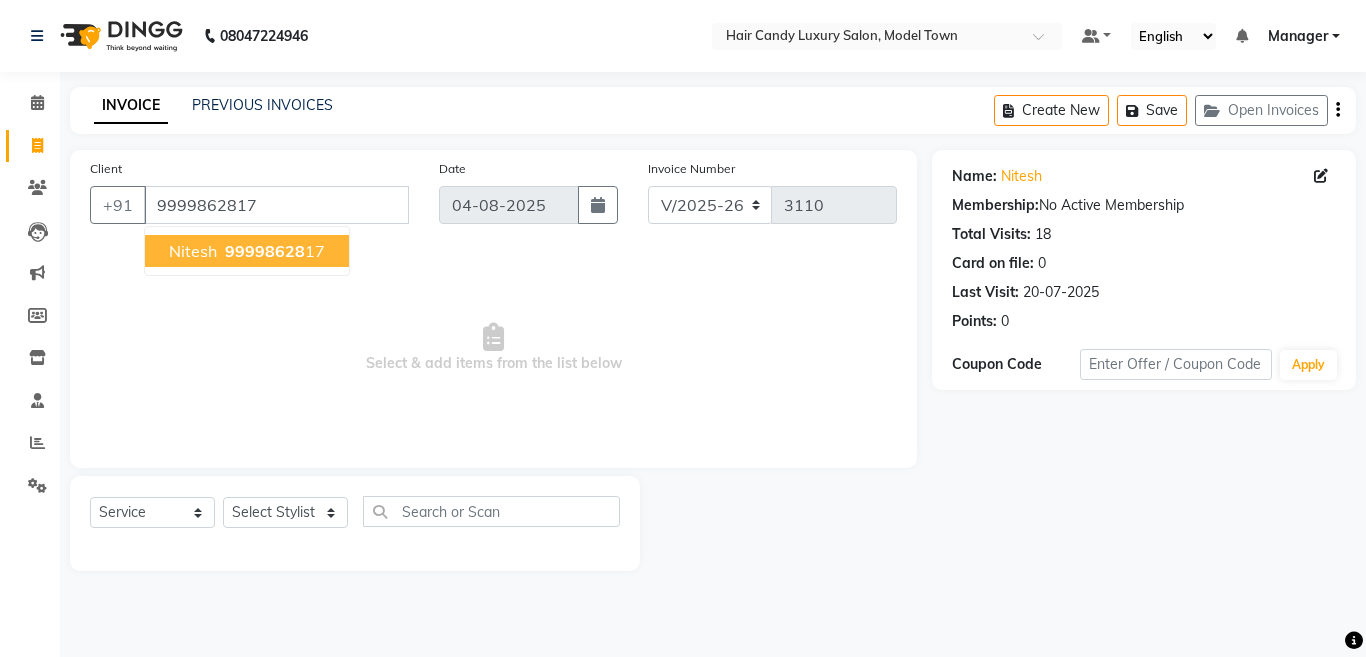 click on "99998628" at bounding box center (265, 251) 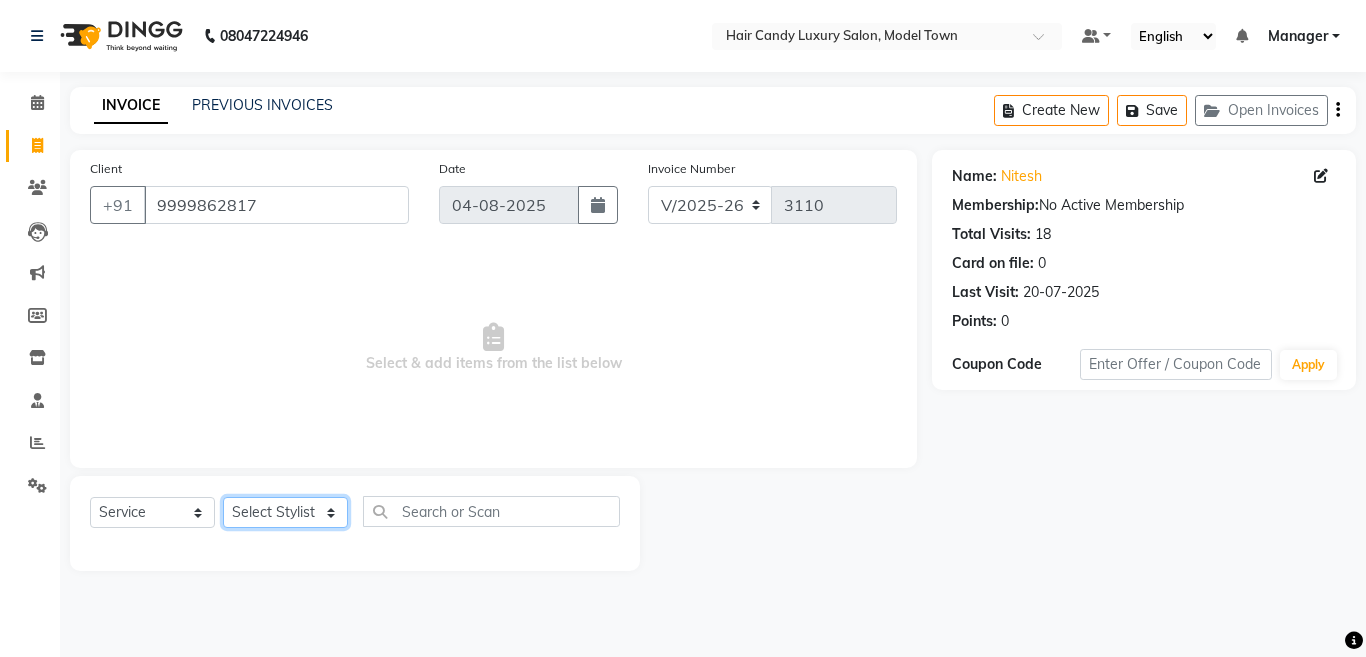 click on "Select Stylist [FIRST] [FIRST] [FIRST] [FIRST] [FIRST] ([FIRST]) [TITLE] [FIRST] [FIRST] [FIRST] [FIRST] [FIRST] [FIRST] ([FIRST]) [FIRST] [FIRST] [FIRST] [TITLE] [TITLE] [FIRST] [LAST]" 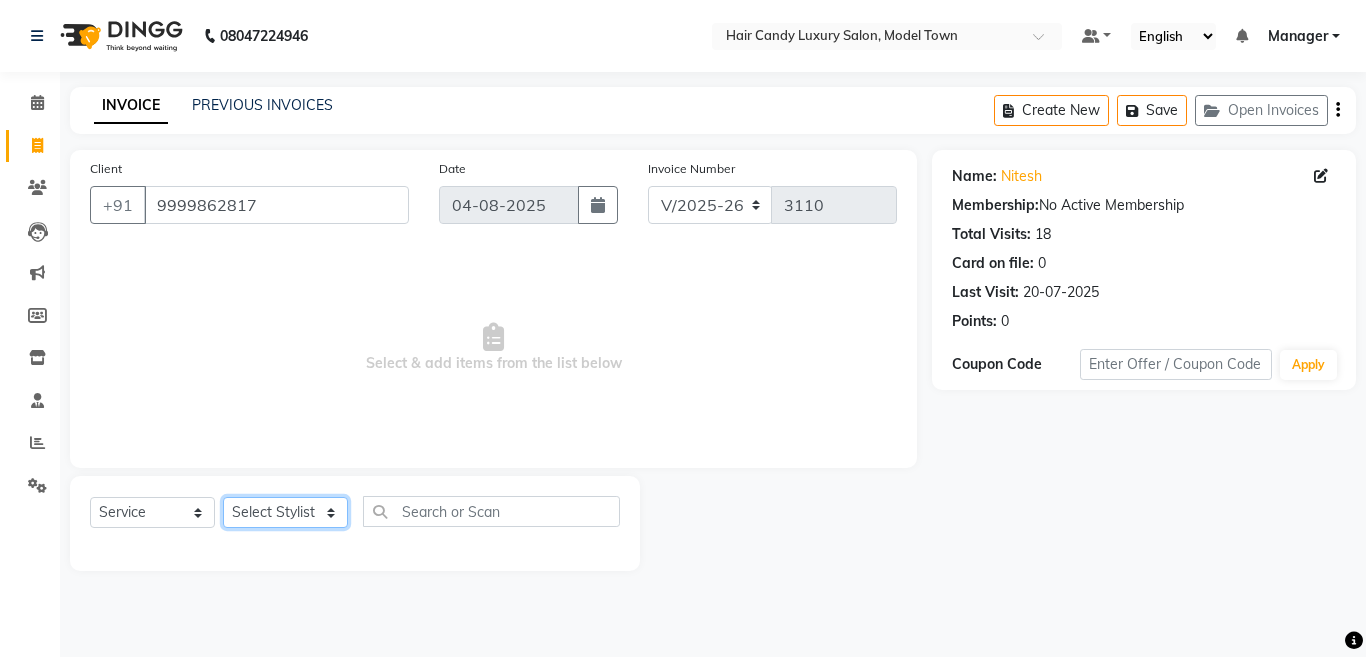 select on "[NUMBER]" 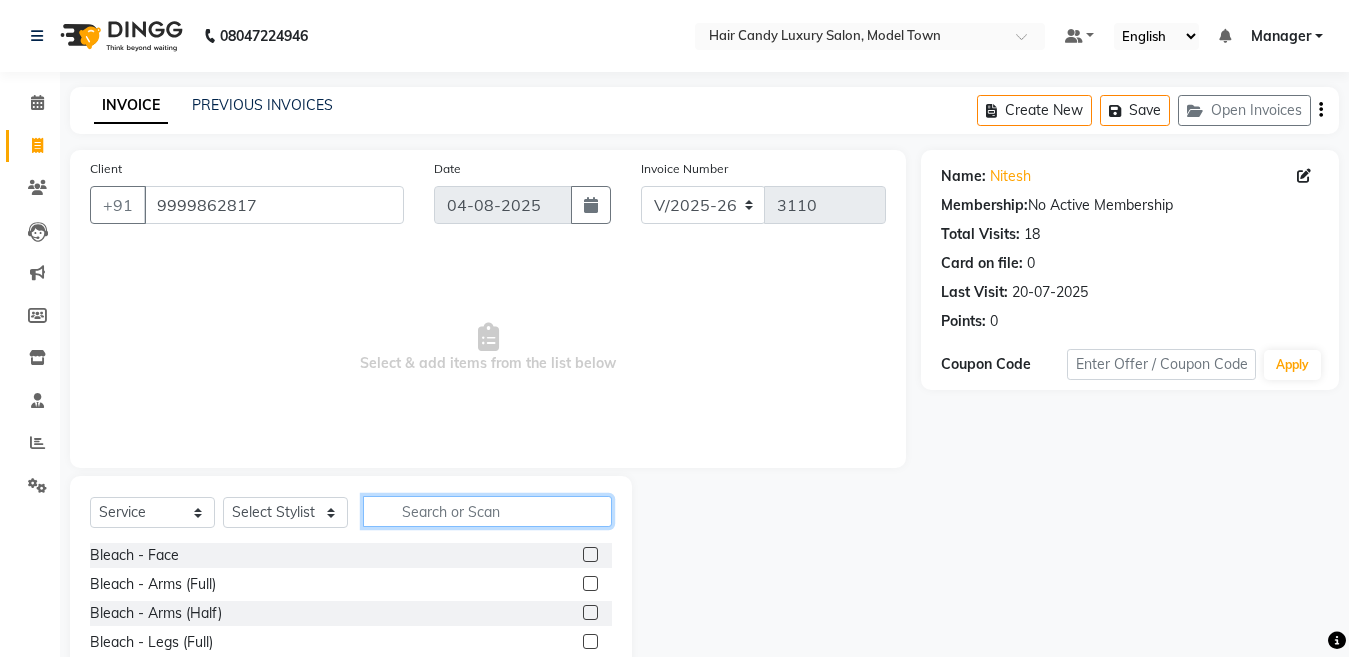 click 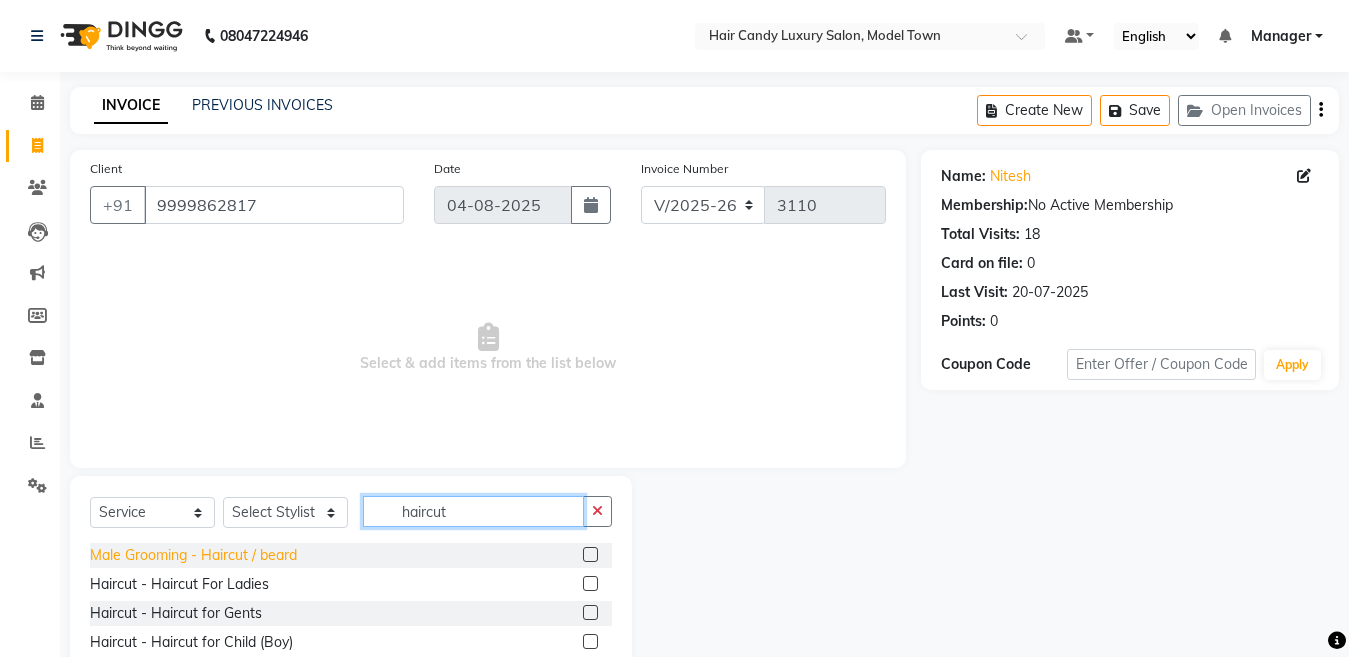 type on "haircut" 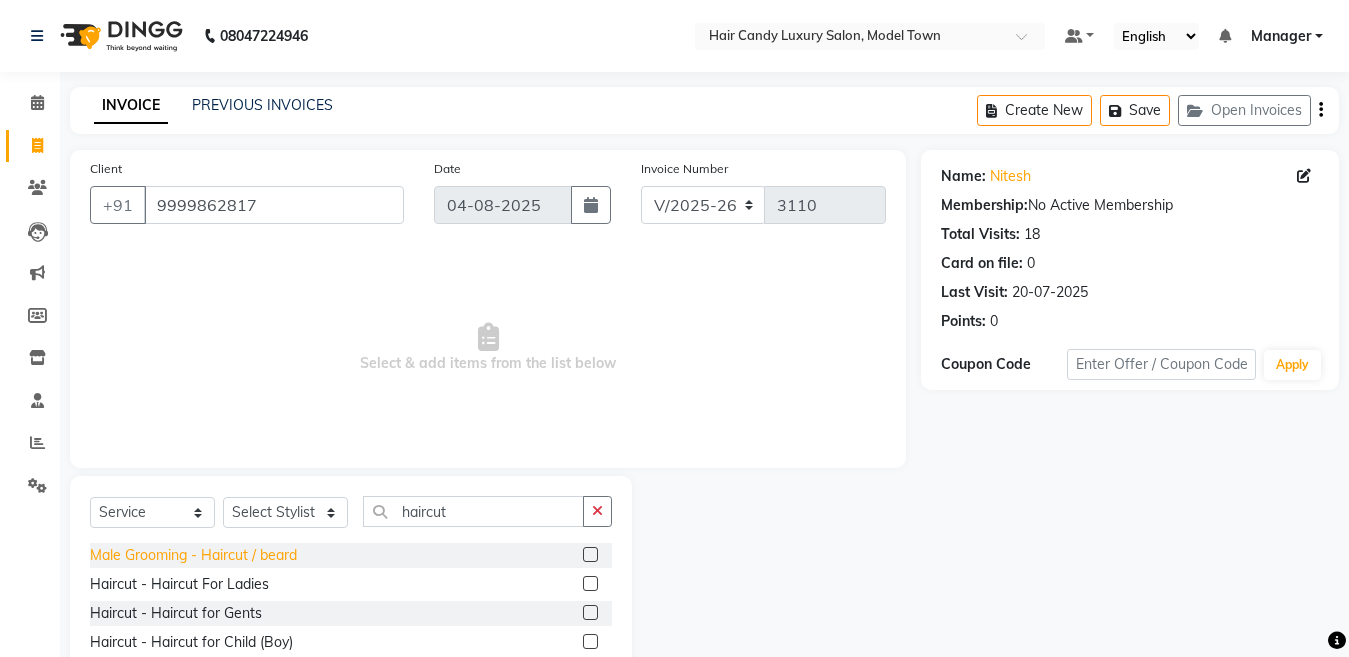 click on "Male Grooming - Haircut / beard" 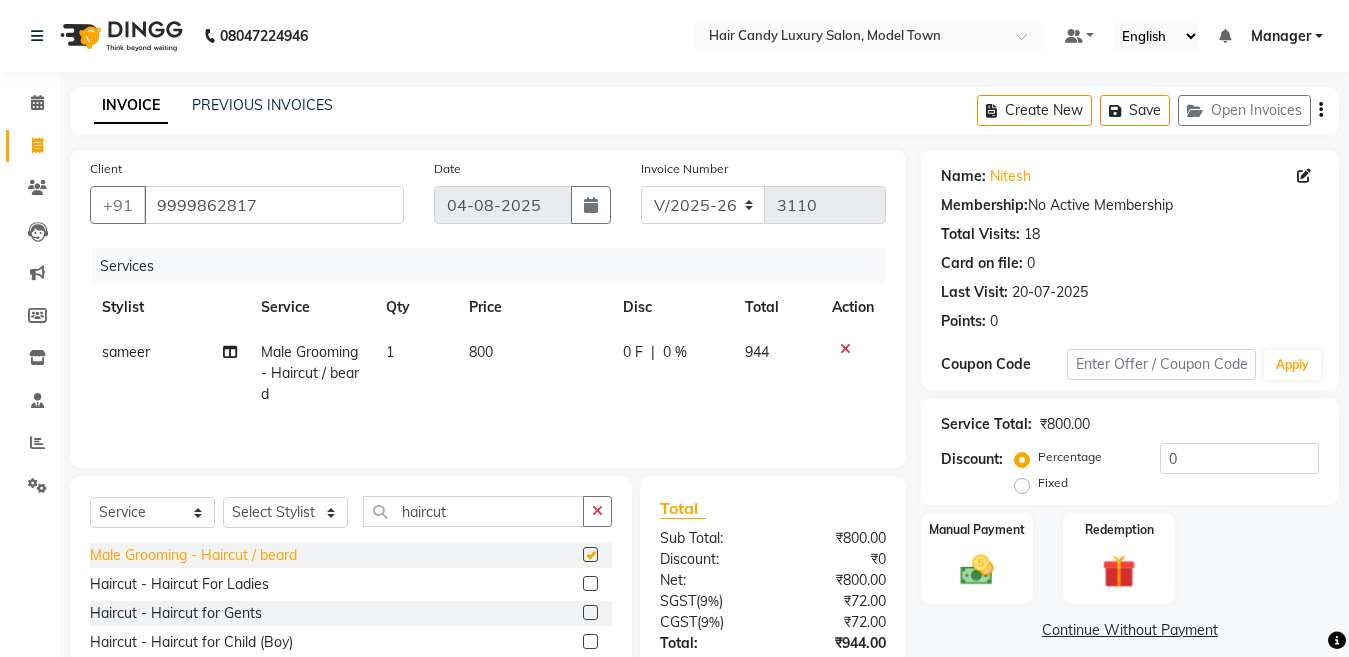 checkbox on "false" 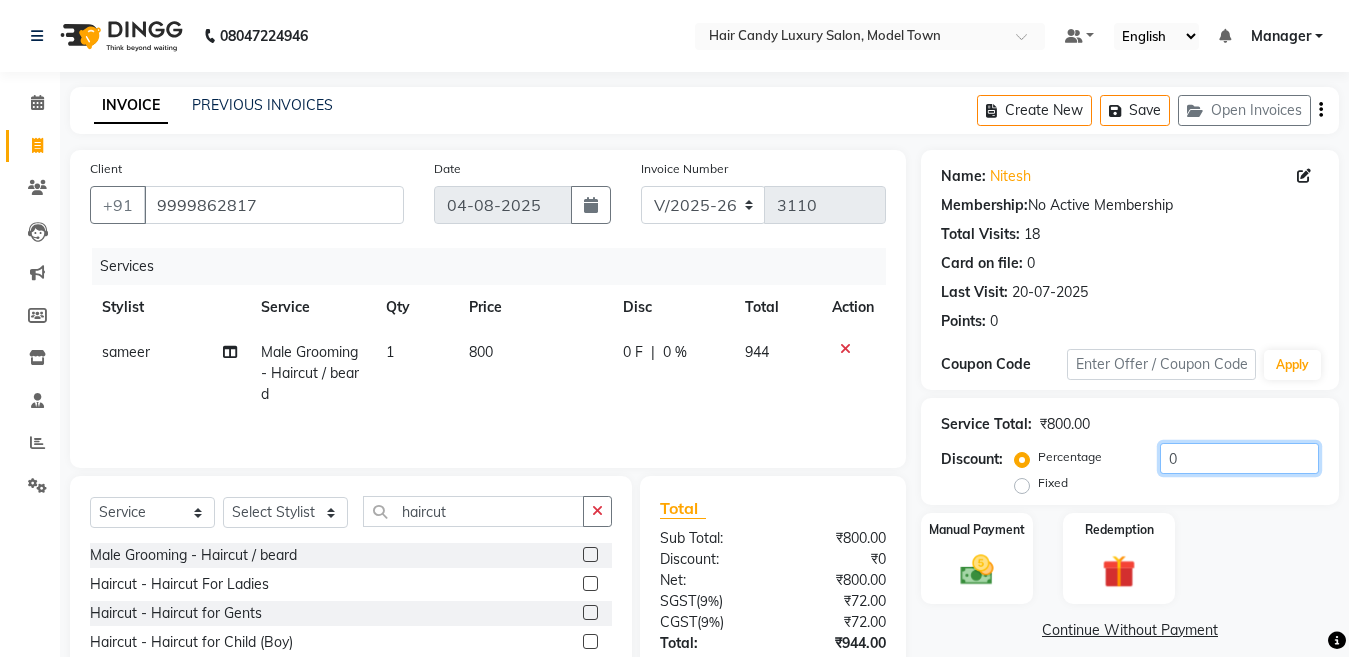 drag, startPoint x: 1219, startPoint y: 463, endPoint x: 789, endPoint y: 509, distance: 432.45346 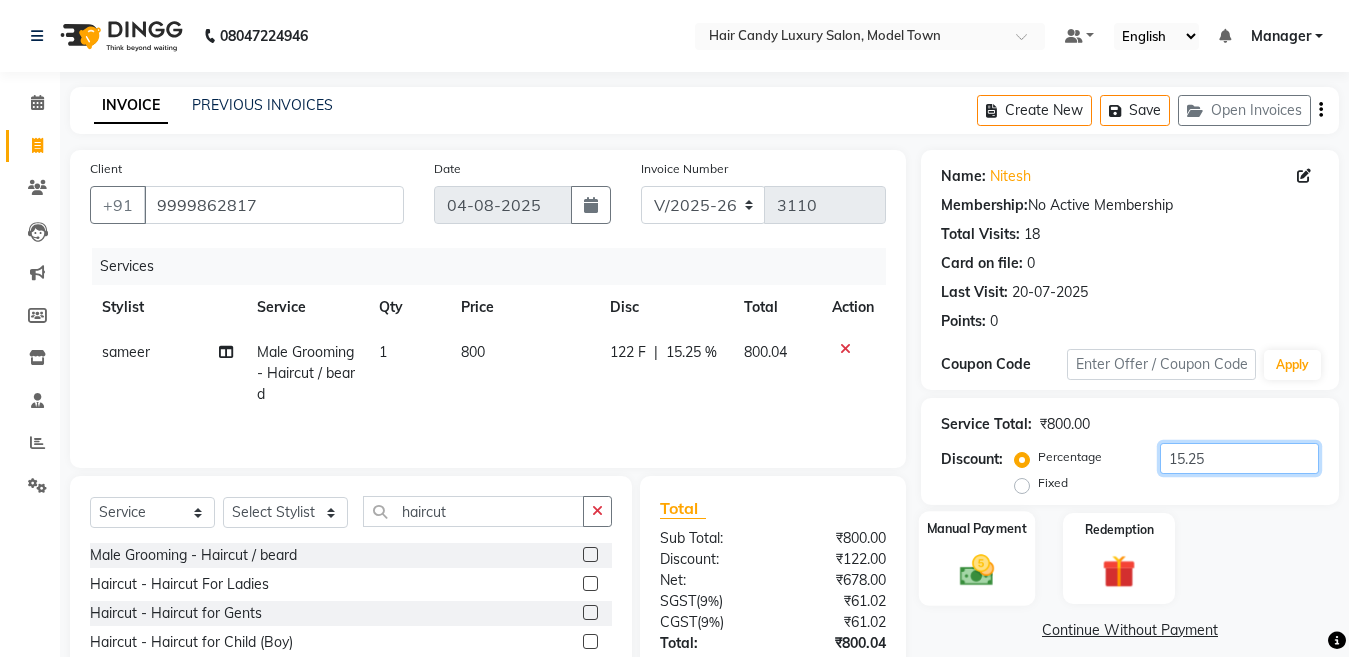 type on "15.25" 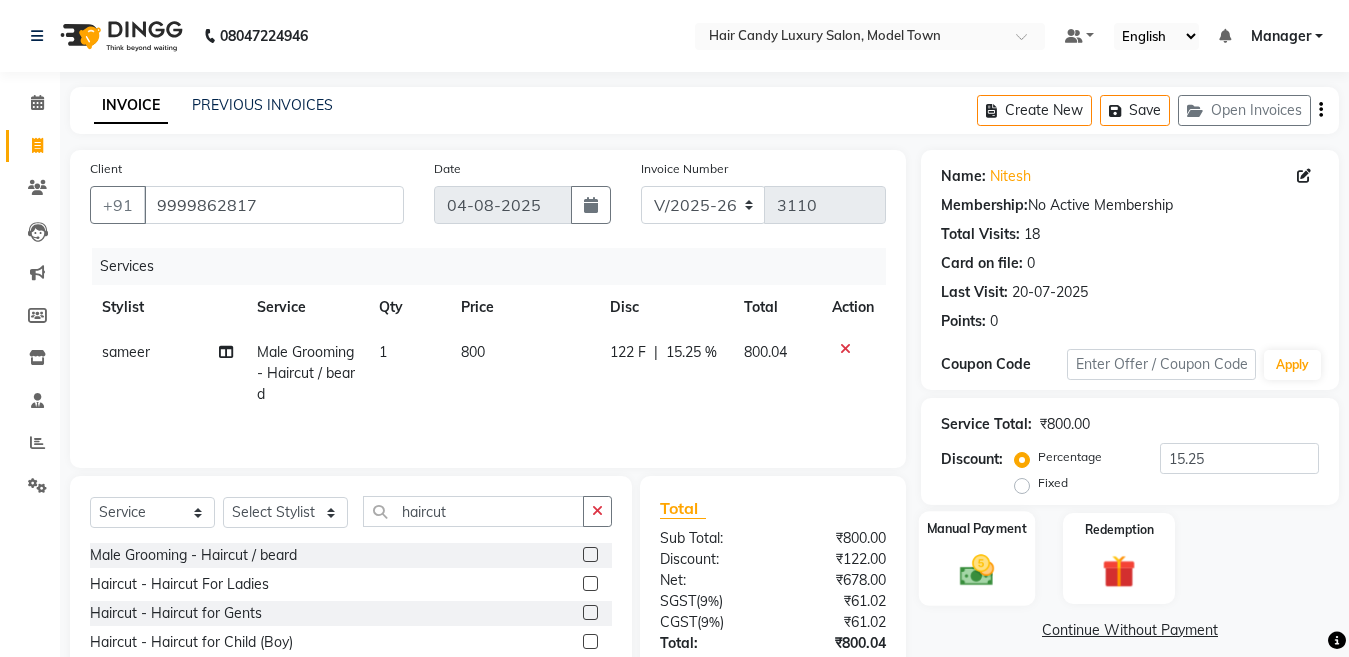 click on "Manual Payment" 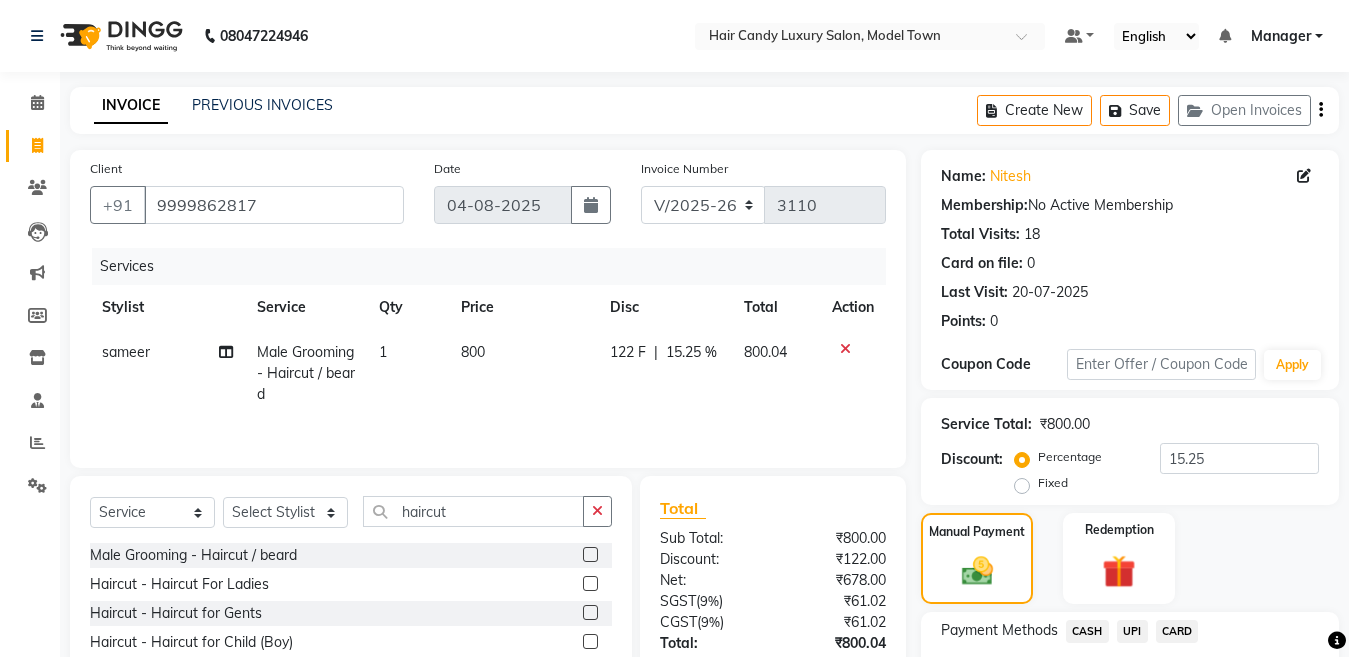 scroll, scrollTop: 166, scrollLeft: 0, axis: vertical 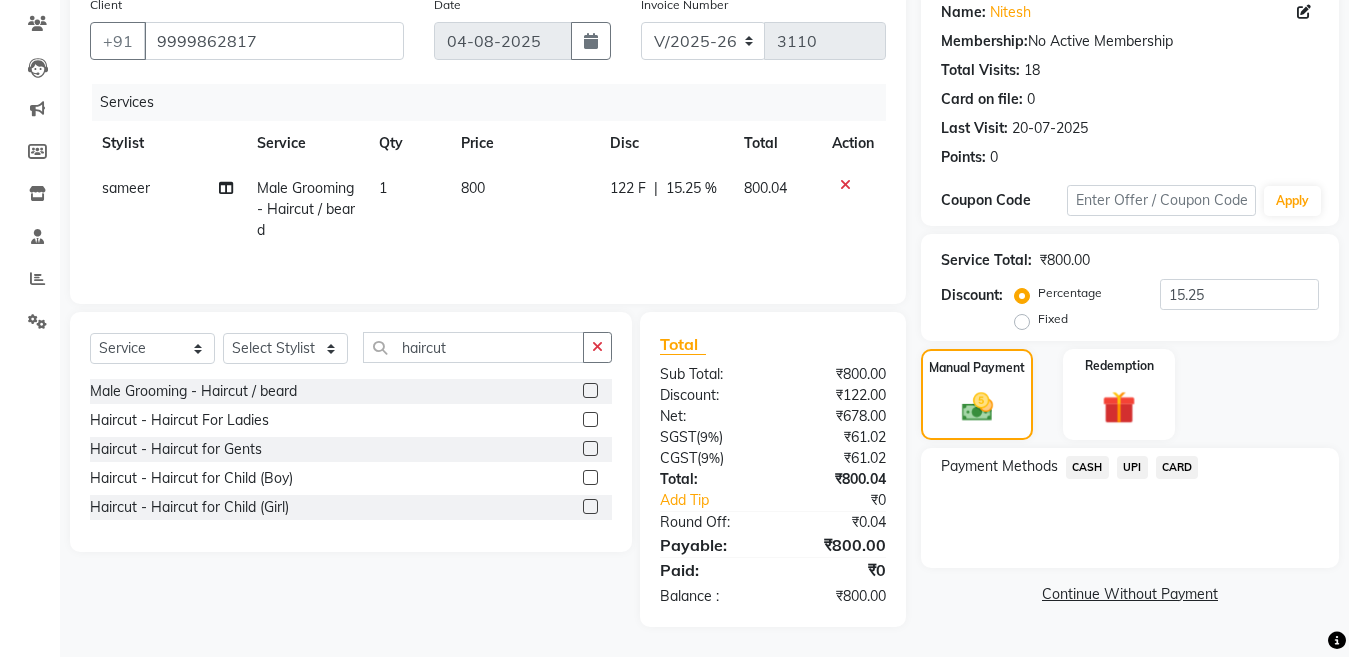 click on "800" 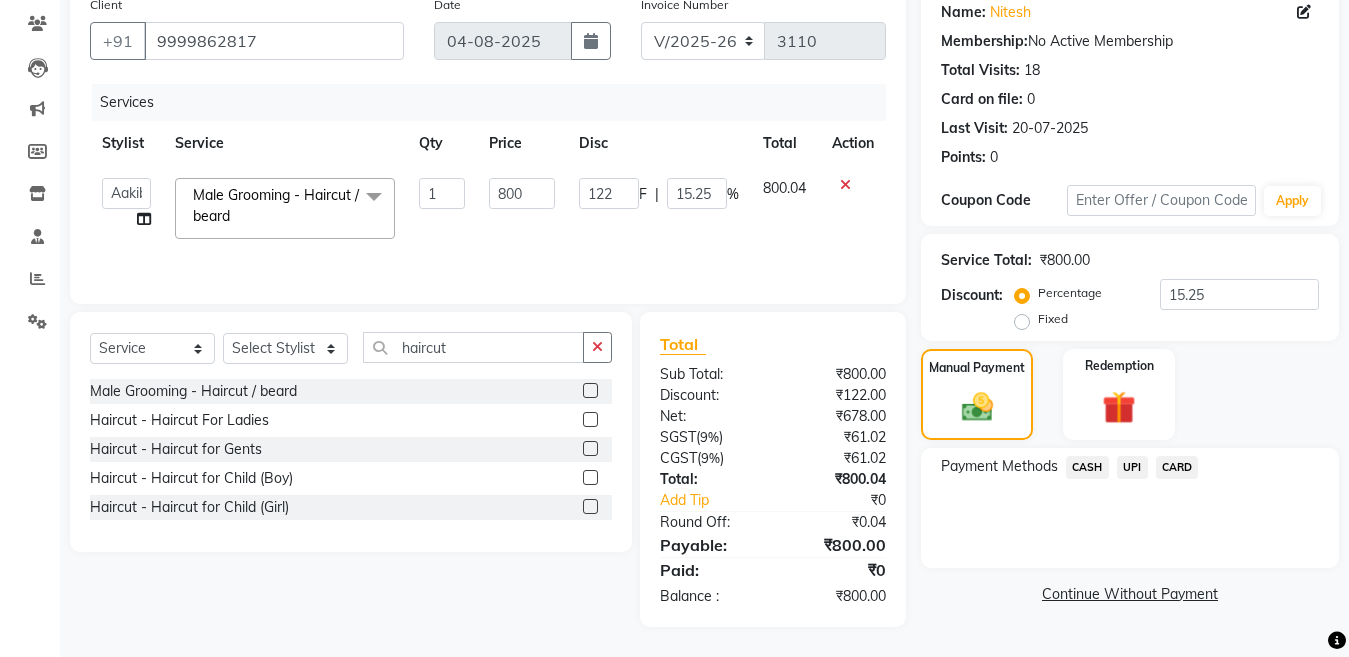 scroll, scrollTop: 164, scrollLeft: 0, axis: vertical 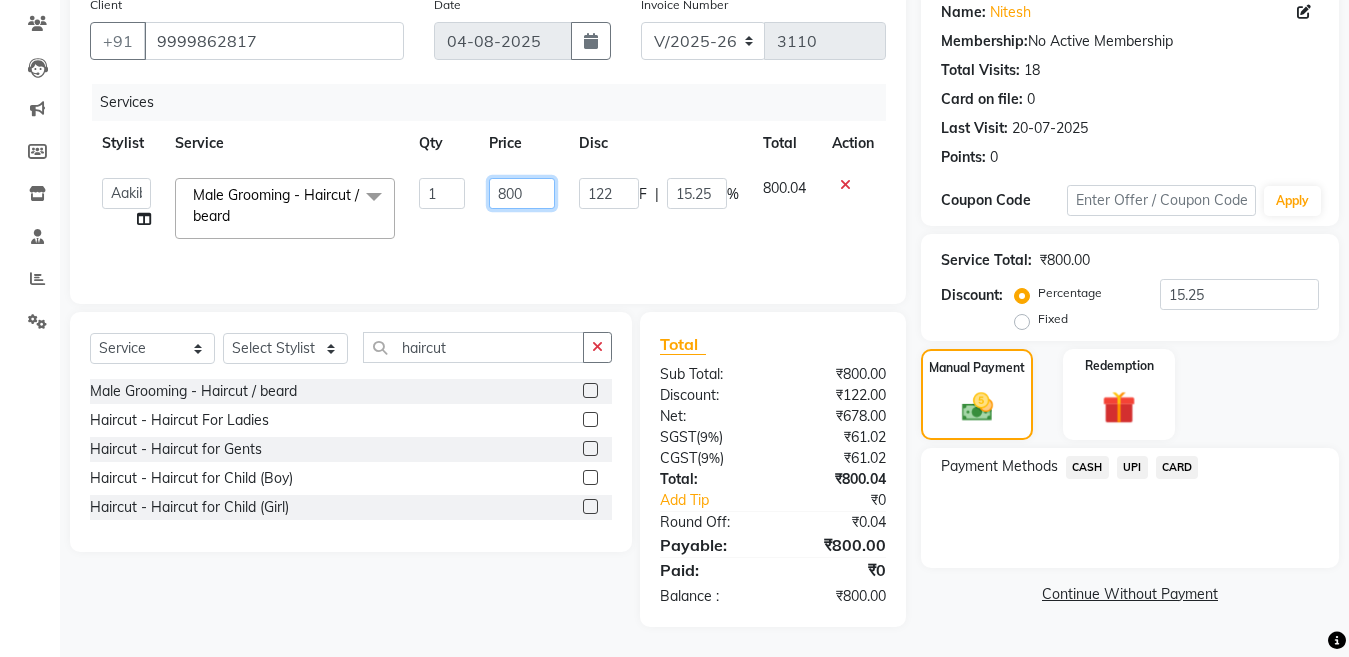 drag, startPoint x: 505, startPoint y: 200, endPoint x: 482, endPoint y: 200, distance: 23 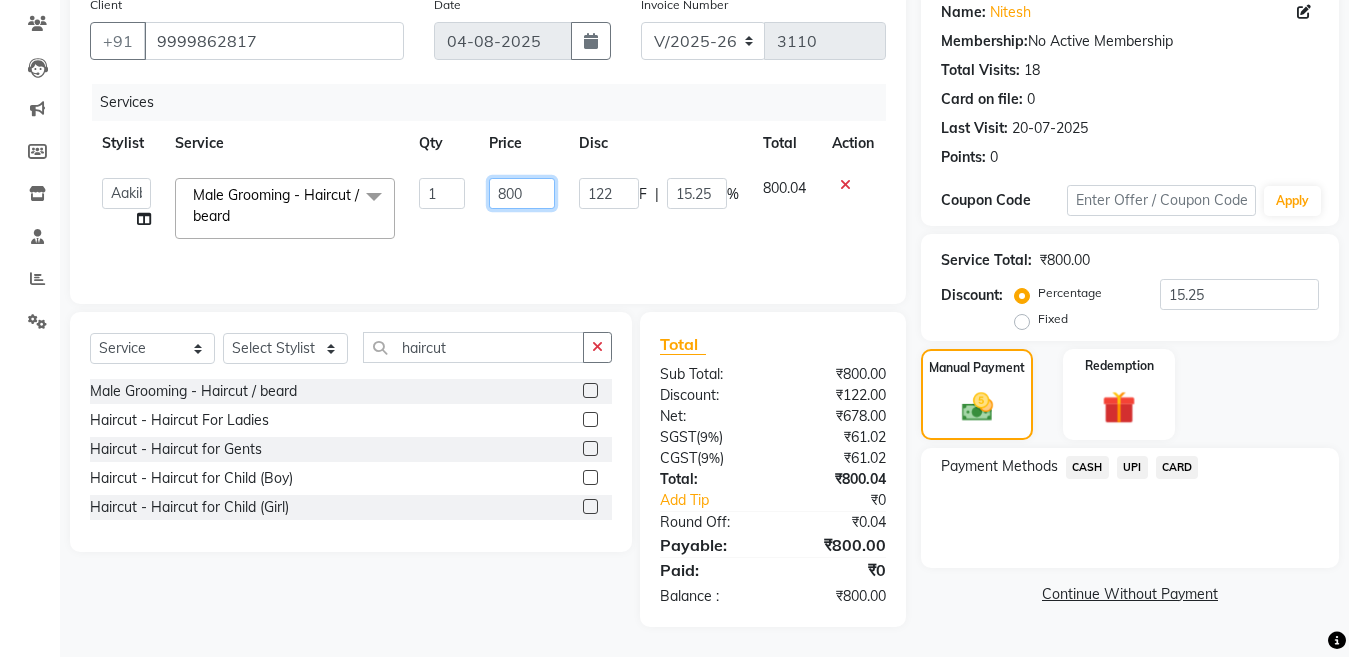 click on "800" 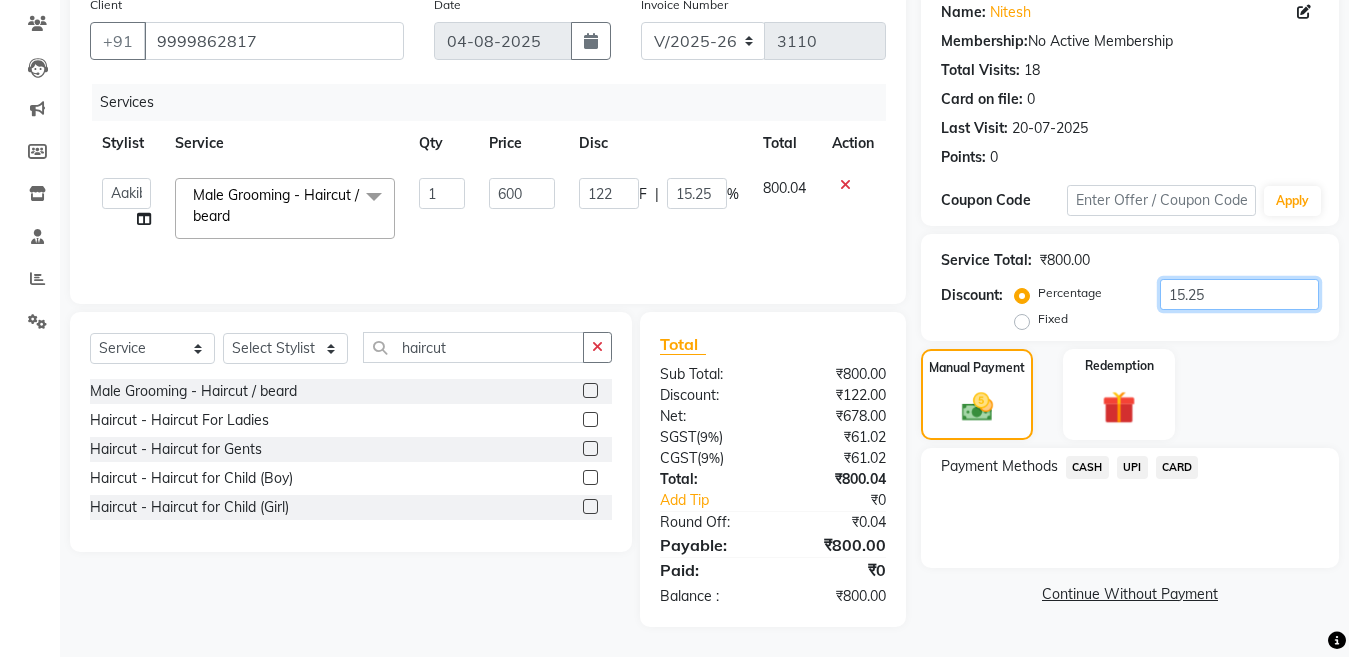 click on "15.25" 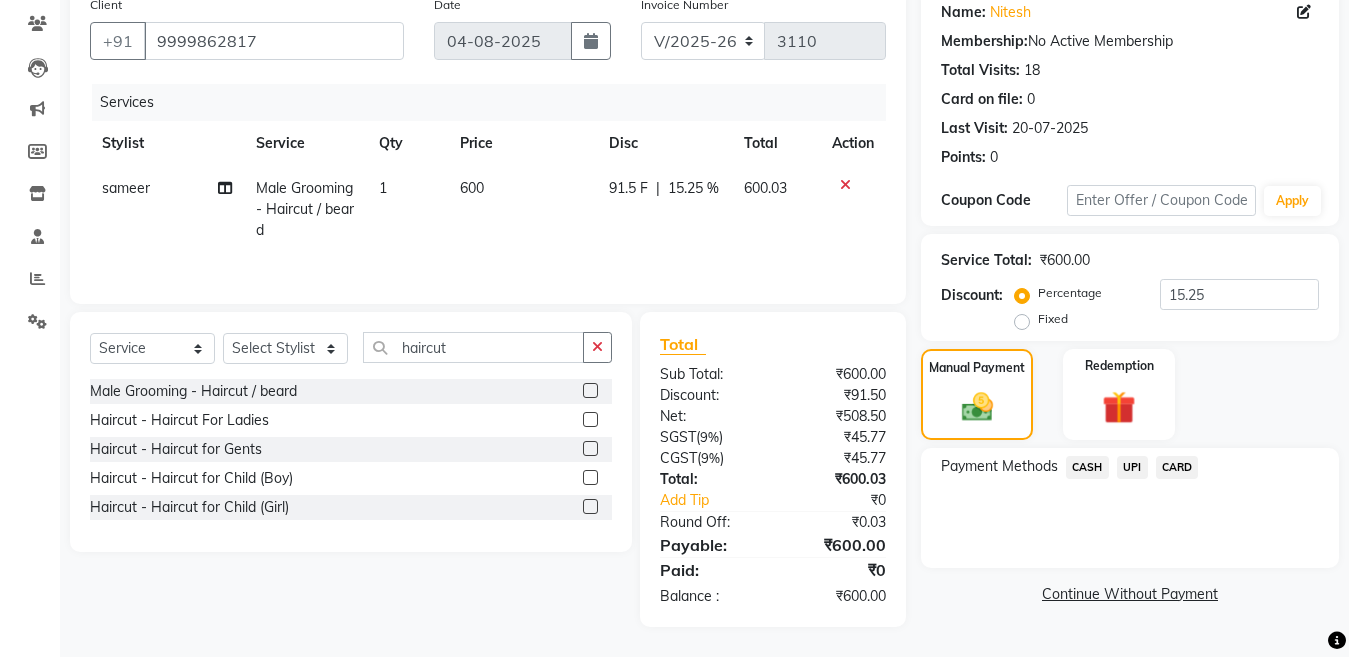 click on "CASH" 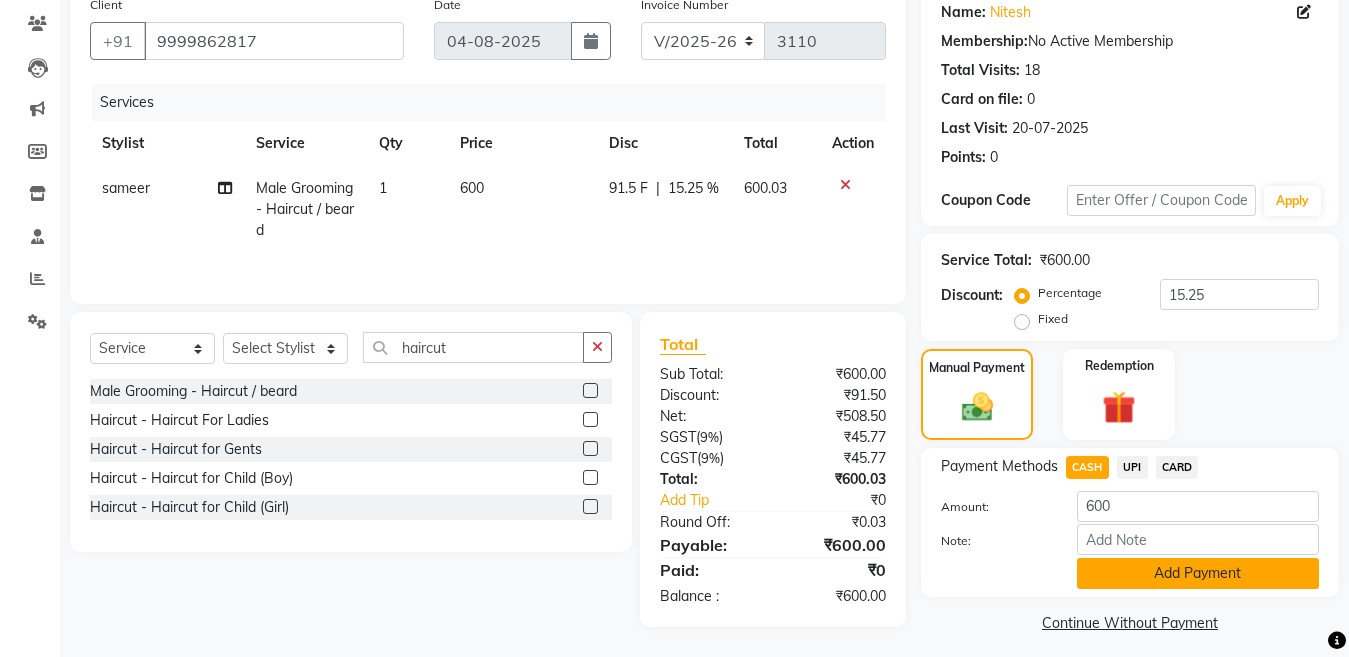 click on "Add Payment" 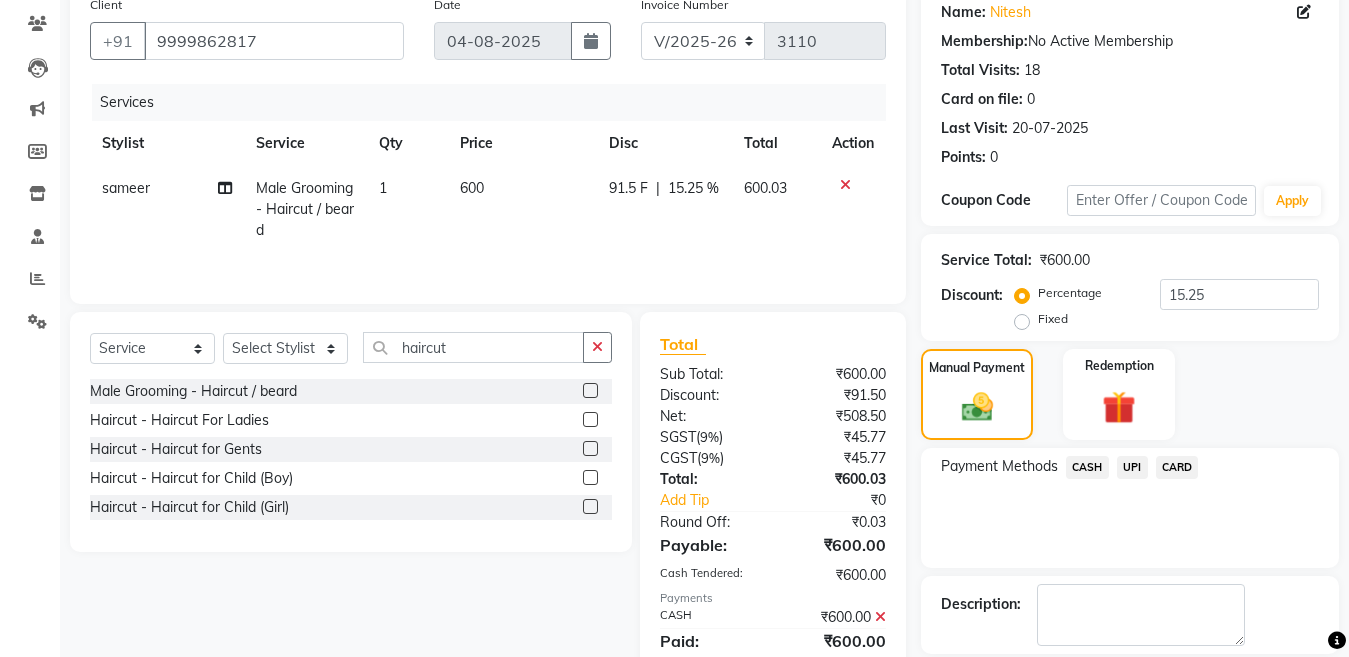 scroll, scrollTop: 259, scrollLeft: 0, axis: vertical 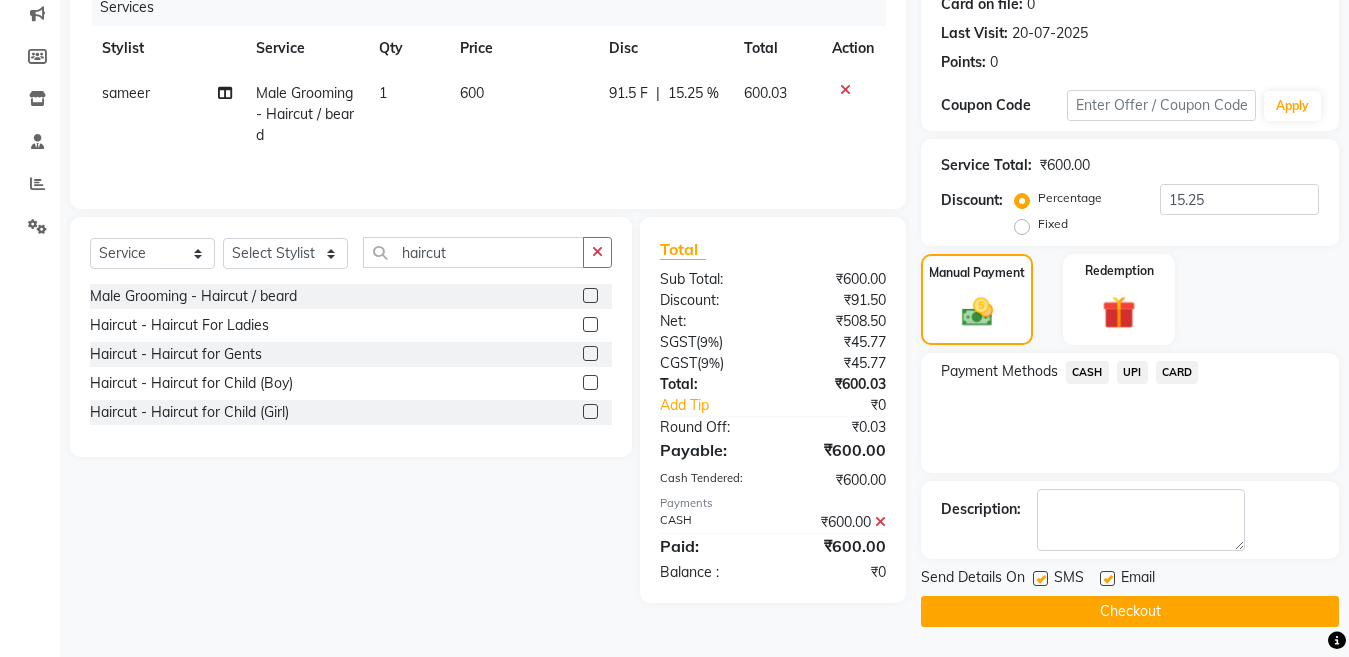 click 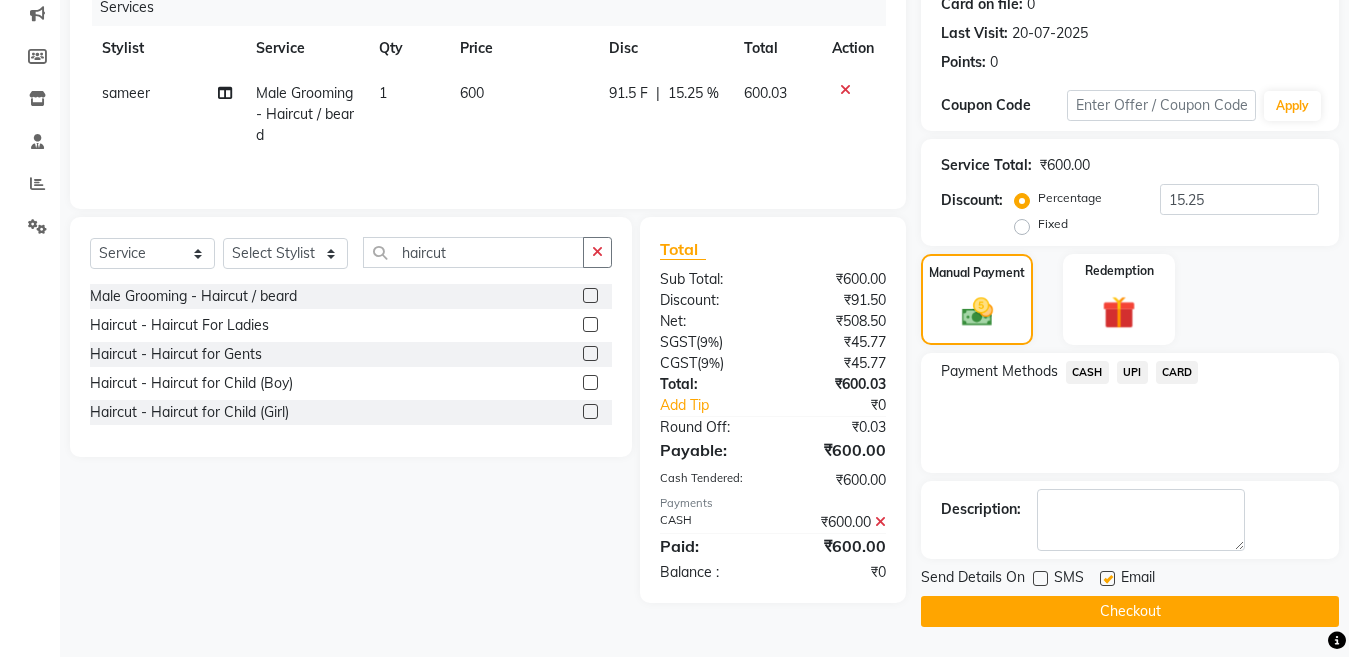 click on "Checkout" 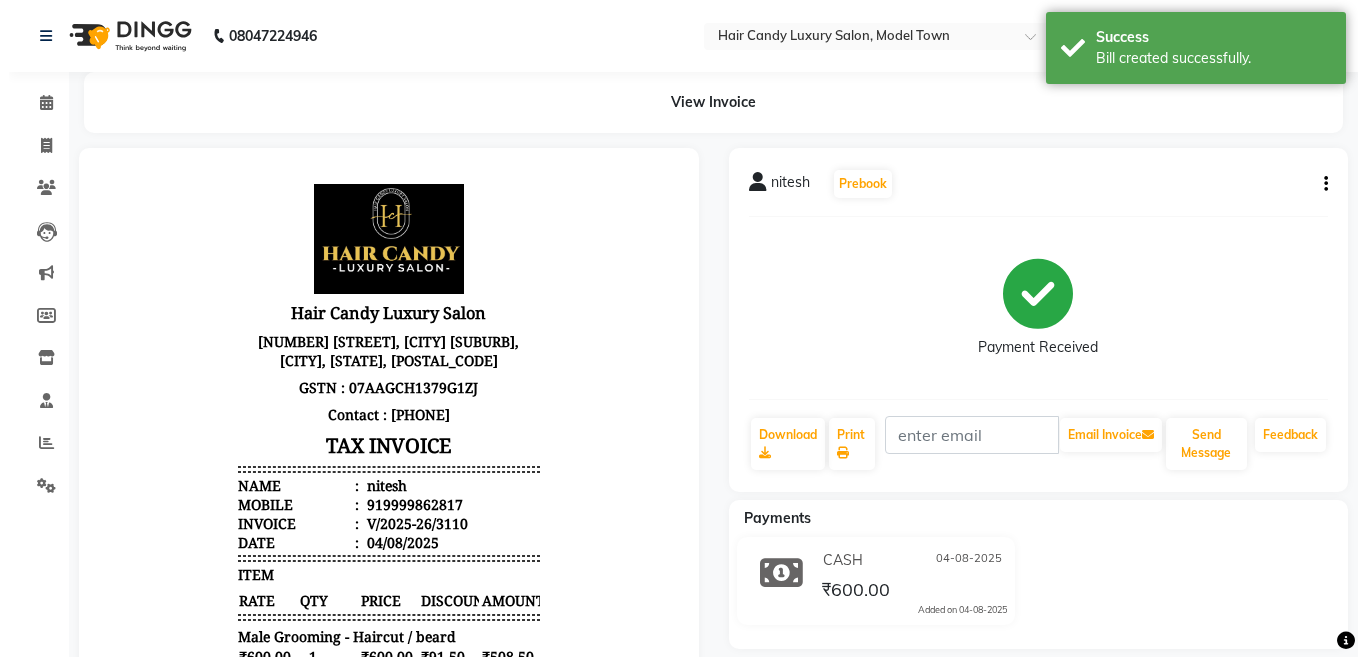 scroll, scrollTop: 0, scrollLeft: 0, axis: both 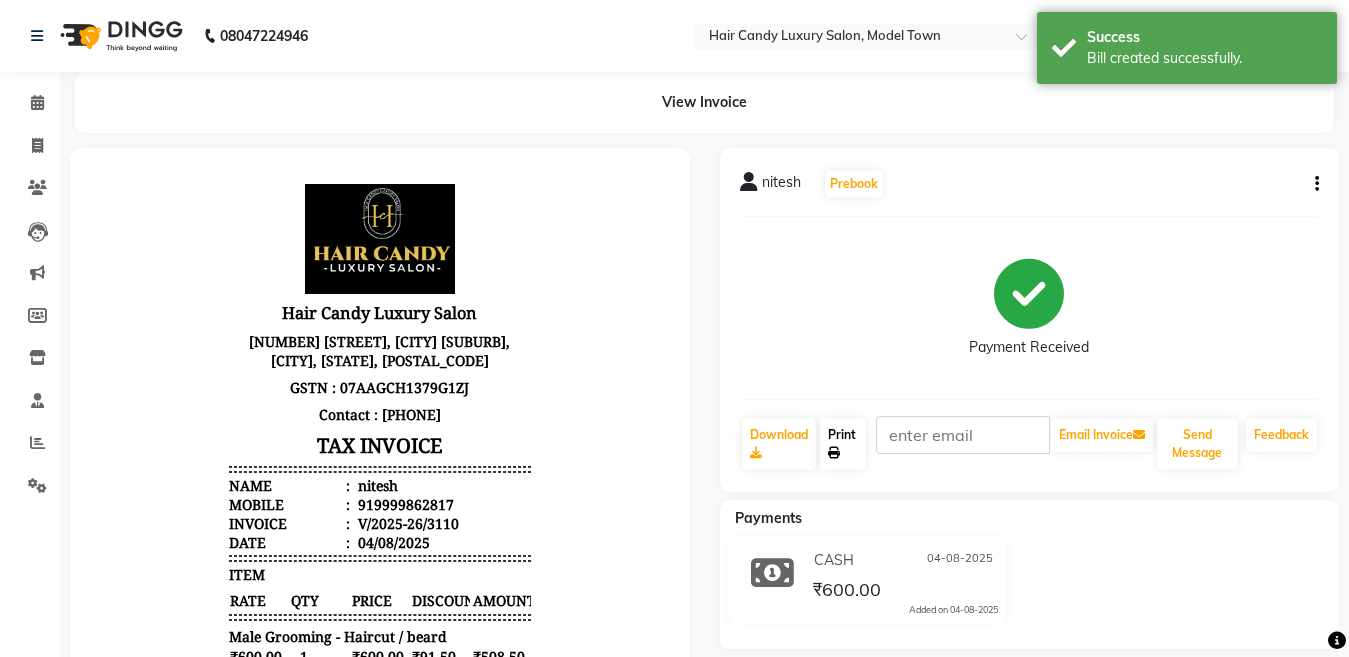 click on "Print" 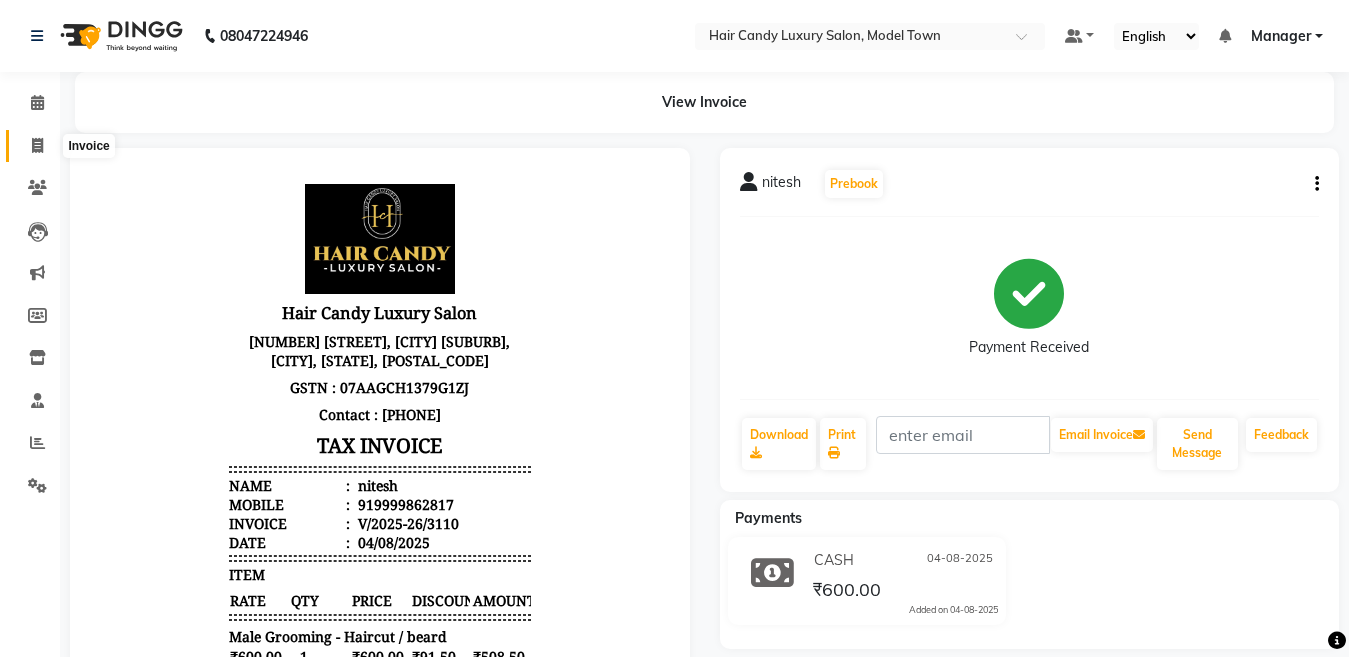 click 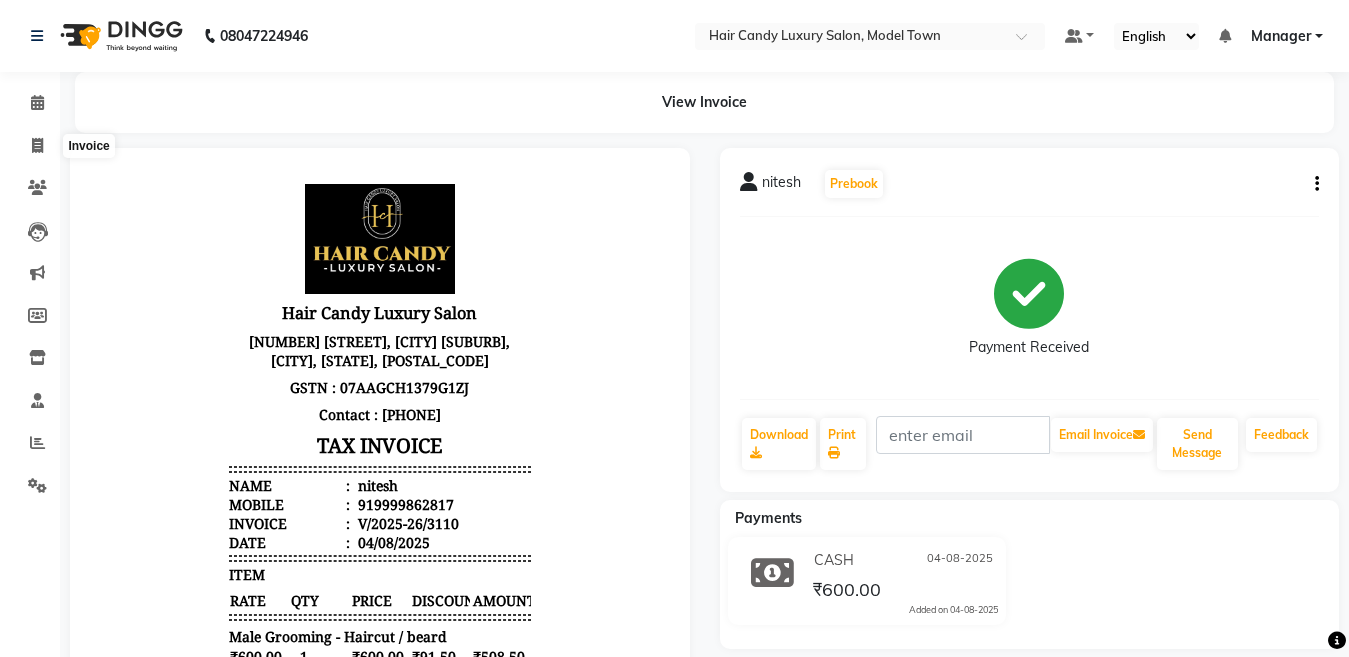 select on "service" 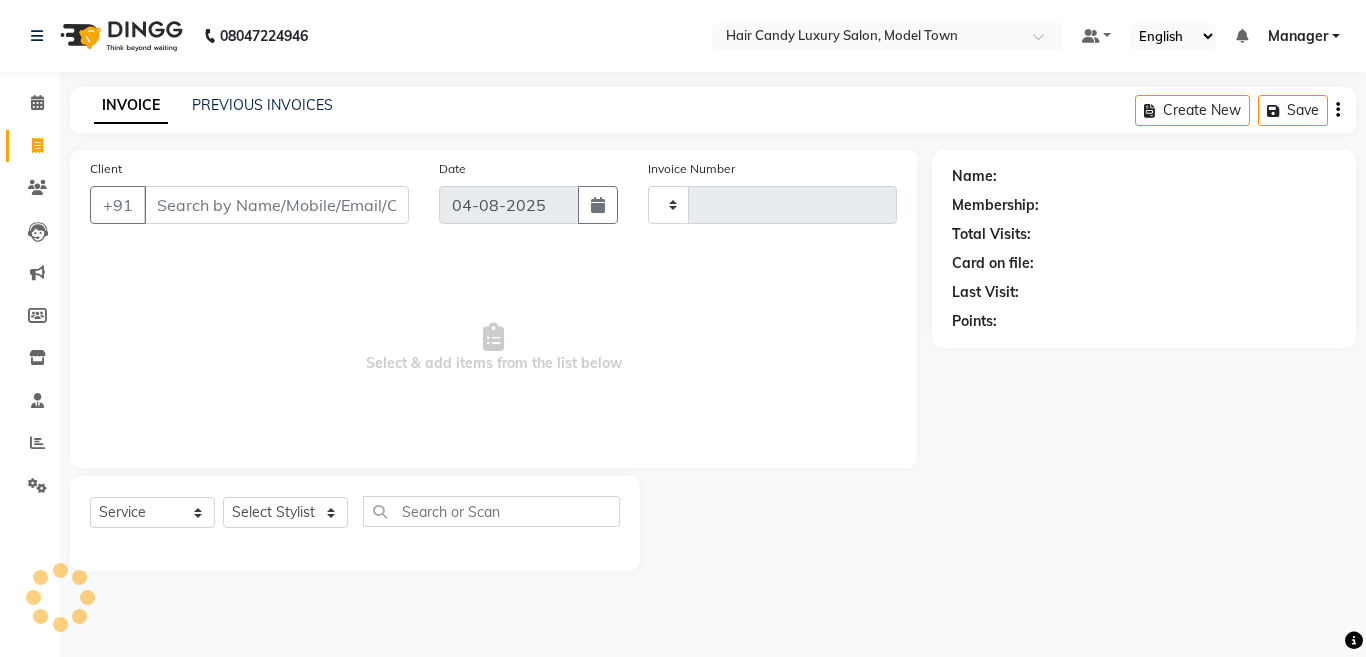 type on "3111" 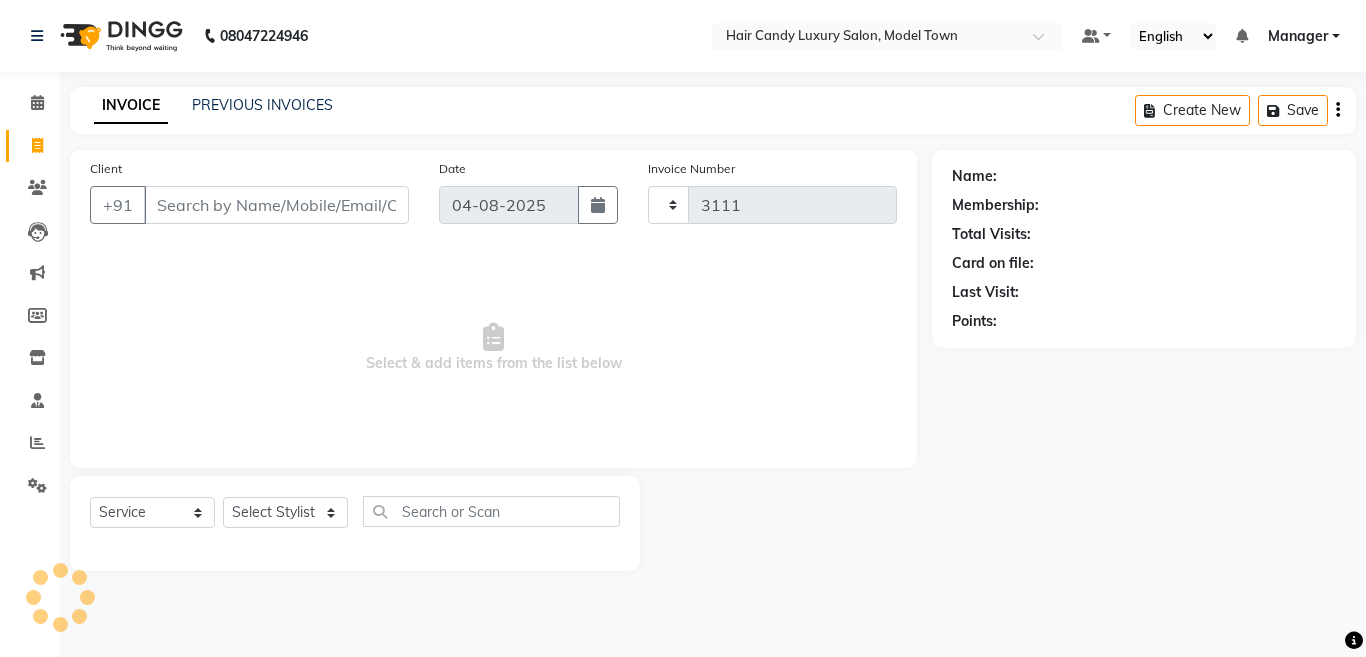 select on "4716" 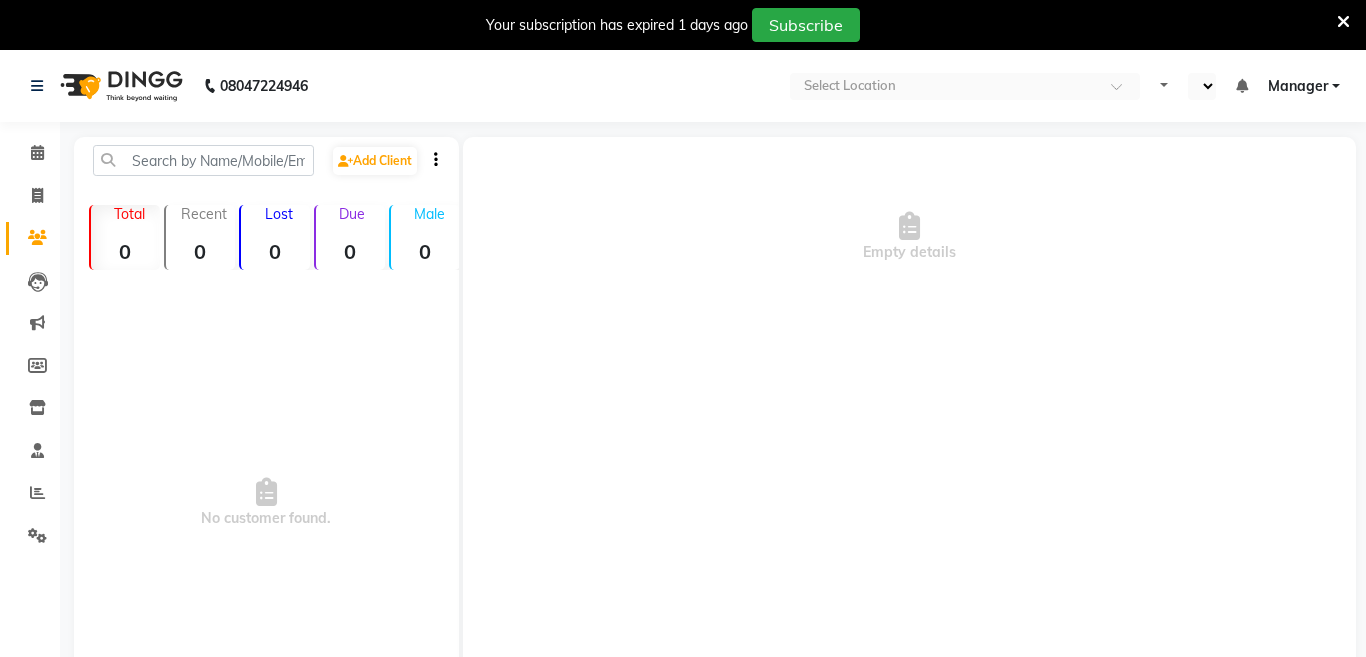 click at bounding box center (1343, 21) 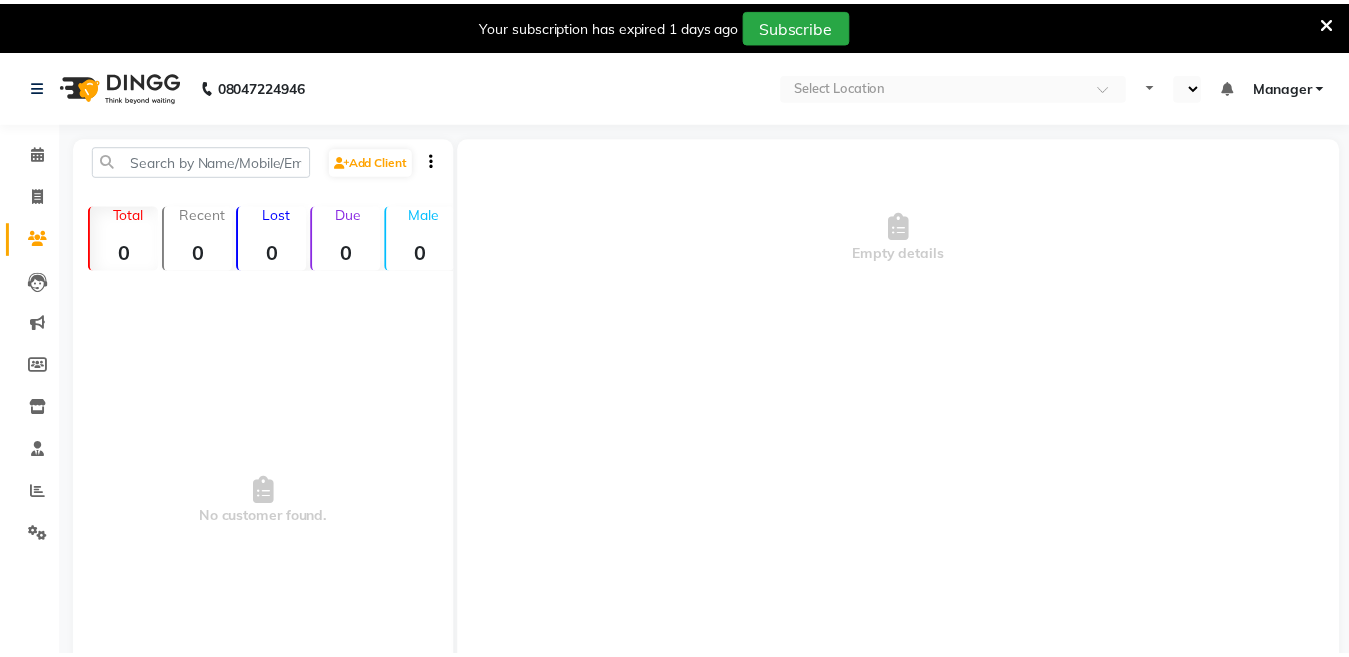 scroll, scrollTop: 0, scrollLeft: 0, axis: both 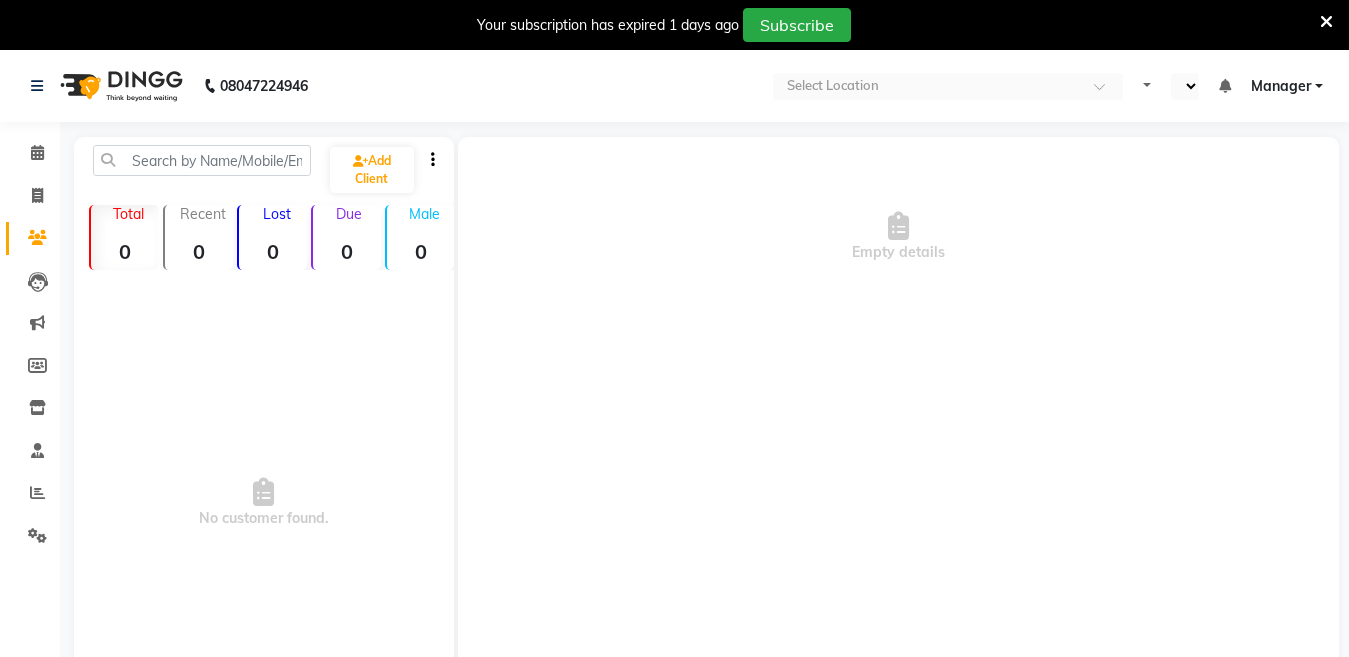 select on "en" 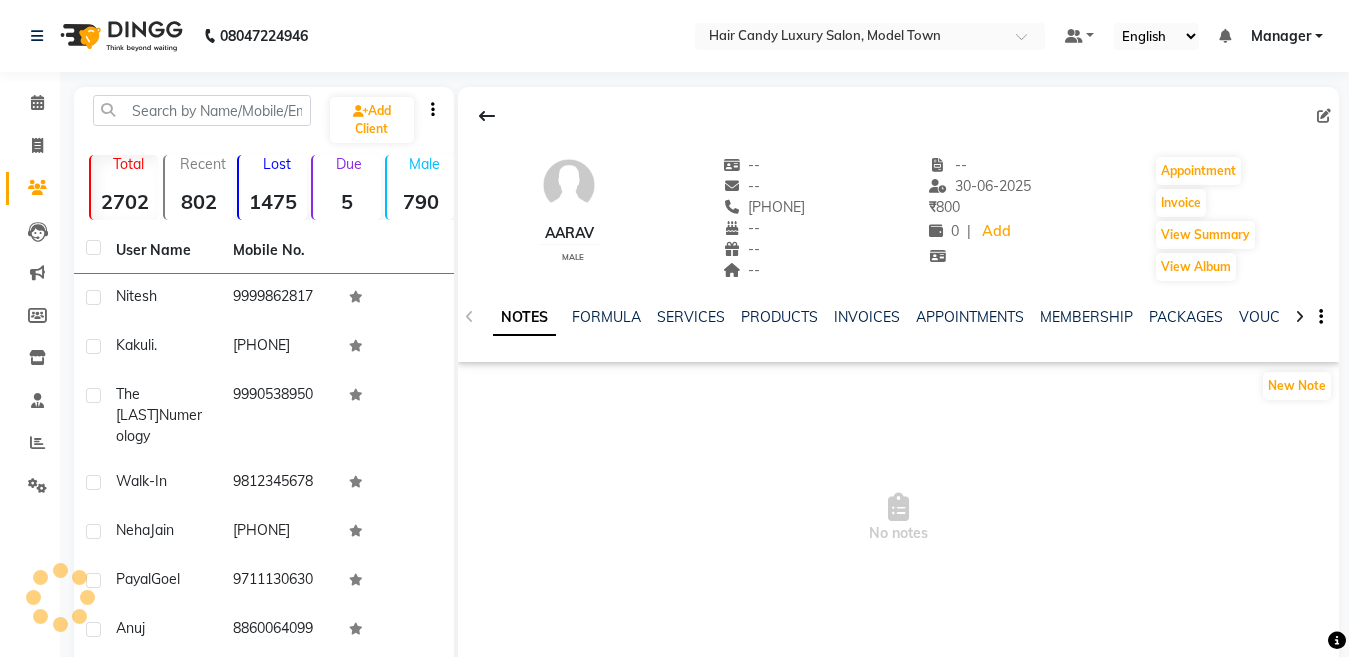 click on "INVOICES" 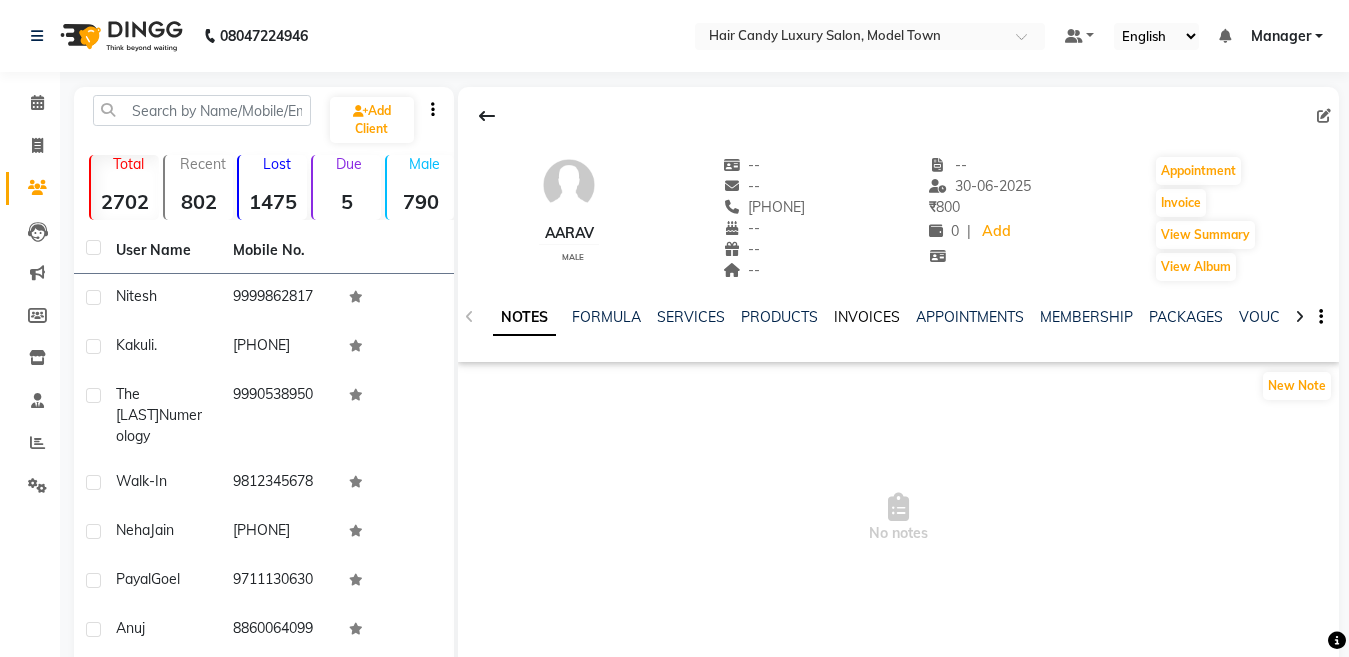 click on "INVOICES" 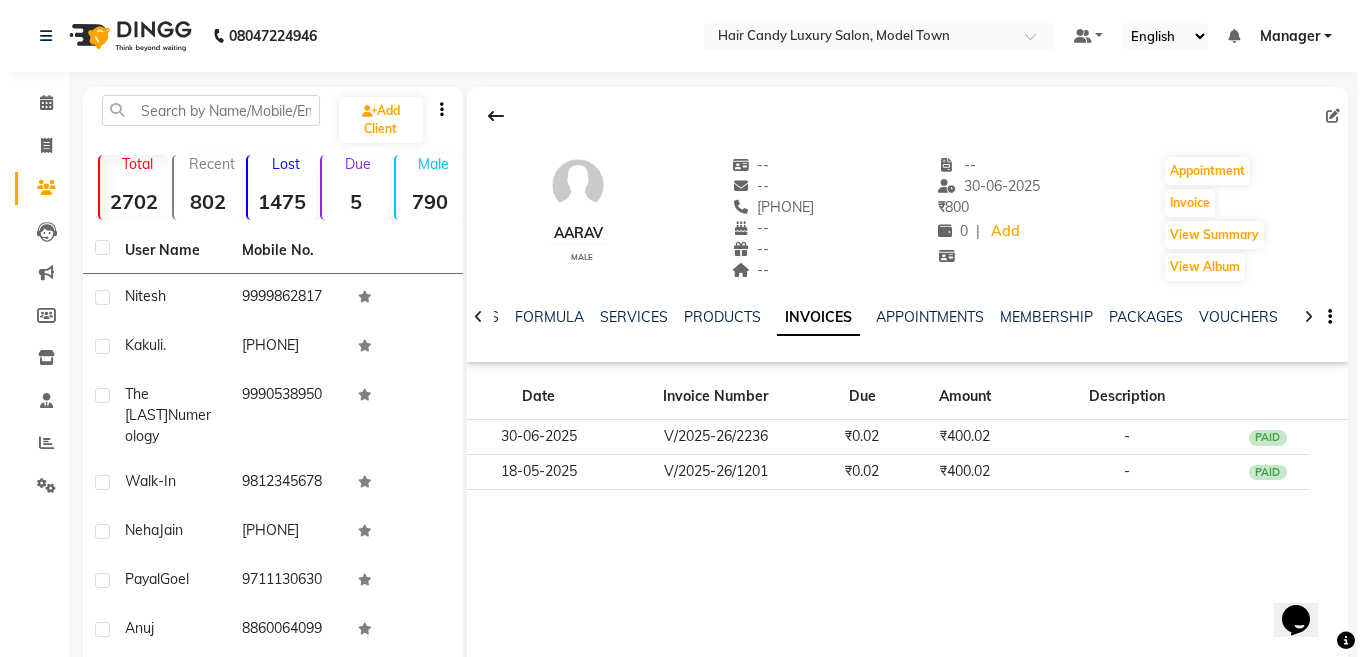 scroll, scrollTop: 0, scrollLeft: 0, axis: both 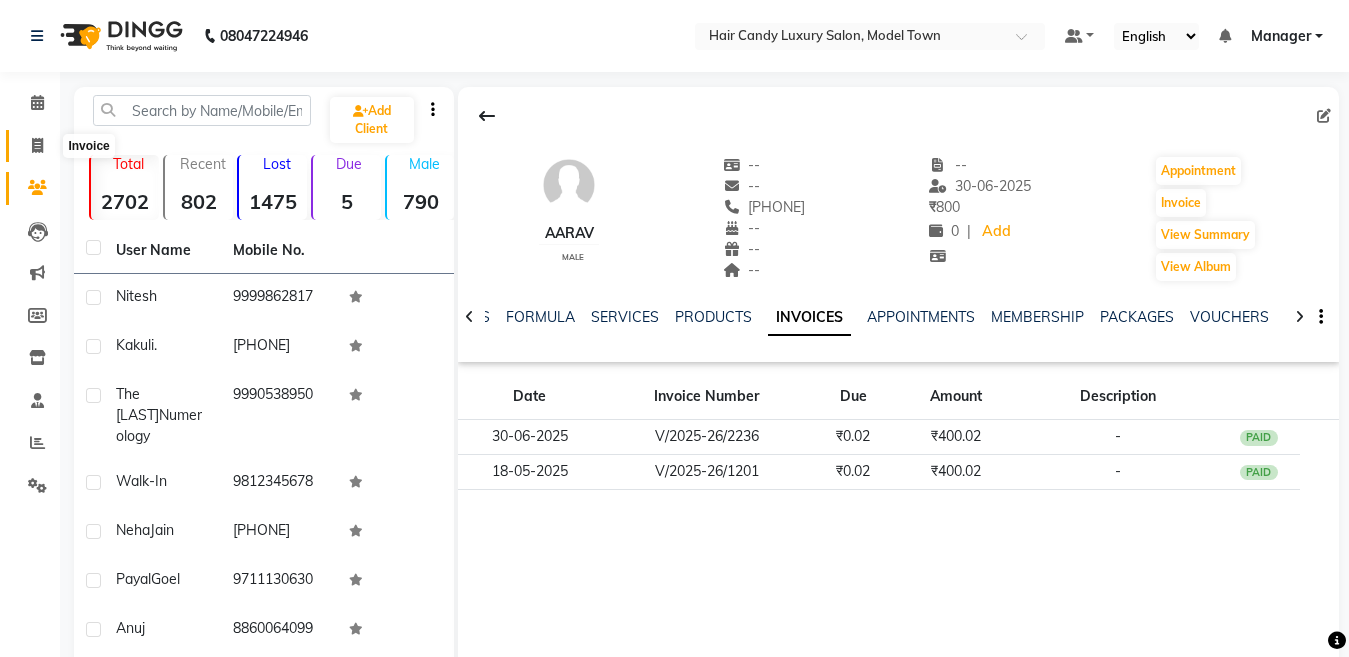 click 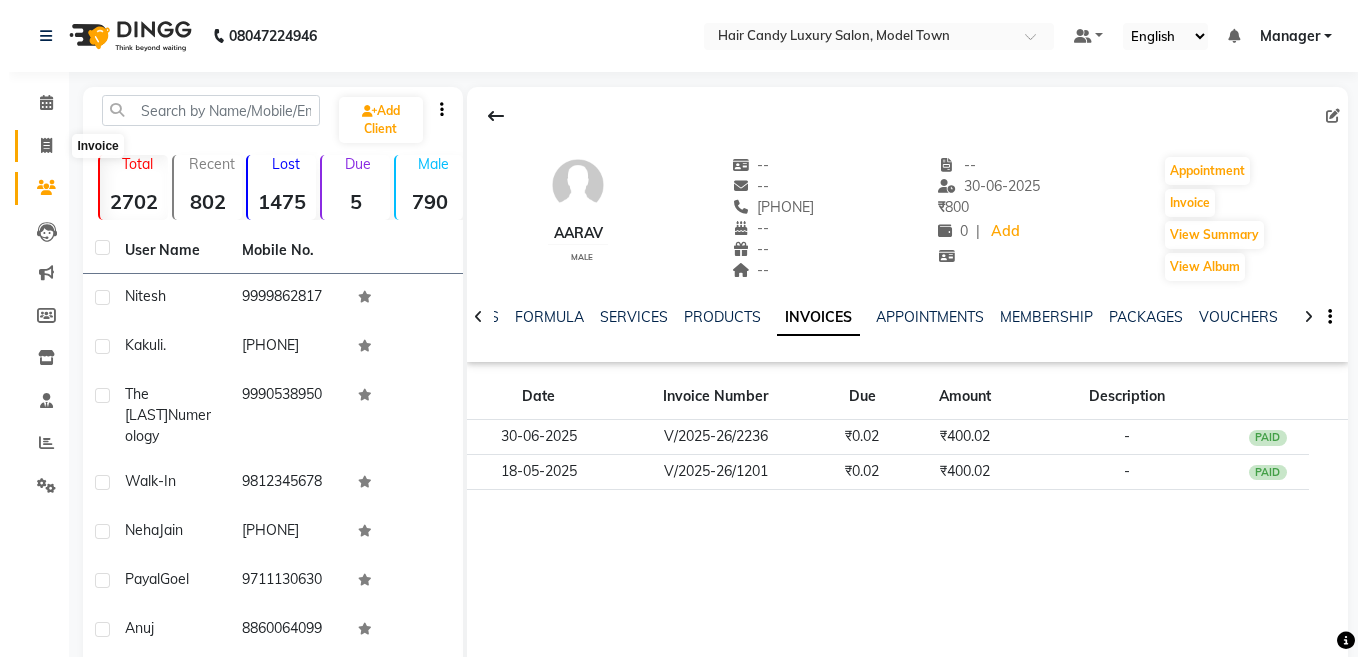 select on "service" 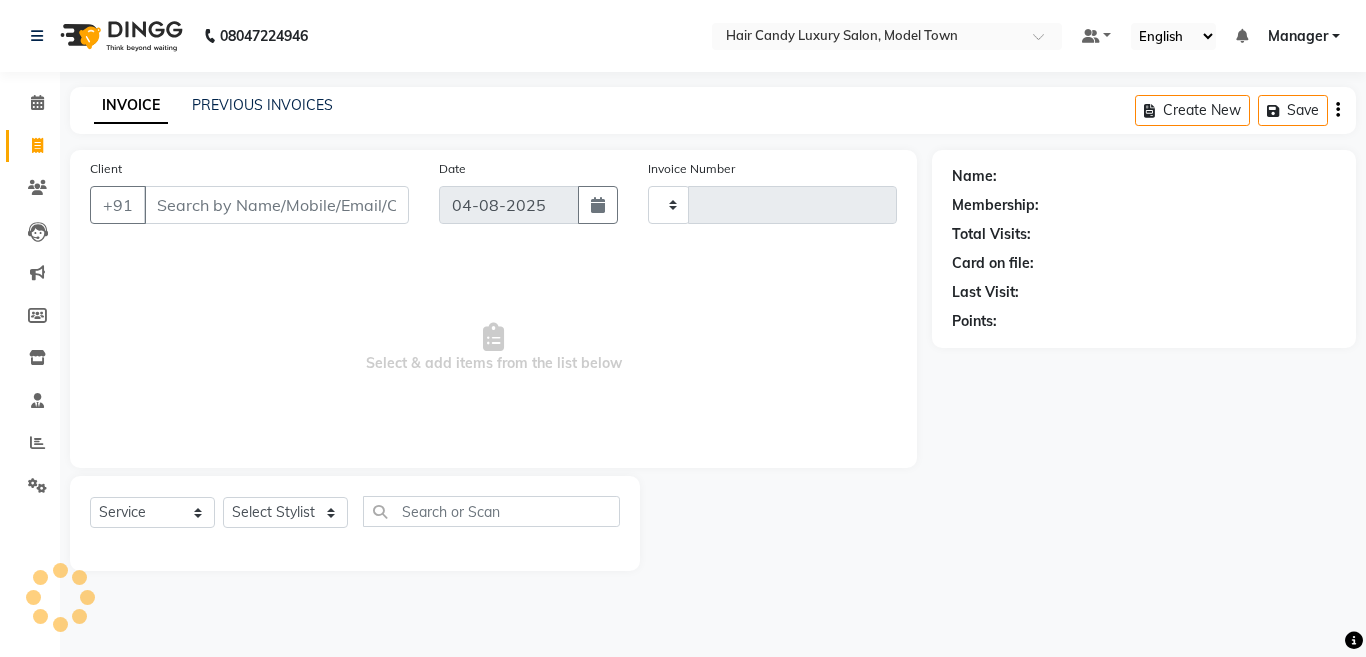 type on "3112" 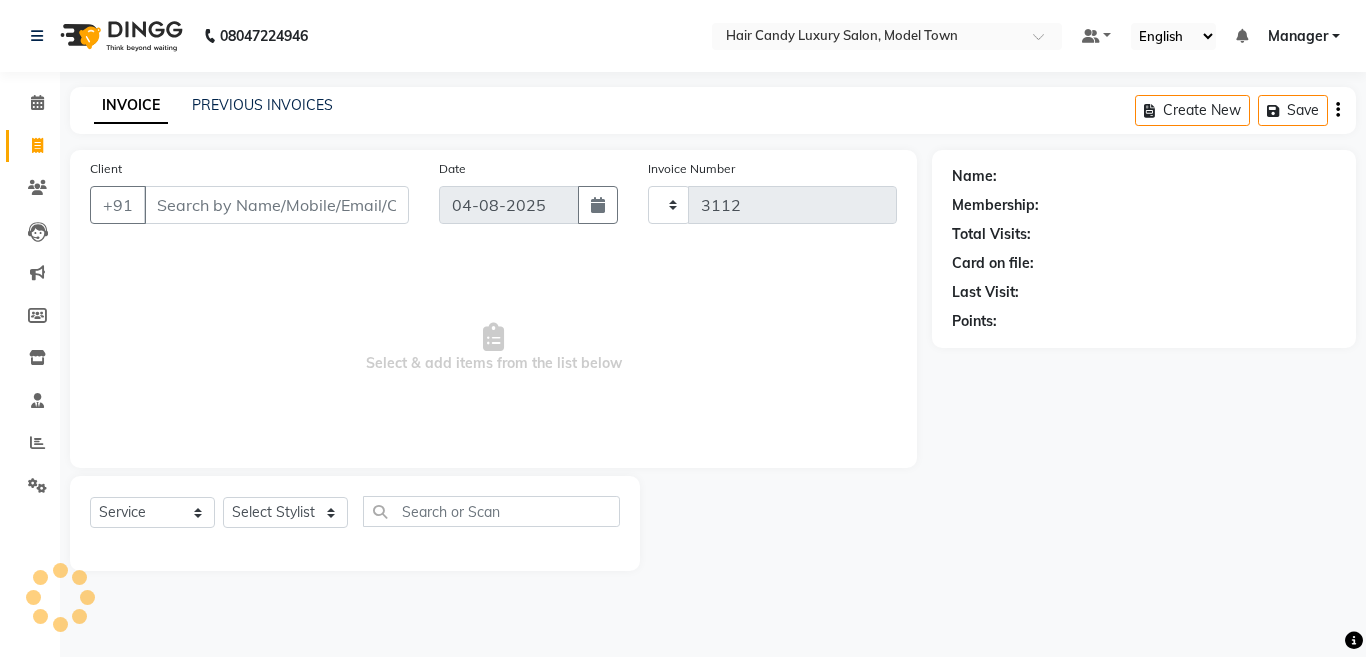 select on "4716" 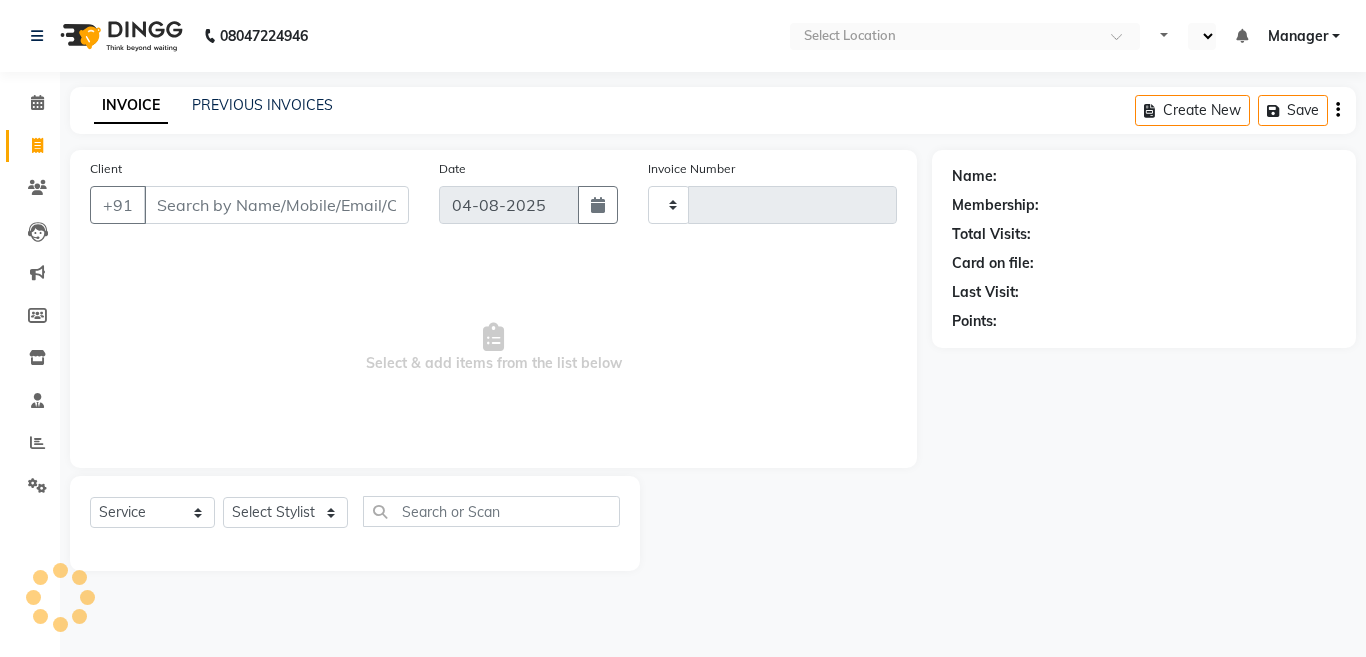 select on "service" 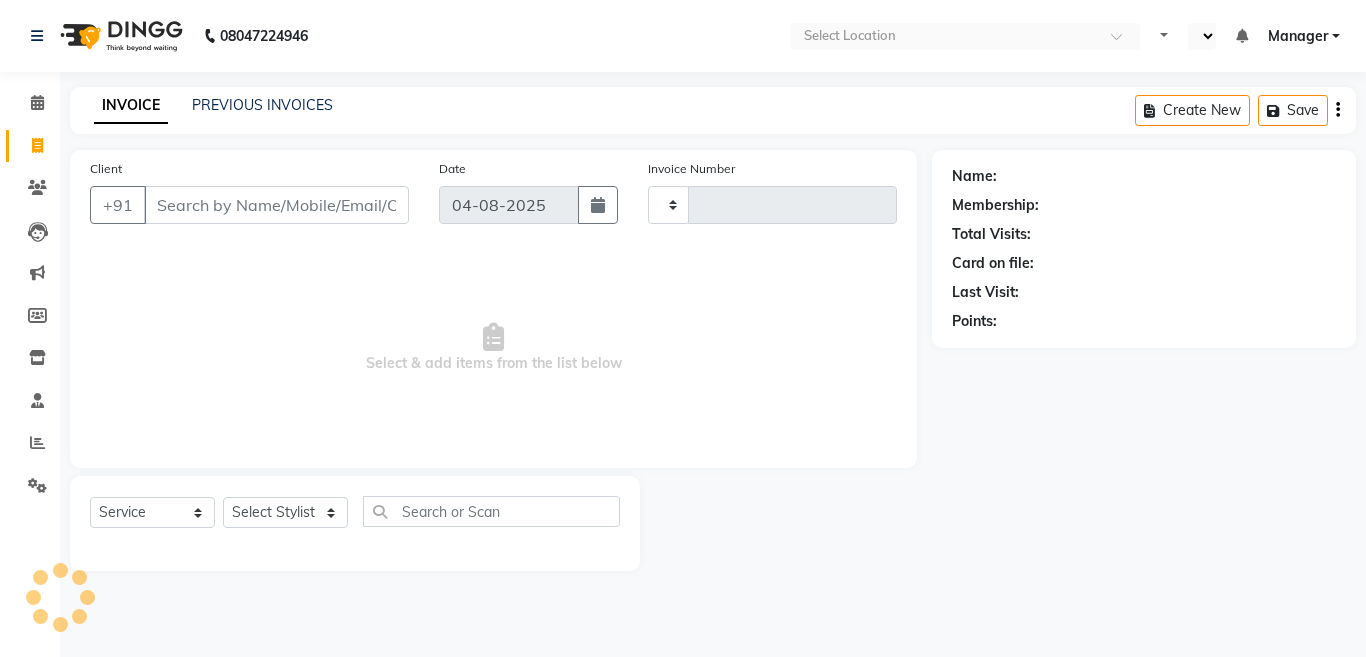 type on "3113" 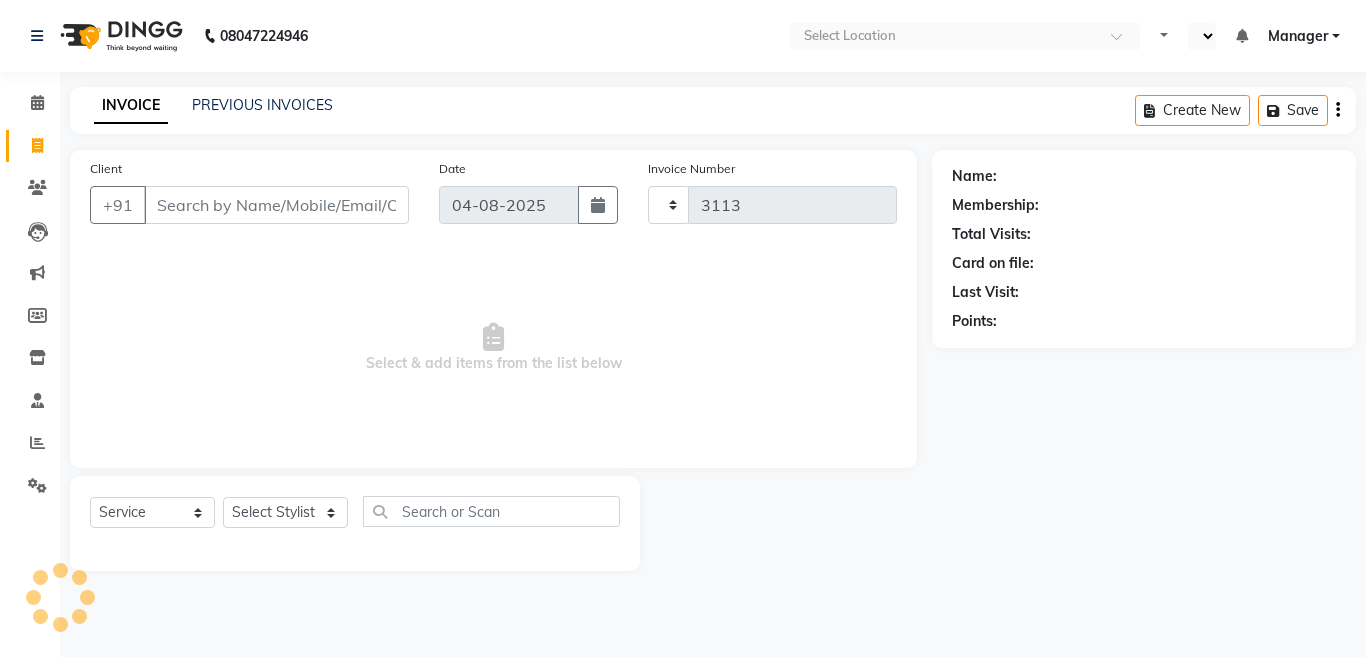 scroll, scrollTop: 0, scrollLeft: 0, axis: both 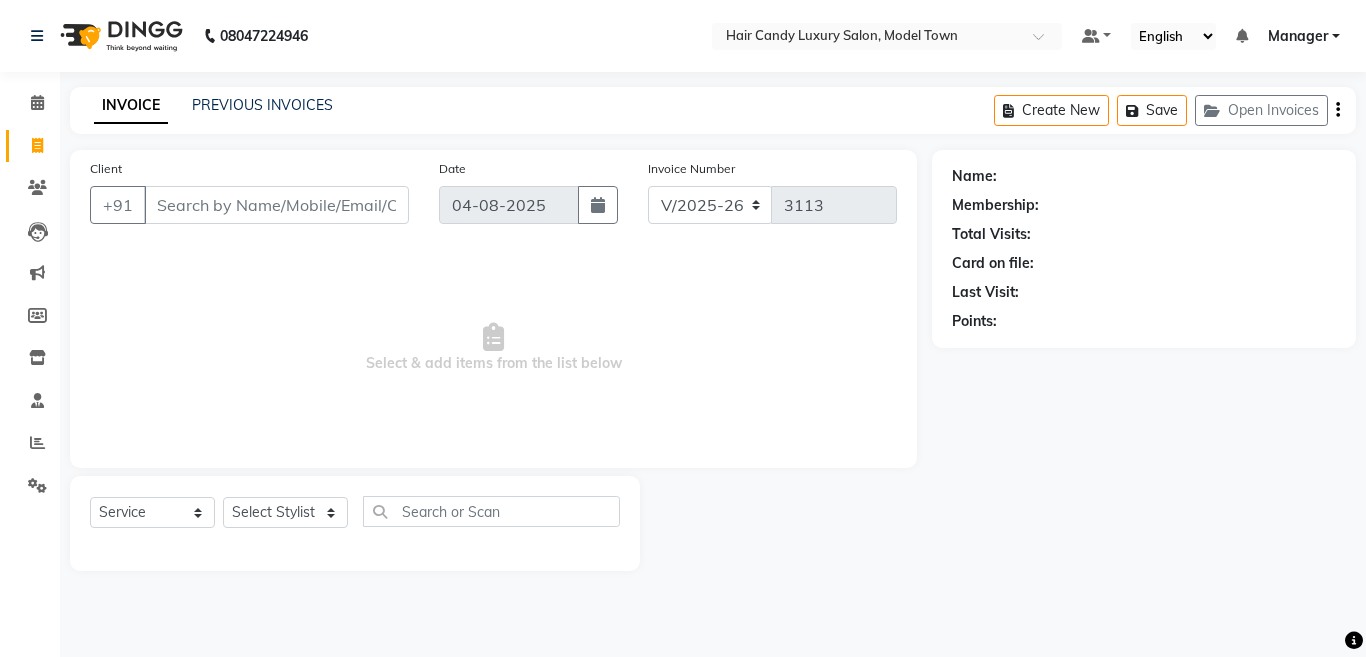 type 